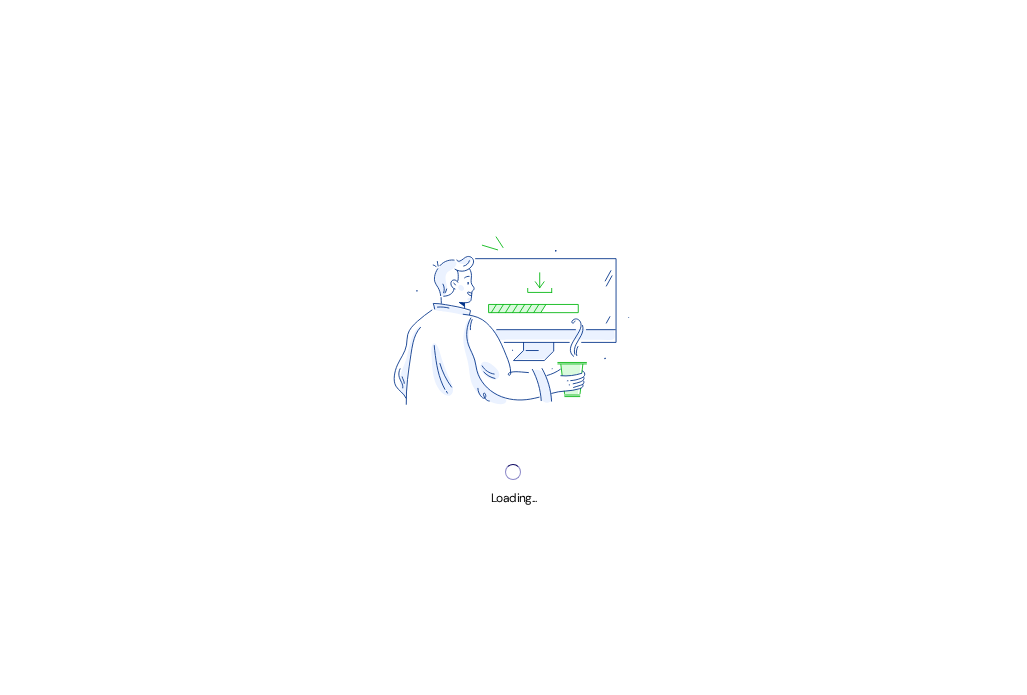 scroll, scrollTop: 0, scrollLeft: 0, axis: both 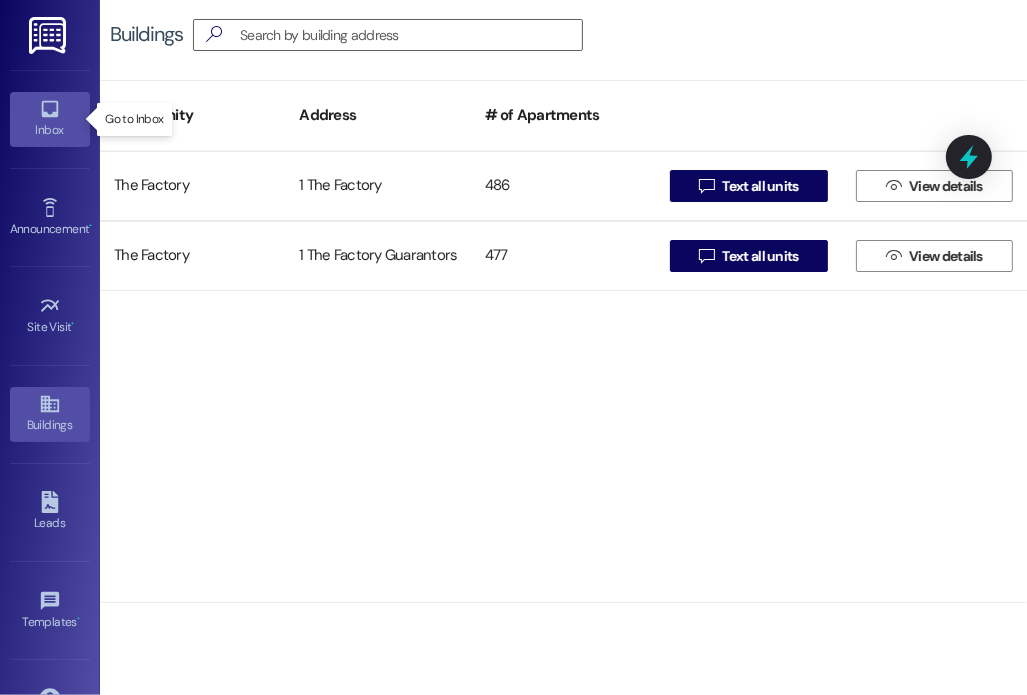 click 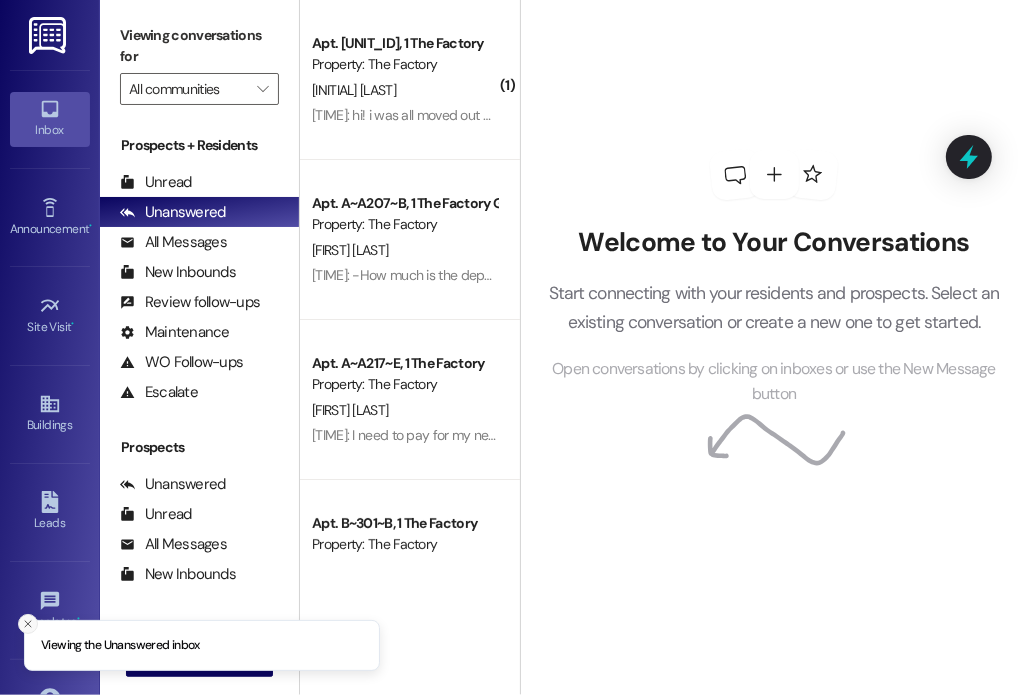 click 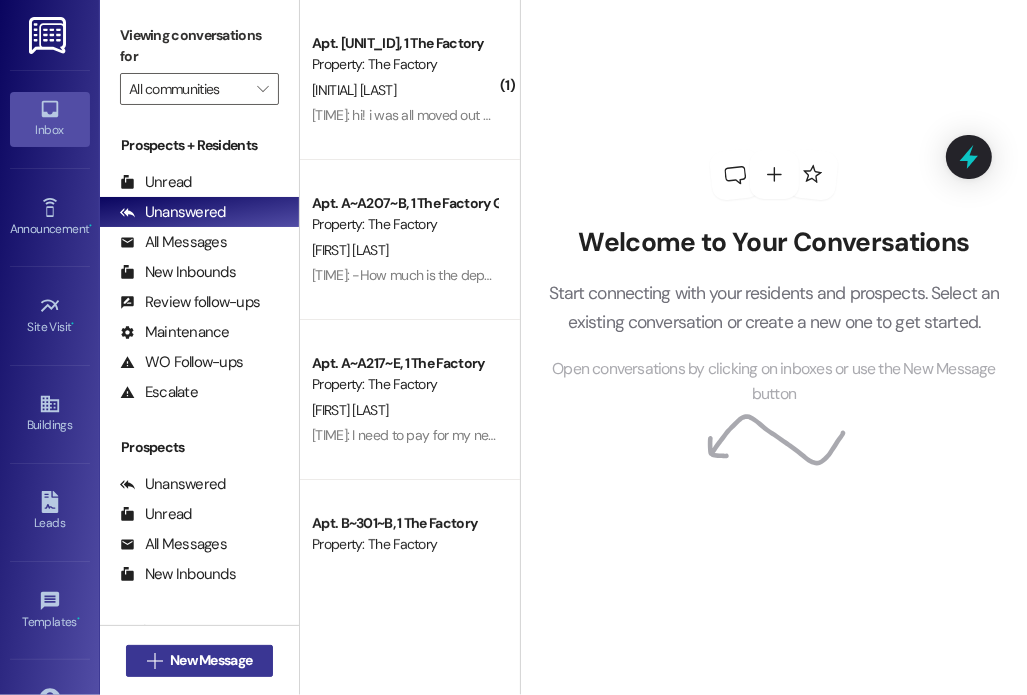 click on "New Message" at bounding box center (211, 660) 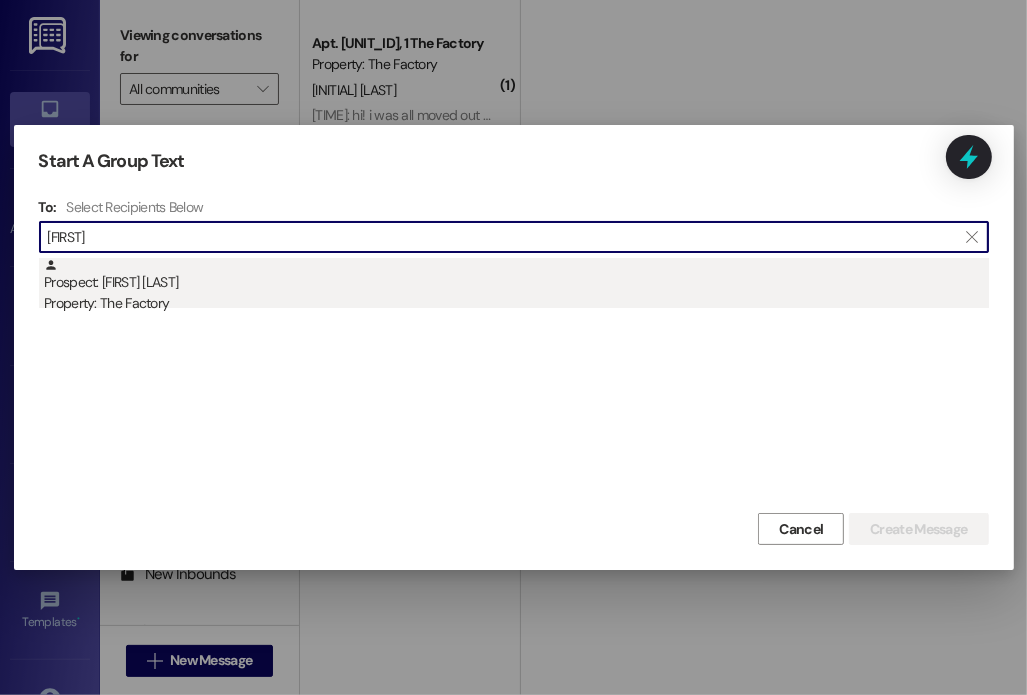 type on "[FIRST]" 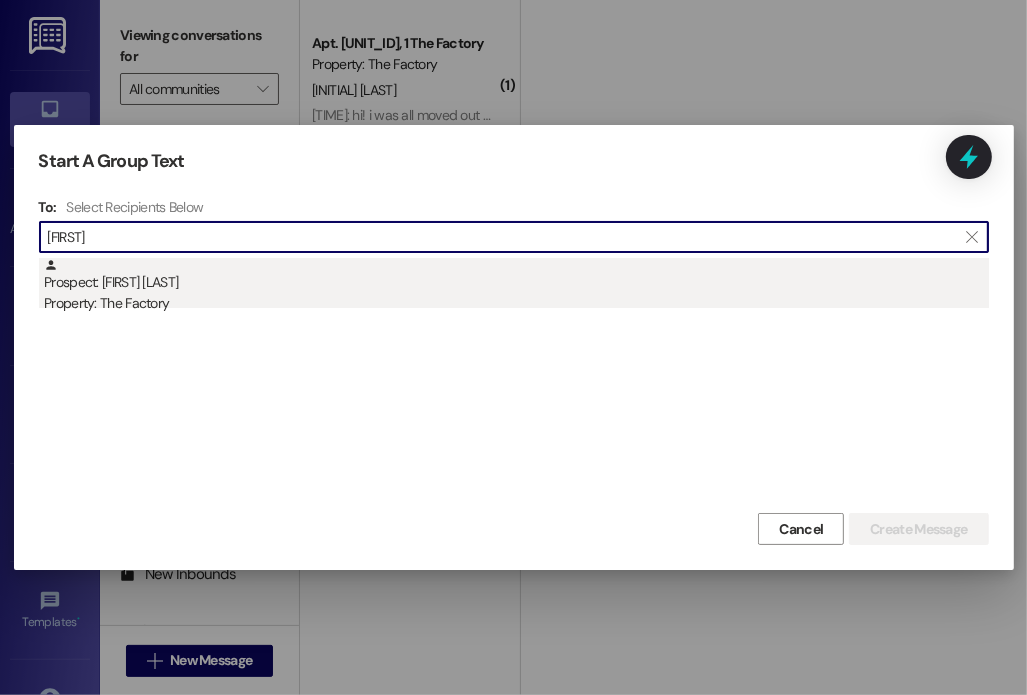 click on "Prospect: [FIRST] [LAST] Property: The Factory" at bounding box center (516, 286) 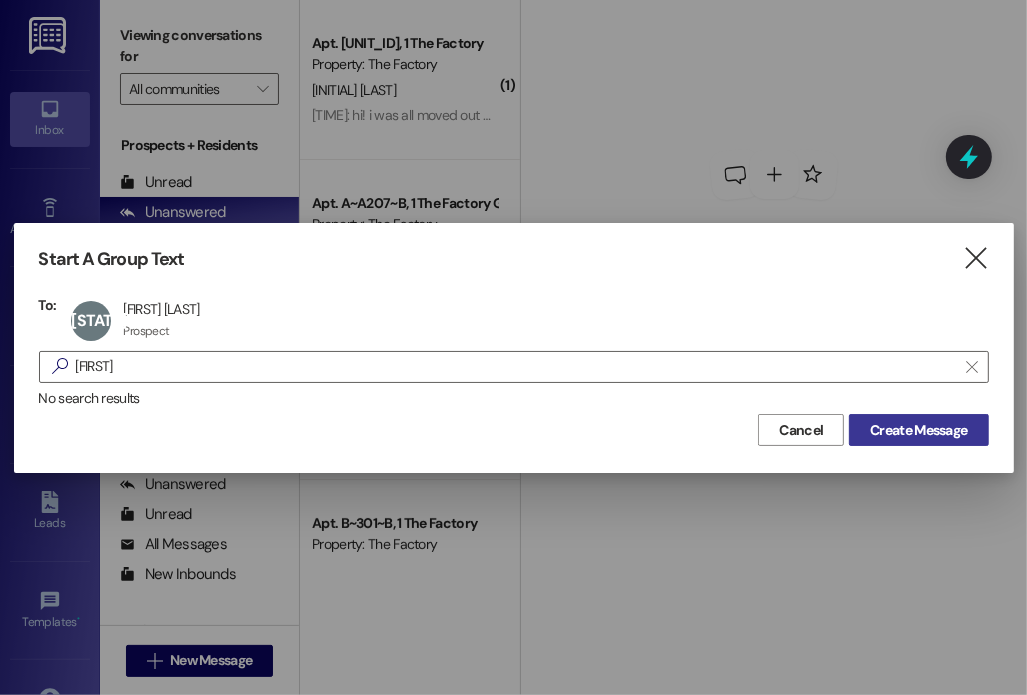 click on "Create Message" at bounding box center (918, 430) 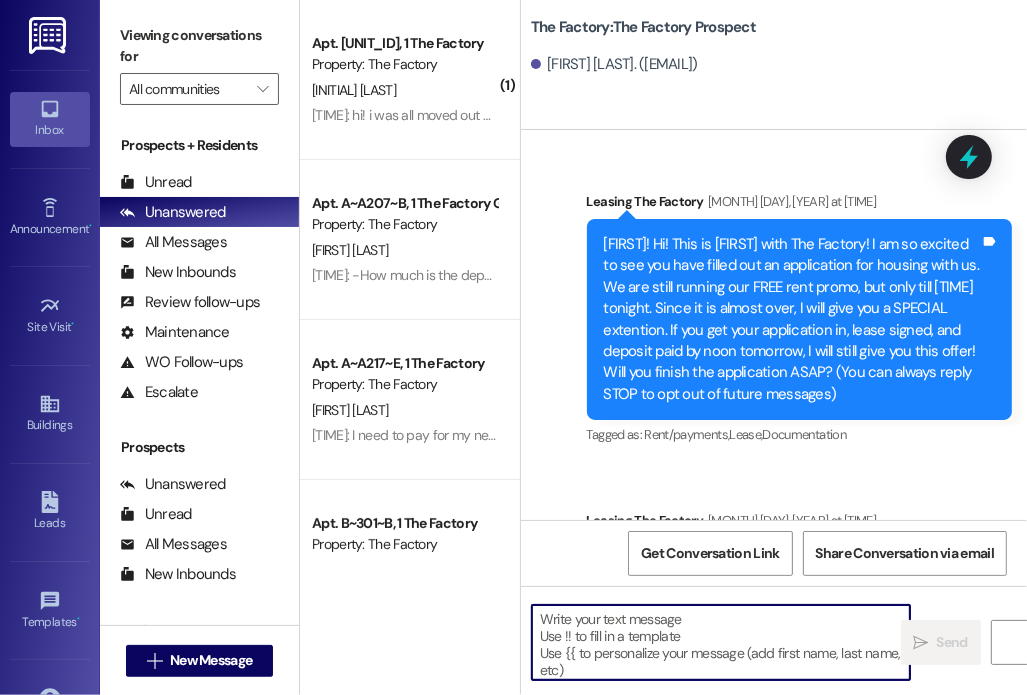 click at bounding box center [721, 642] 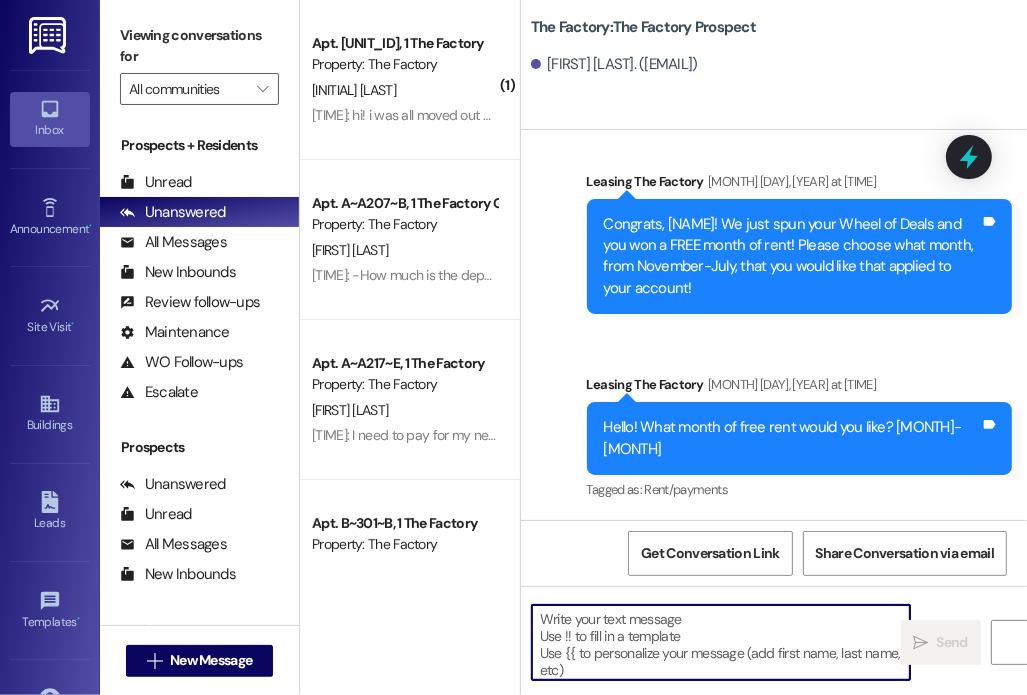 paste on "Hey {{first_name}}! I just sent over an addendum for your rent concession. Please have it signed by [DATE] by both you AND your guarantor. Keep in mind that the unit number on the document is not definitive till we send final placement out!
Also, are you needing a parking space for the fall? We only have about 290 spaces total so we wanted to give you the chance to grab a spot before we fill up! Please fill out this form, even if you don't want a pass or if you are unsure: https://forms.office.com/r/gPVwiVygnQ" 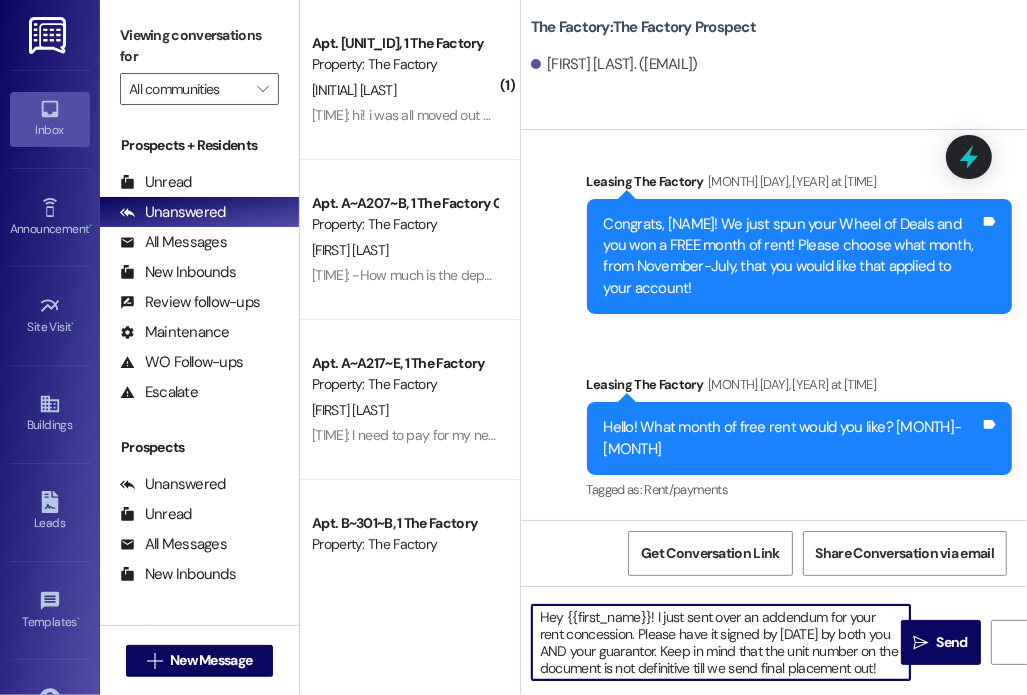 scroll, scrollTop: 0, scrollLeft: 0, axis: both 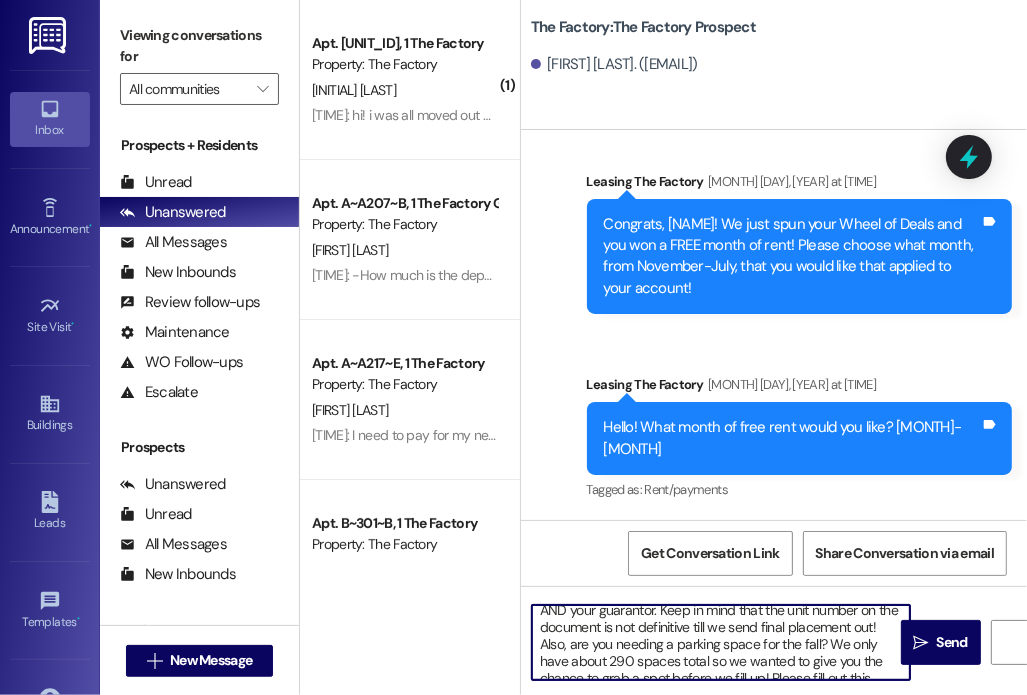 drag, startPoint x: 684, startPoint y: 651, endPoint x: 707, endPoint y: 667, distance: 28.01785 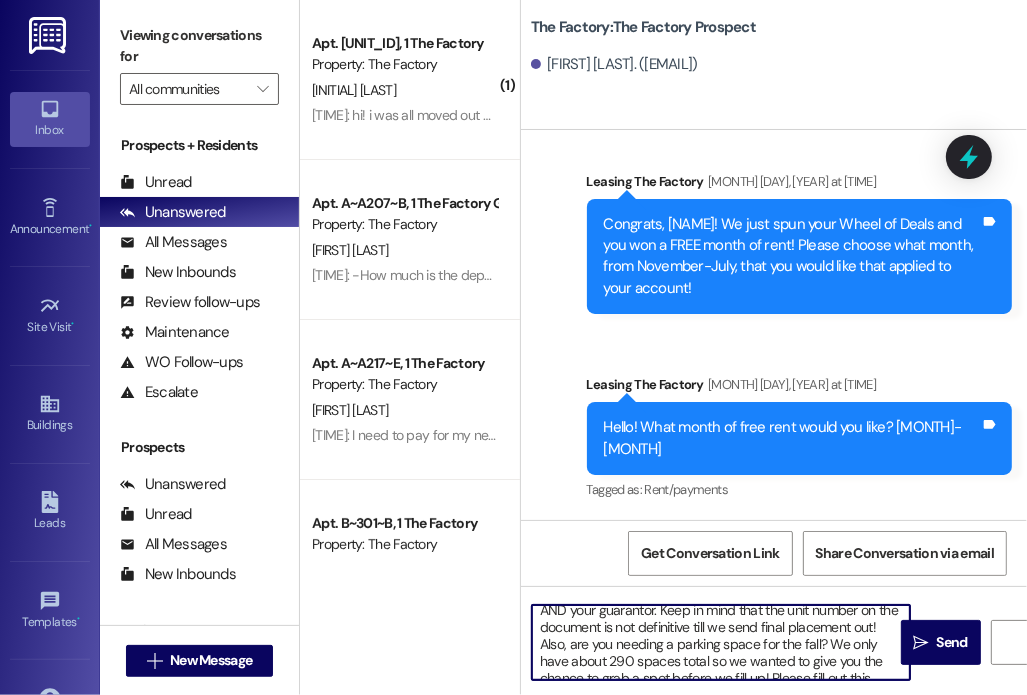 click on "Hey {{first_name}}! I just sent over an addendum for your rent concession. Please have it signed by [DATE] by both you AND your guarantor. Keep in mind that the unit number on the document is not definitive till we send final placement out!
Also, are you needing a parking space for the fall? We only have about 290 spaces total so we wanted to give you the chance to grab a spot before we fill up! Please fill out this form, even if you don't want a pass or if you are unsure: https://forms.office.com/r/gPVwiVygnQ" at bounding box center (721, 642) 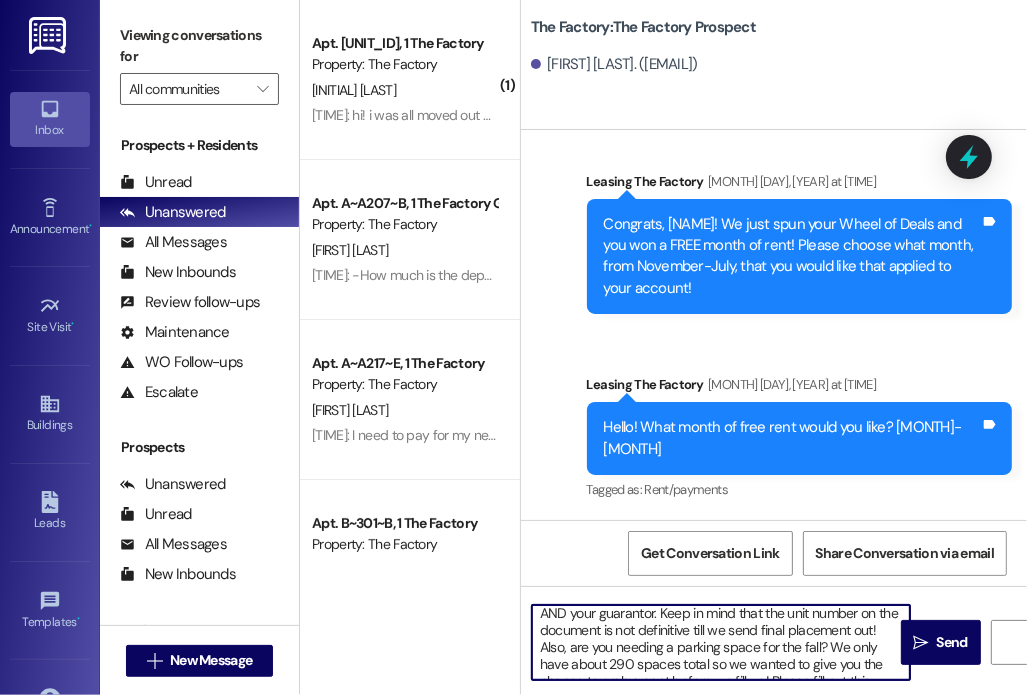 drag, startPoint x: 683, startPoint y: 612, endPoint x: 684, endPoint y: 639, distance: 27.018513 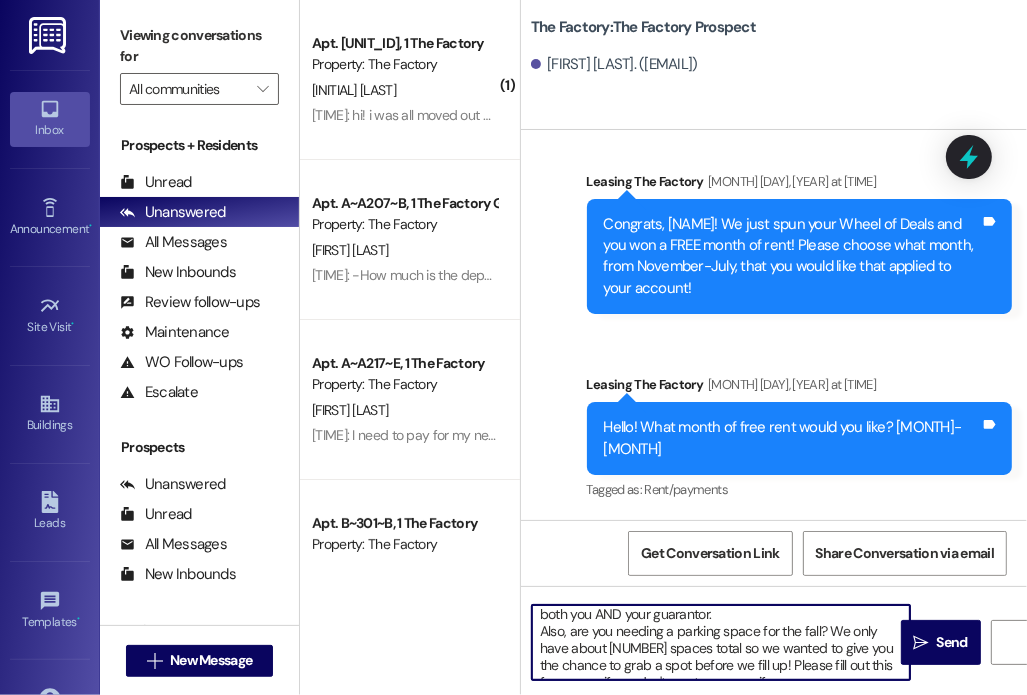 scroll, scrollTop: 5, scrollLeft: 0, axis: vertical 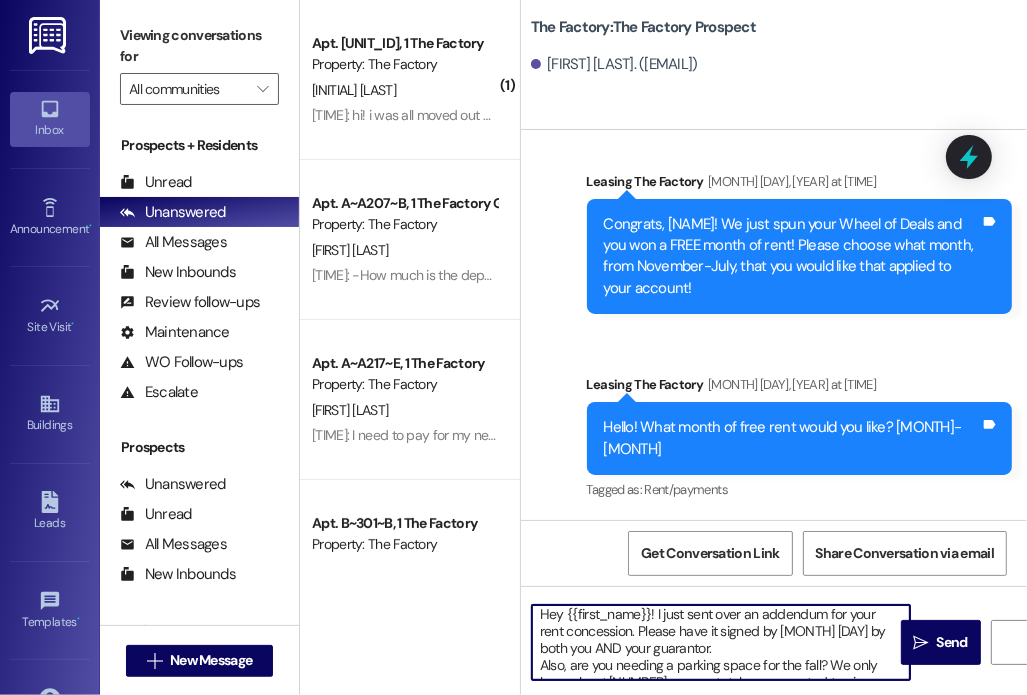 click on "Hey {{first_name}}! I just sent over an addendum for your rent concession. Please have it signed by [MONTH] [DAY] by both you AND your guarantor.
Also, are you needing a parking space for the fall? We only have about [NUMBER] spaces total so we wanted to give you the chance to grab a spot before we fill up! Please fill out this form, even if you don't want a pass or if you are unsure: https://forms.office.com/r/gPVwiVygnQ" at bounding box center [721, 642] 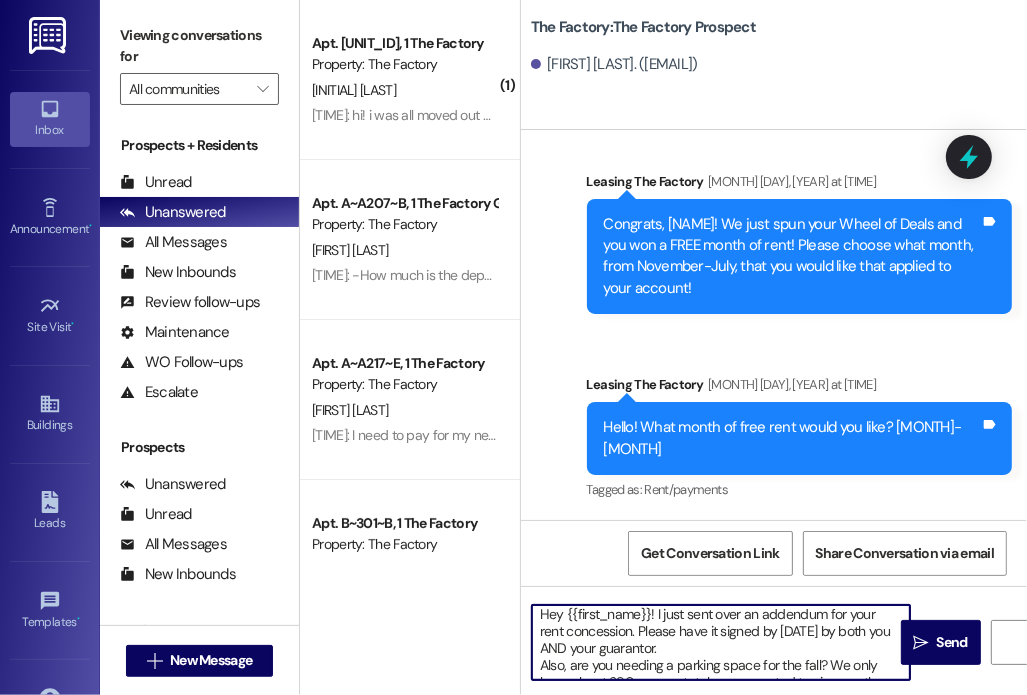 type on "Hey {{first_name}}! I just sent over an addendum for your rent concession. Please have it signed by [DATE] 5th by both you AND your guarantor.
Also, are you needing a parking space for the fall? We only have about 290 spaces total so we wanted to give you the chance to grab a spot before we fill up! Please fill out this form, even if you don't want a pass or if you are unsure: https://forms.office.com/r/gPVwiVygnQ" 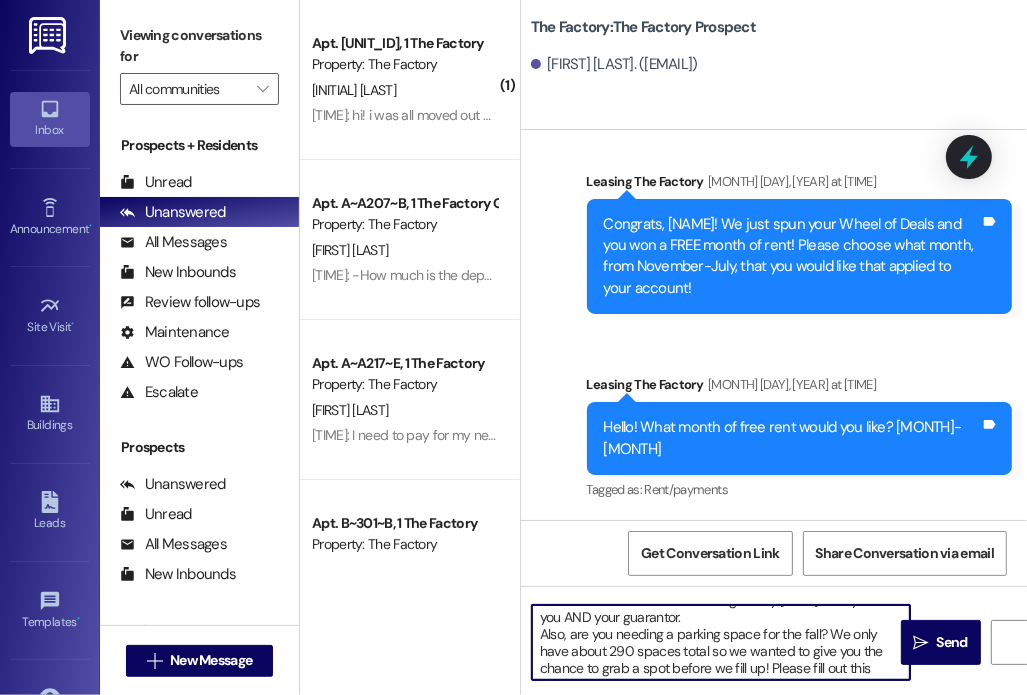 scroll, scrollTop: 72, scrollLeft: 0, axis: vertical 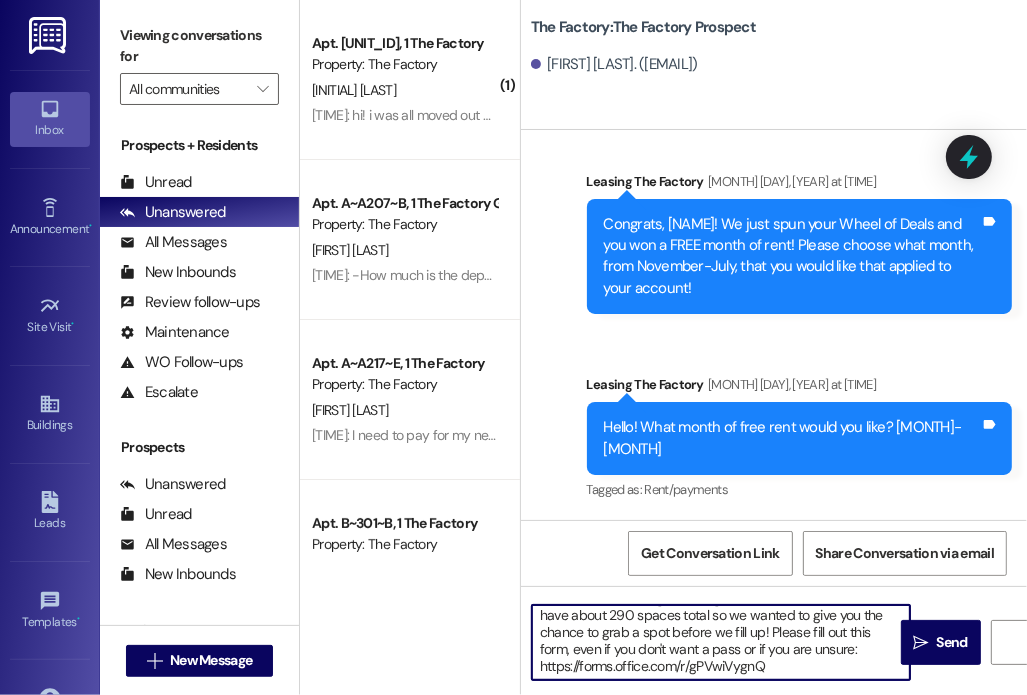 drag, startPoint x: 537, startPoint y: 611, endPoint x: 993, endPoint y: 742, distance: 474.44388 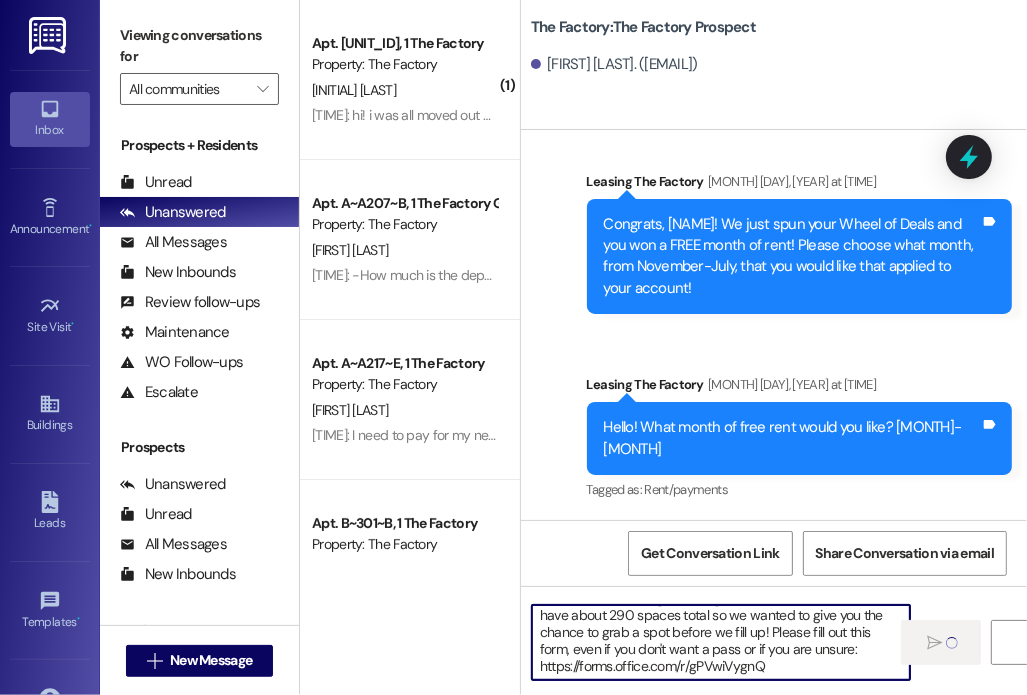 type 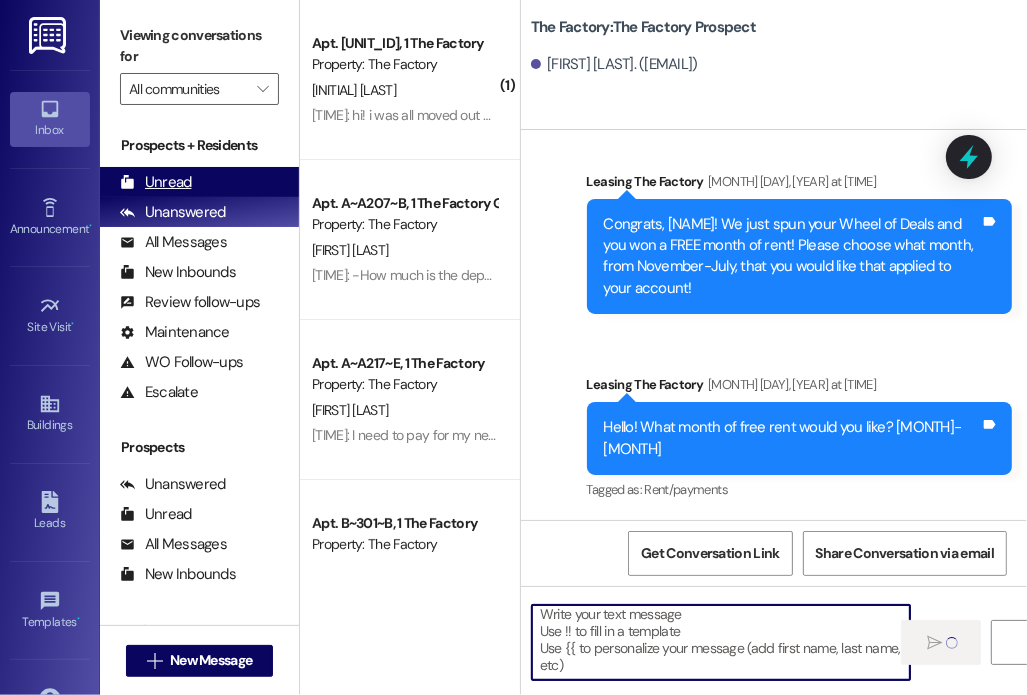 scroll, scrollTop: 4, scrollLeft: 0, axis: vertical 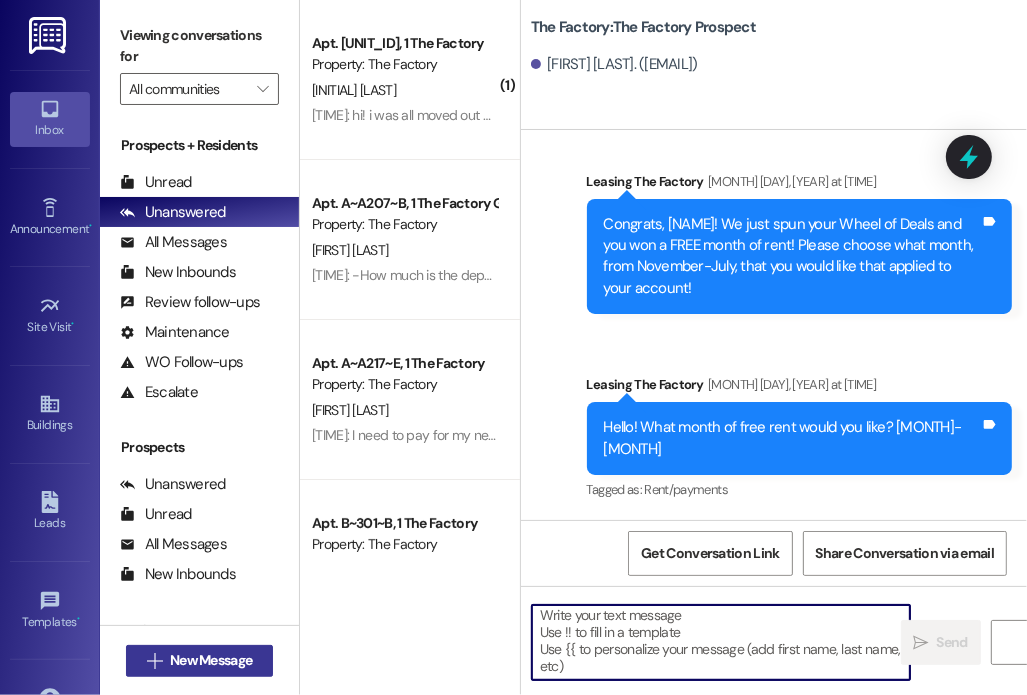 click on "New Message" at bounding box center (211, 660) 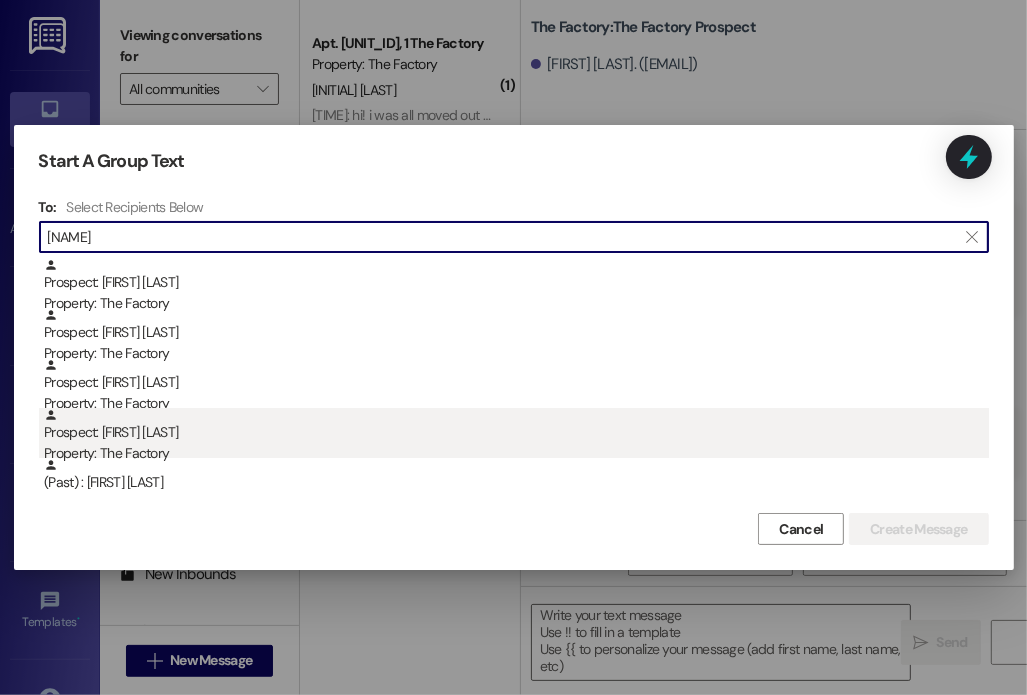 type on "[NAME]" 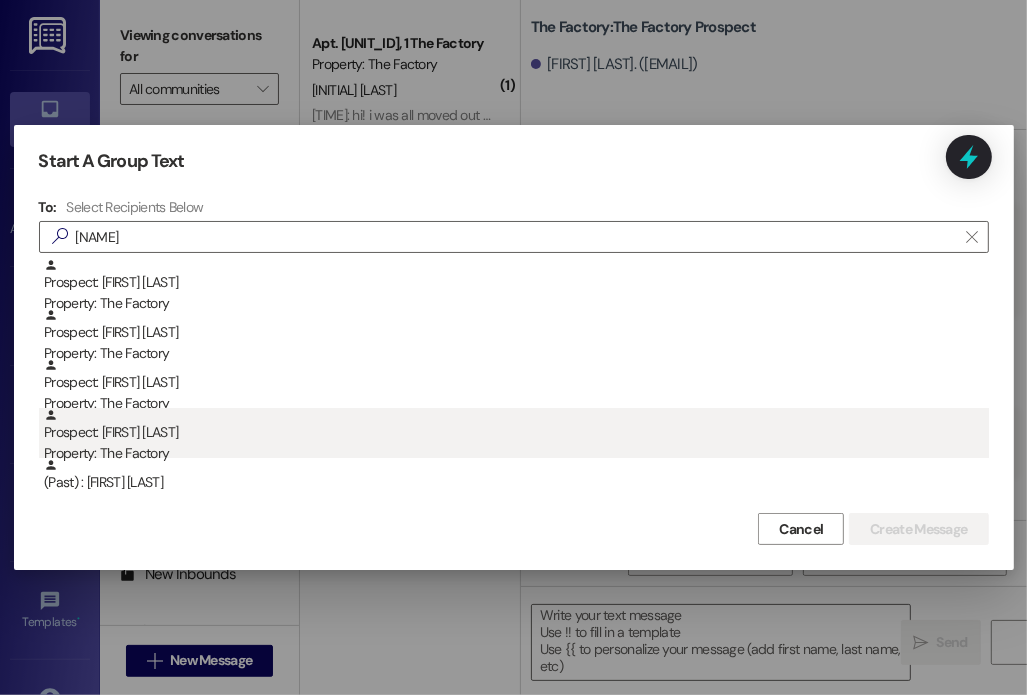 click on "Property: The Factory" at bounding box center (516, 453) 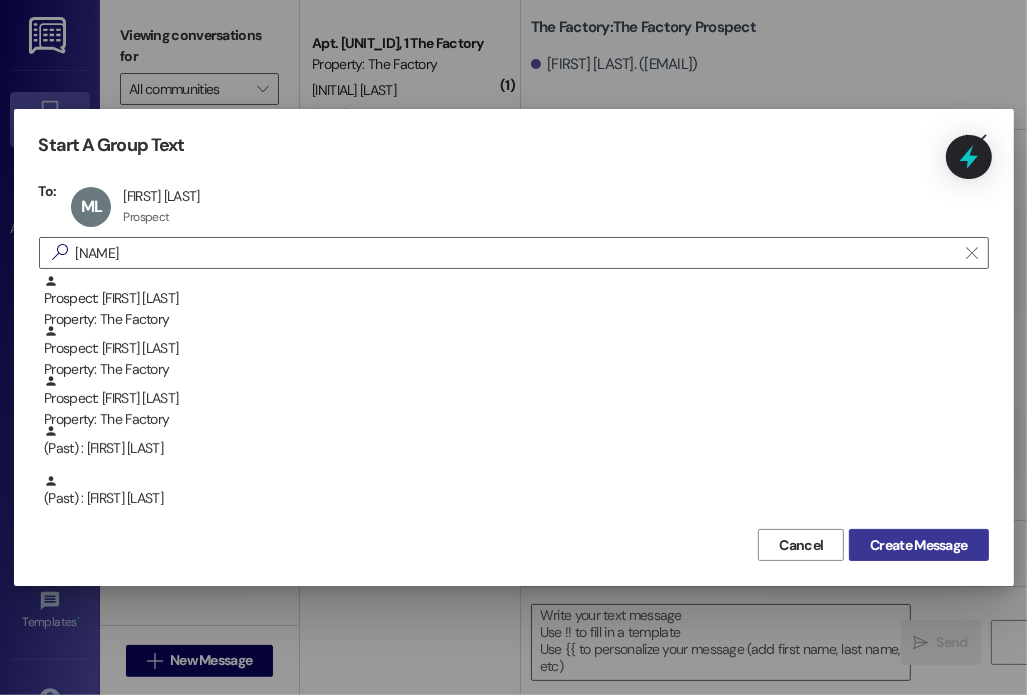 click on "Create Message" at bounding box center (918, 545) 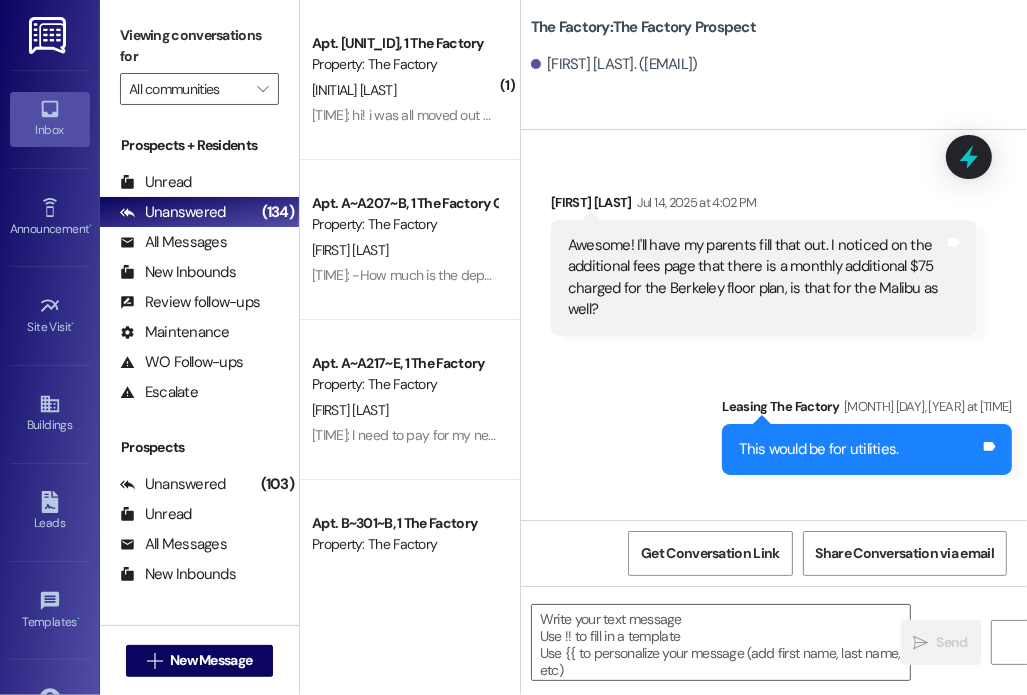 scroll, scrollTop: 4657, scrollLeft: 0, axis: vertical 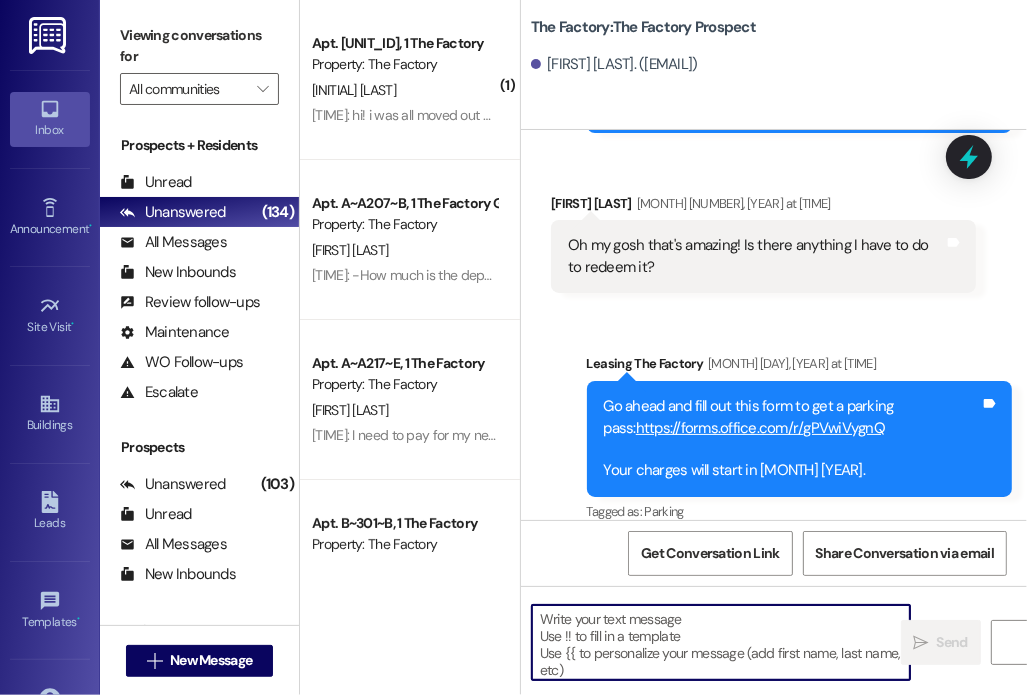 click at bounding box center (721, 642) 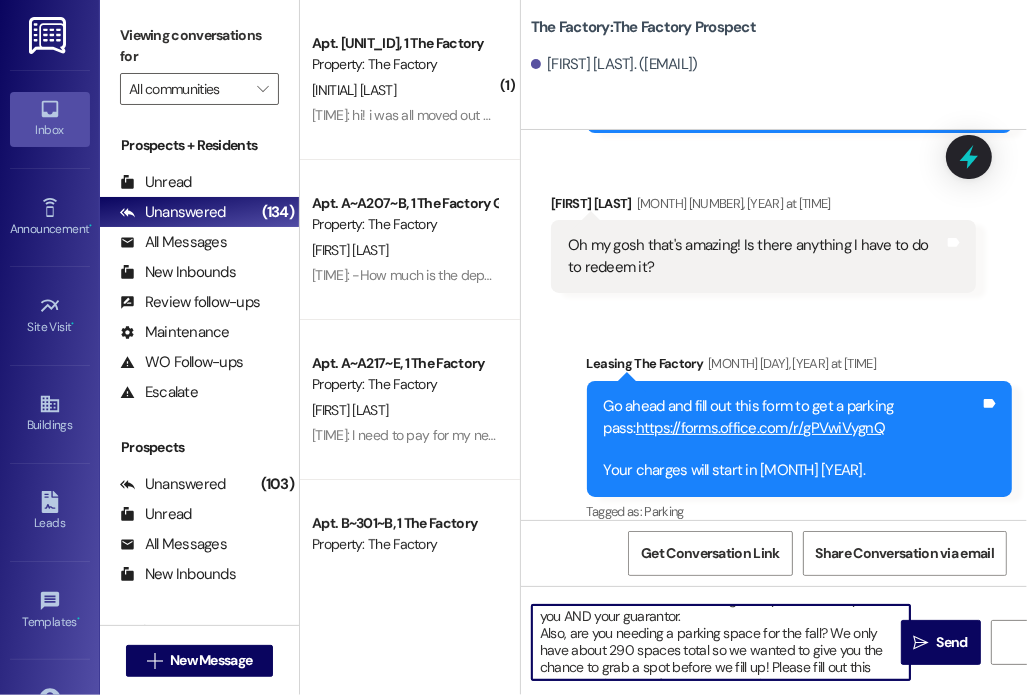 scroll, scrollTop: 35, scrollLeft: 0, axis: vertical 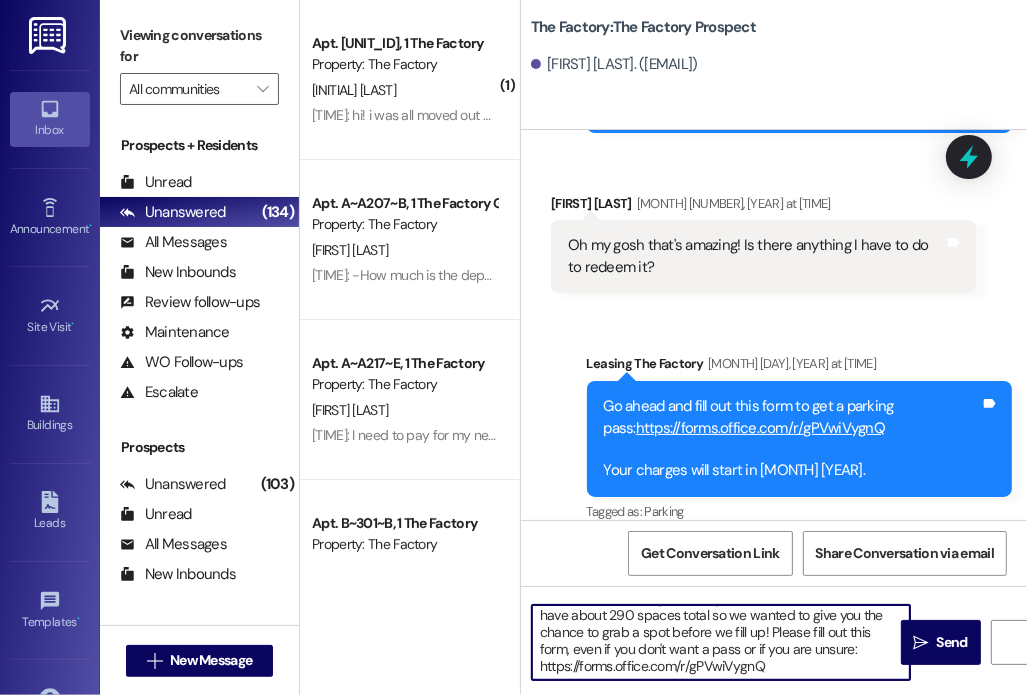 drag, startPoint x: 537, startPoint y: 639, endPoint x: 963, endPoint y: 742, distance: 438.27502 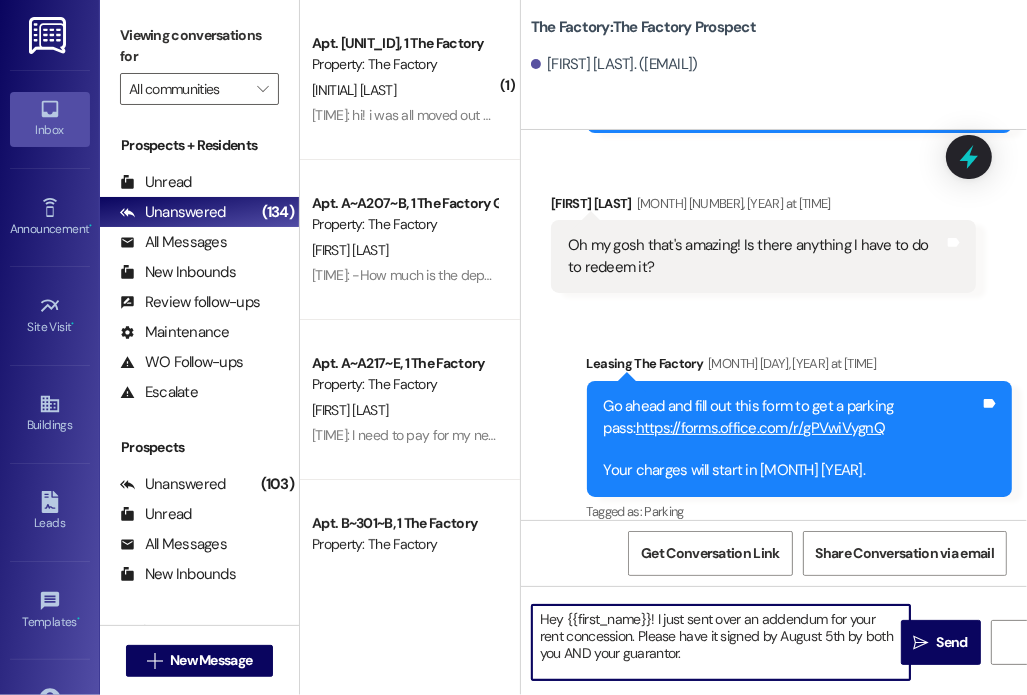 scroll, scrollTop: 0, scrollLeft: 0, axis: both 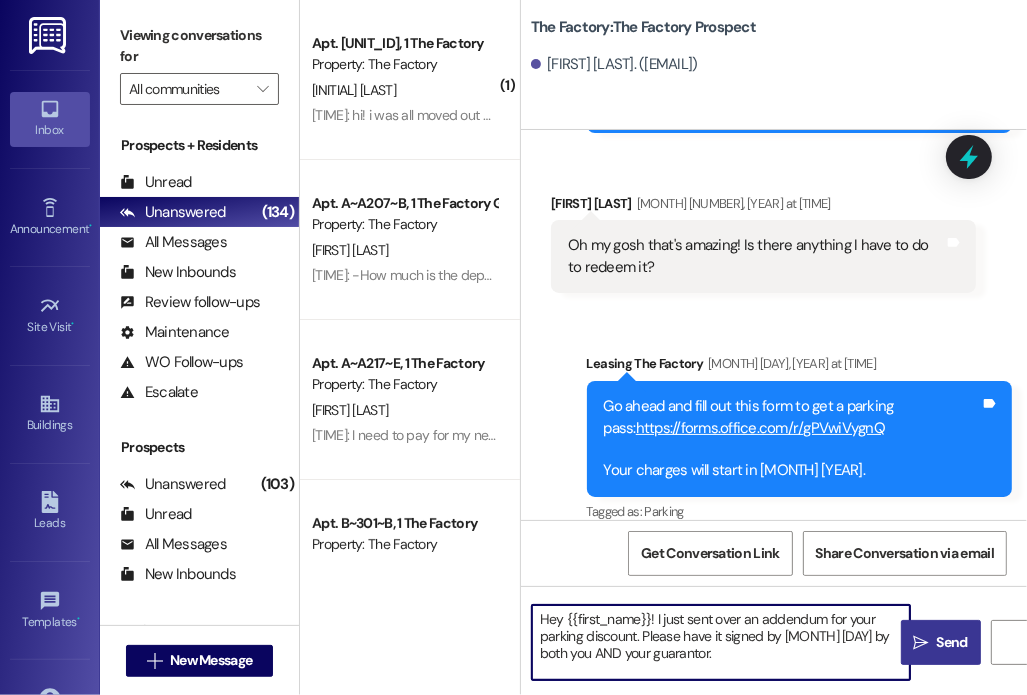 type on "Hey {{first_name}}! I just sent over an addendum for your parking discount. Please have it signed by [MONTH] [DAY] by both you AND your guarantor." 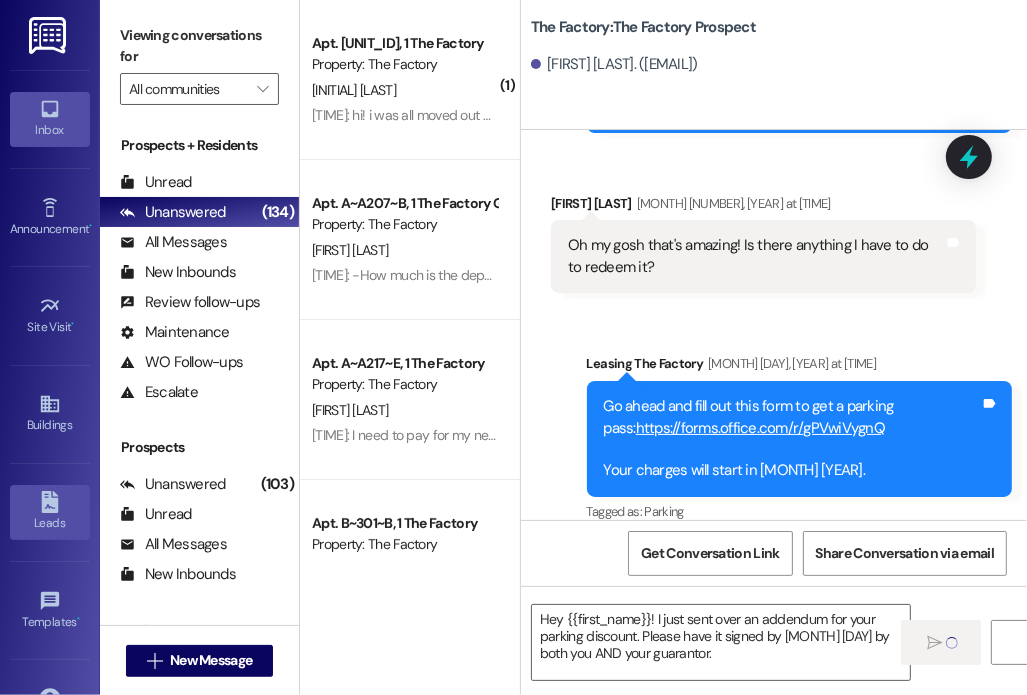 type 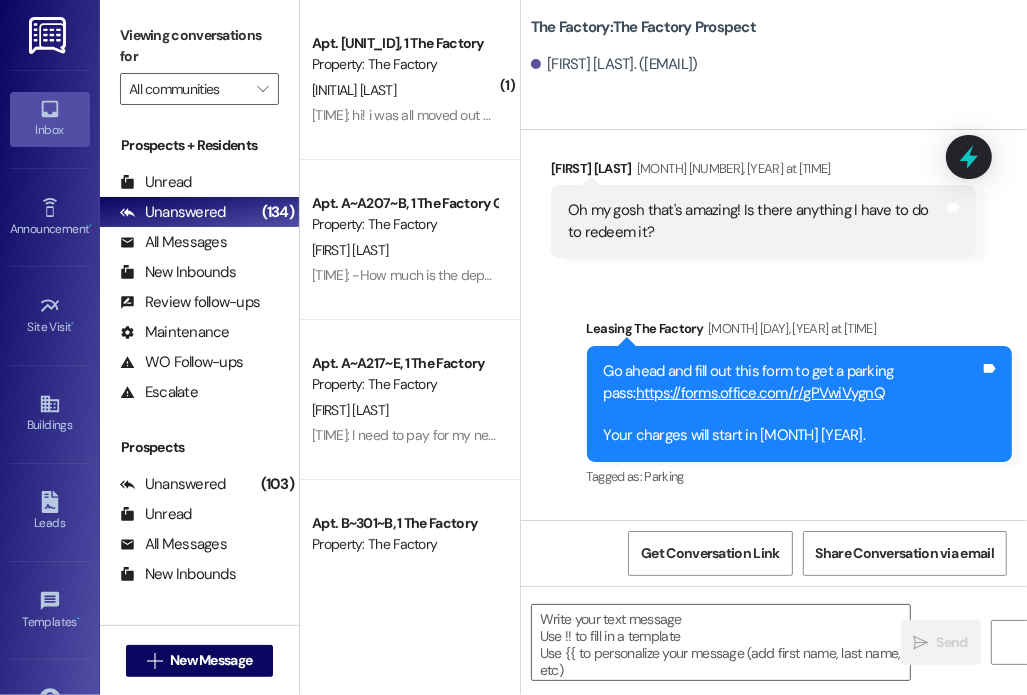 scroll, scrollTop: 4840, scrollLeft: 0, axis: vertical 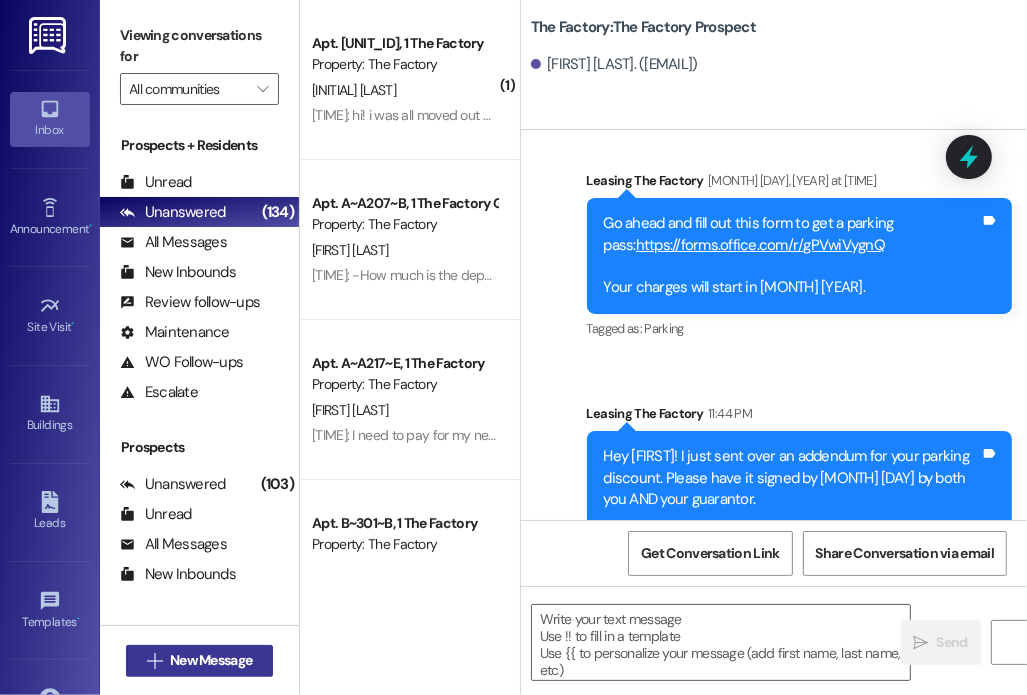 click on "New Message" at bounding box center [211, 660] 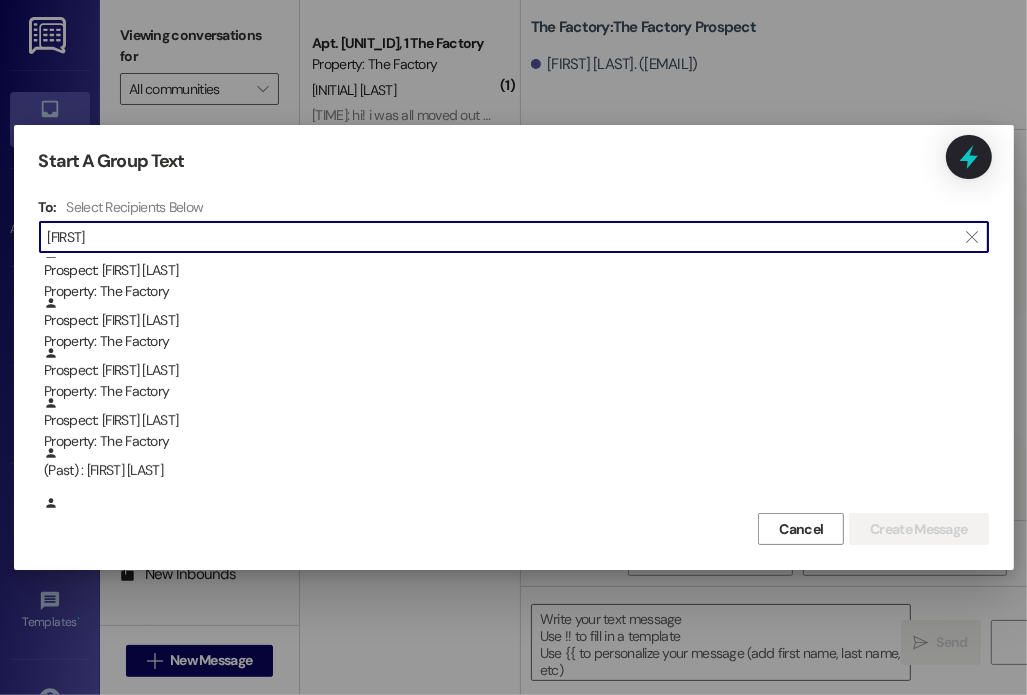 scroll, scrollTop: 219, scrollLeft: 0, axis: vertical 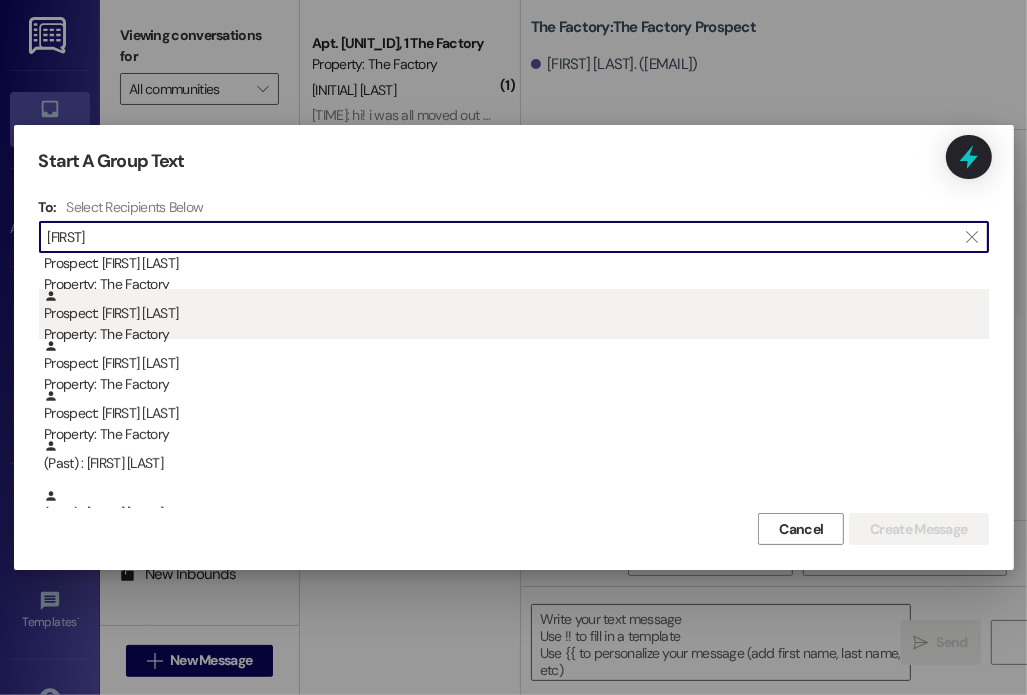 type on "[FIRST]" 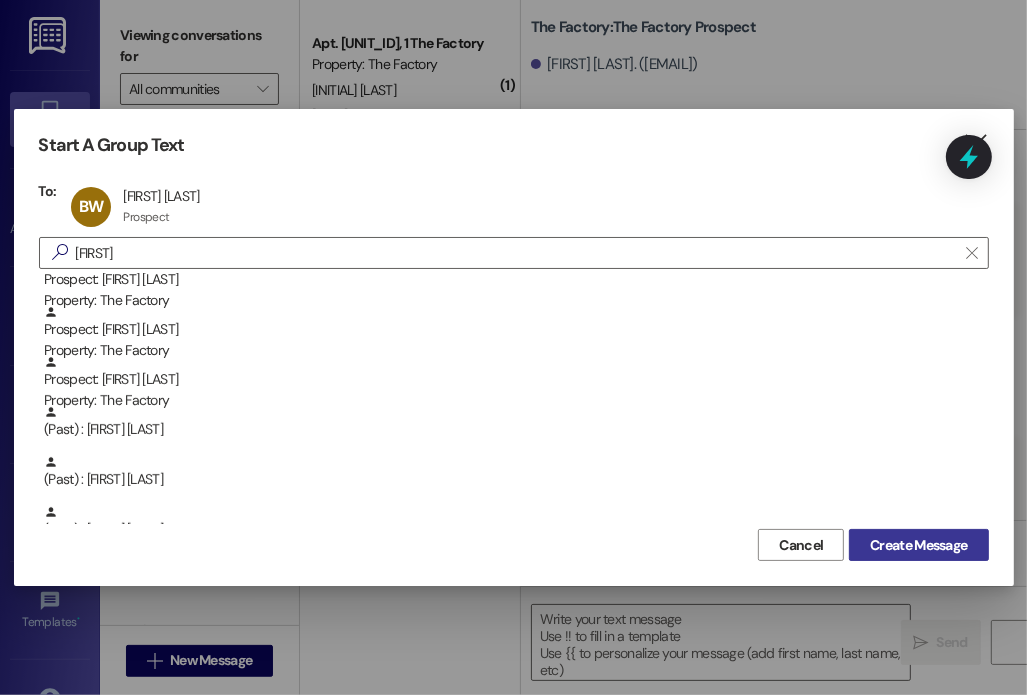 click on "Create Message" at bounding box center [918, 545] 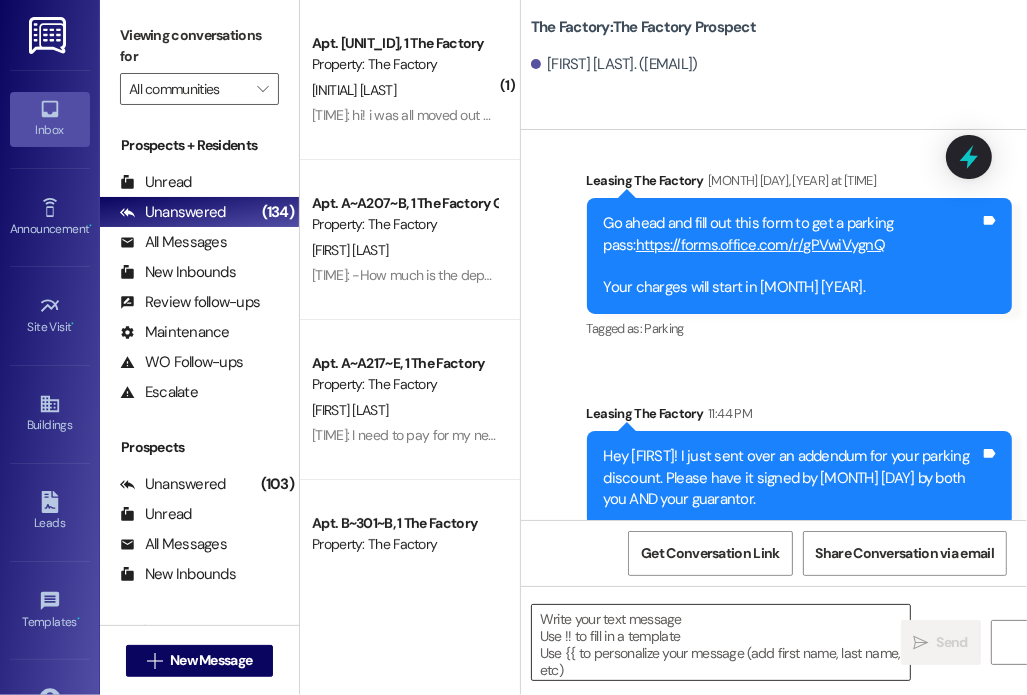 click at bounding box center [721, 642] 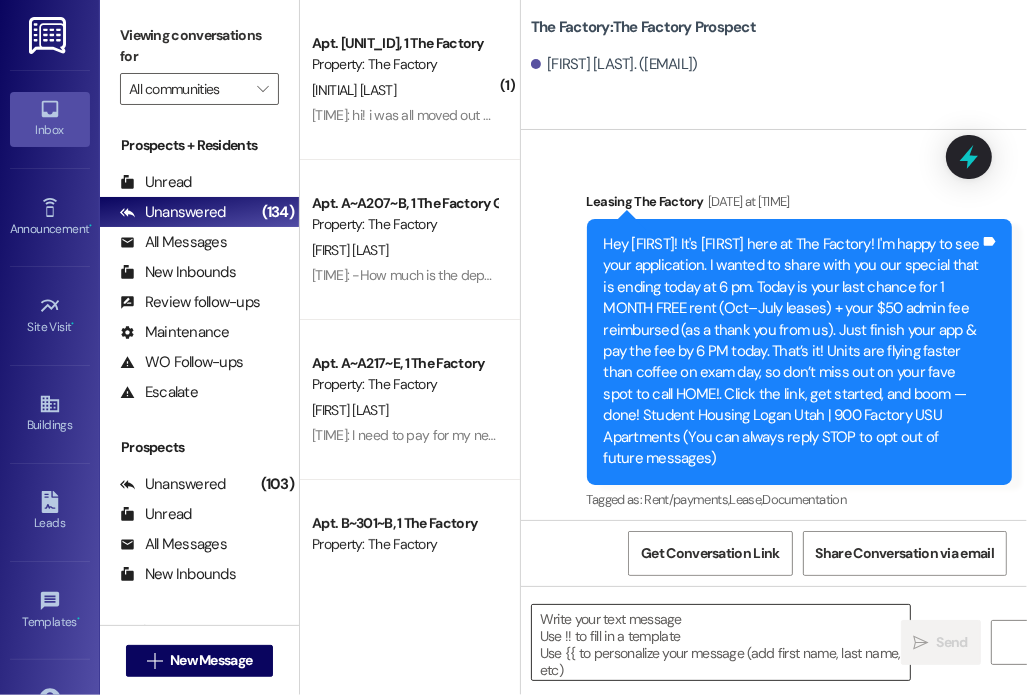 click at bounding box center [721, 642] 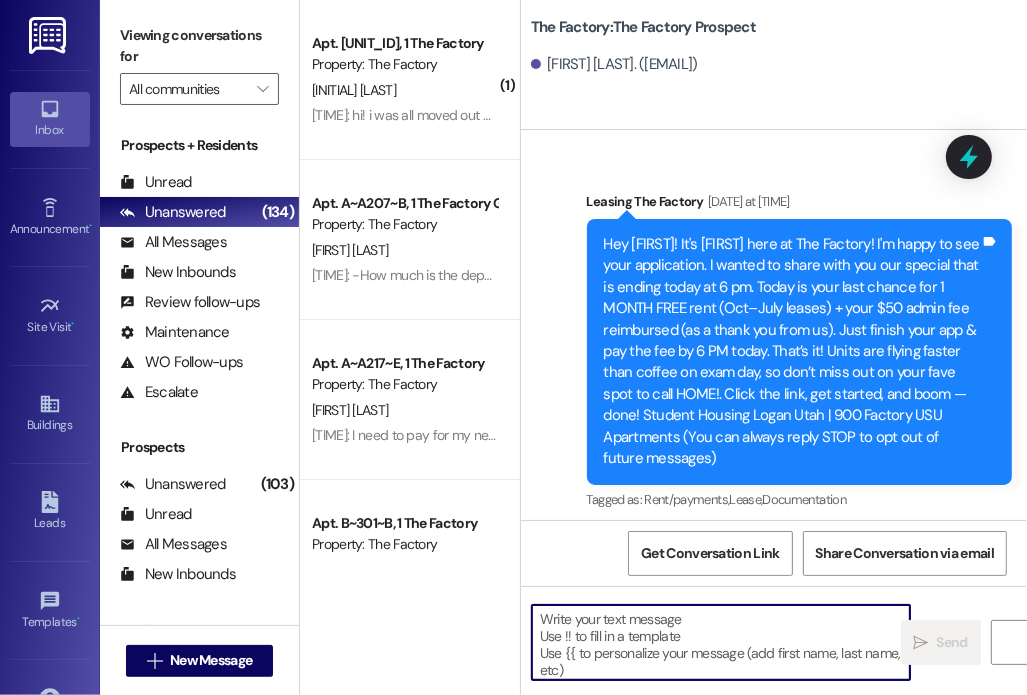 paste on "Hey {{first_name}}! I just sent over an addendum for your rent concession. Please have it signed by [DATE] 5th by both you AND your guarantor.
Also, are you needing a parking space for the fall? We only have about 290 spaces total so we wanted to give you the chance to grab a spot before we fill up! Please fill out this form, even if you don't want a pass or if you are unsure: https://forms.office.com/r/gPVwiVygnQ" 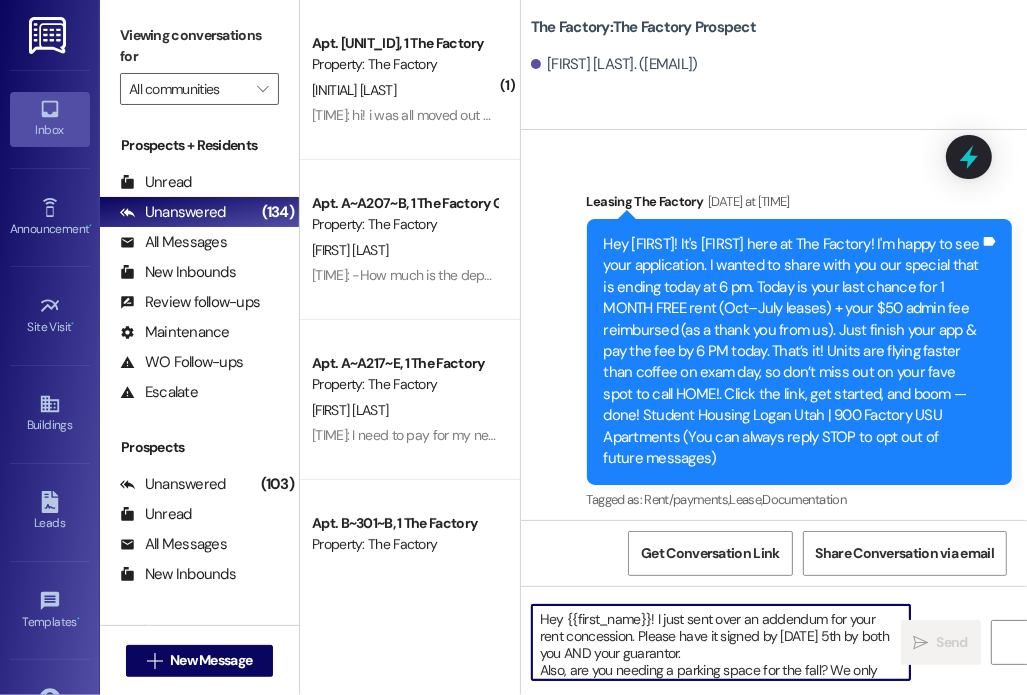 scroll, scrollTop: 67, scrollLeft: 0, axis: vertical 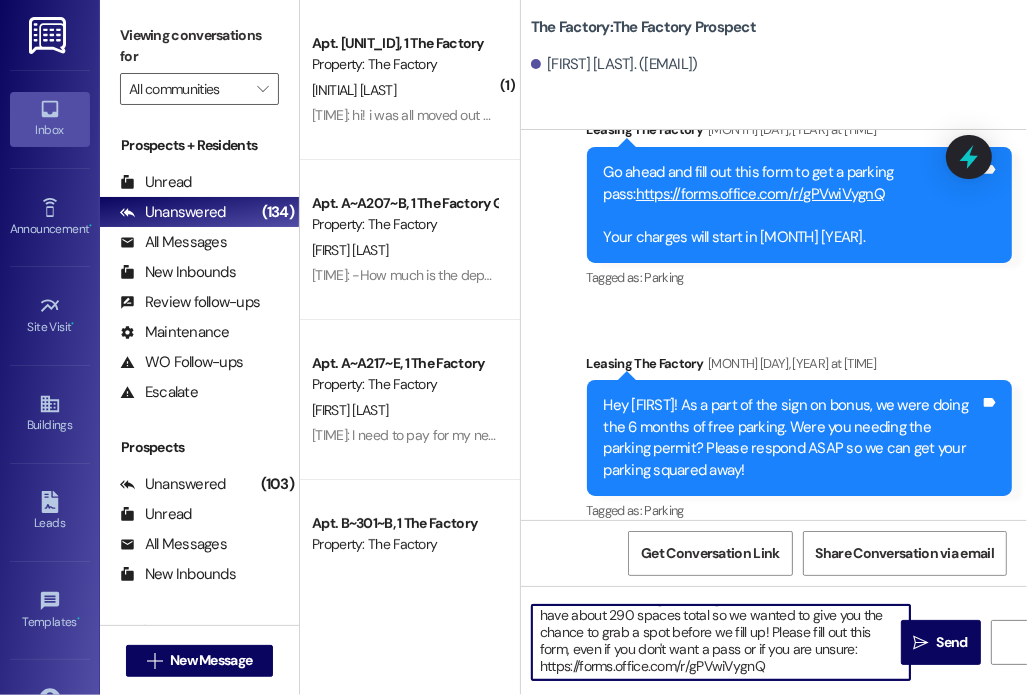drag, startPoint x: 541, startPoint y: 672, endPoint x: 871, endPoint y: 742, distance: 337.34256 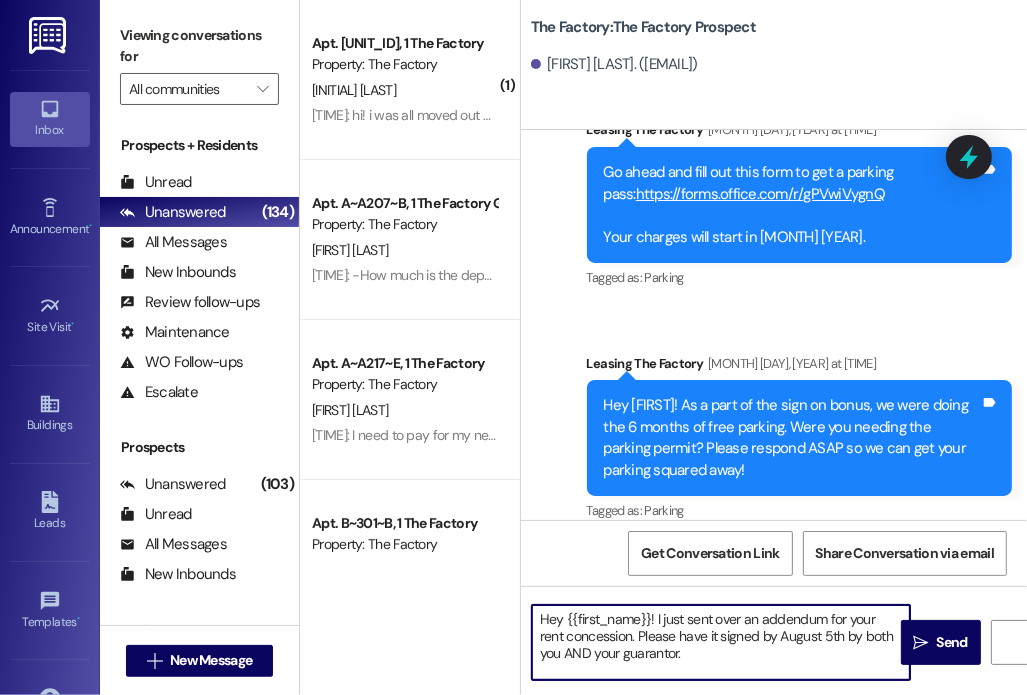 scroll, scrollTop: 0, scrollLeft: 0, axis: both 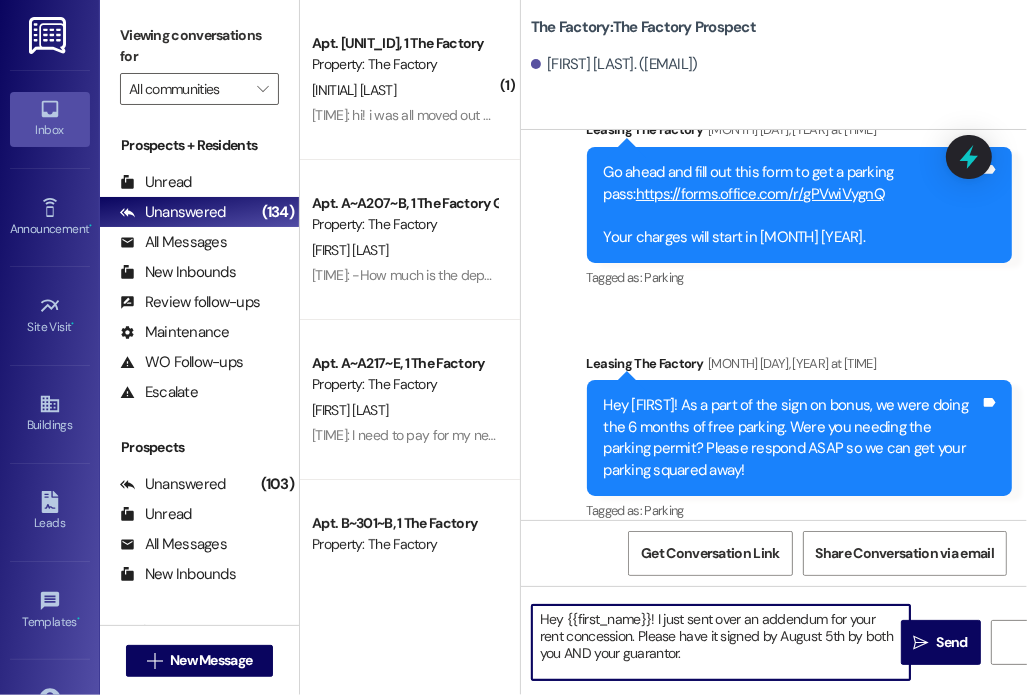 drag, startPoint x: 877, startPoint y: 623, endPoint x: 608, endPoint y: 637, distance: 269.36407 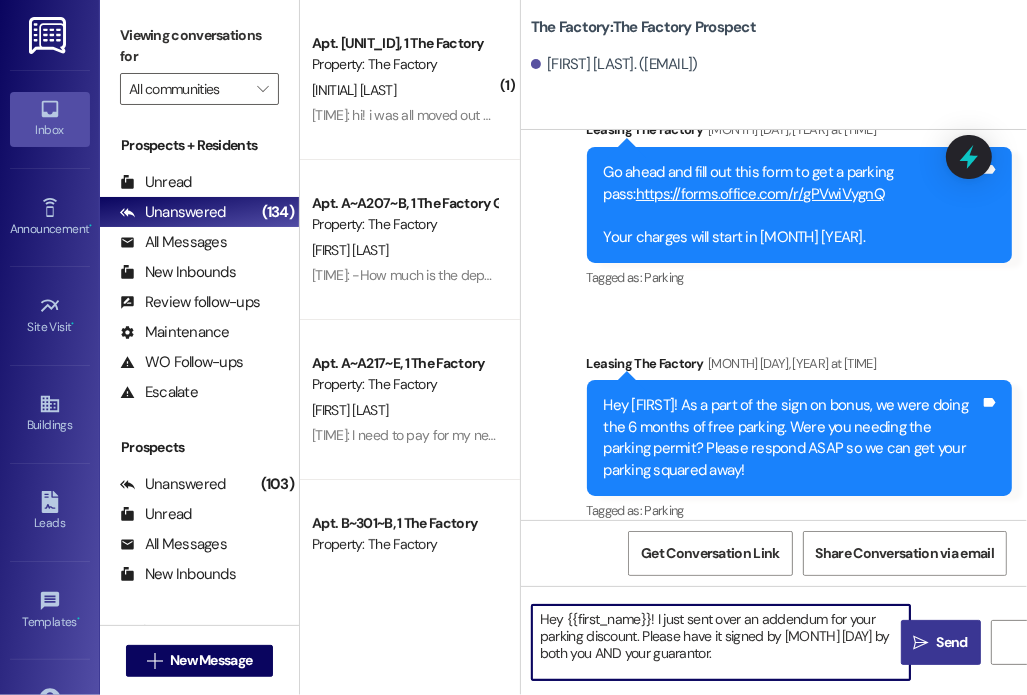 type on "Hey {{first_name}}! I just sent over an addendum for your parking discount. Please have it signed by [MONTH] [DAY] by both you AND your guarantor." 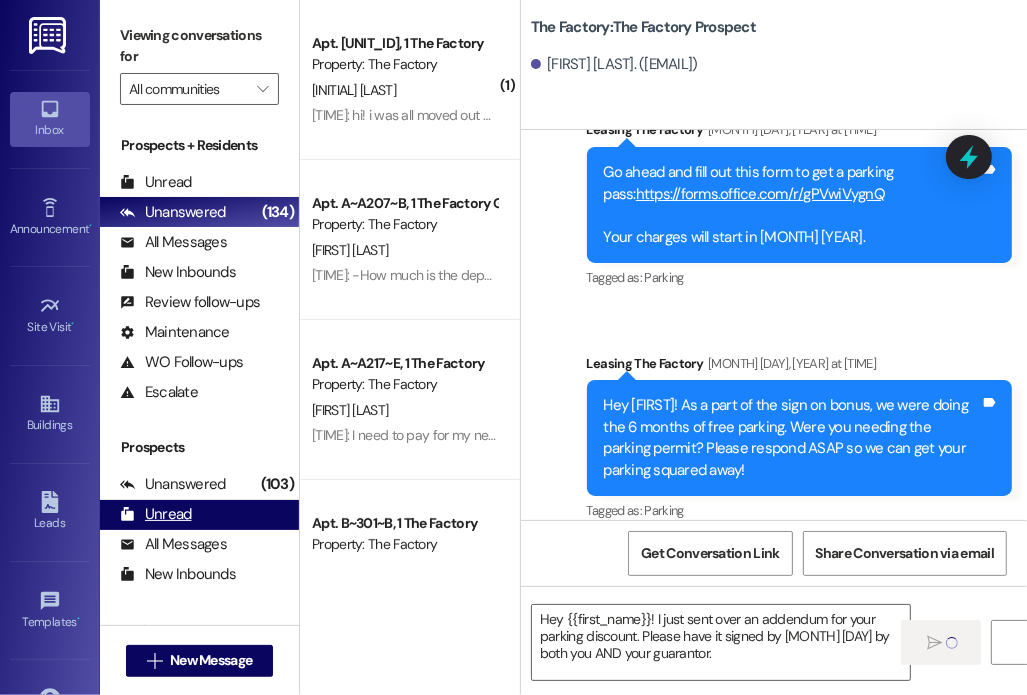 type 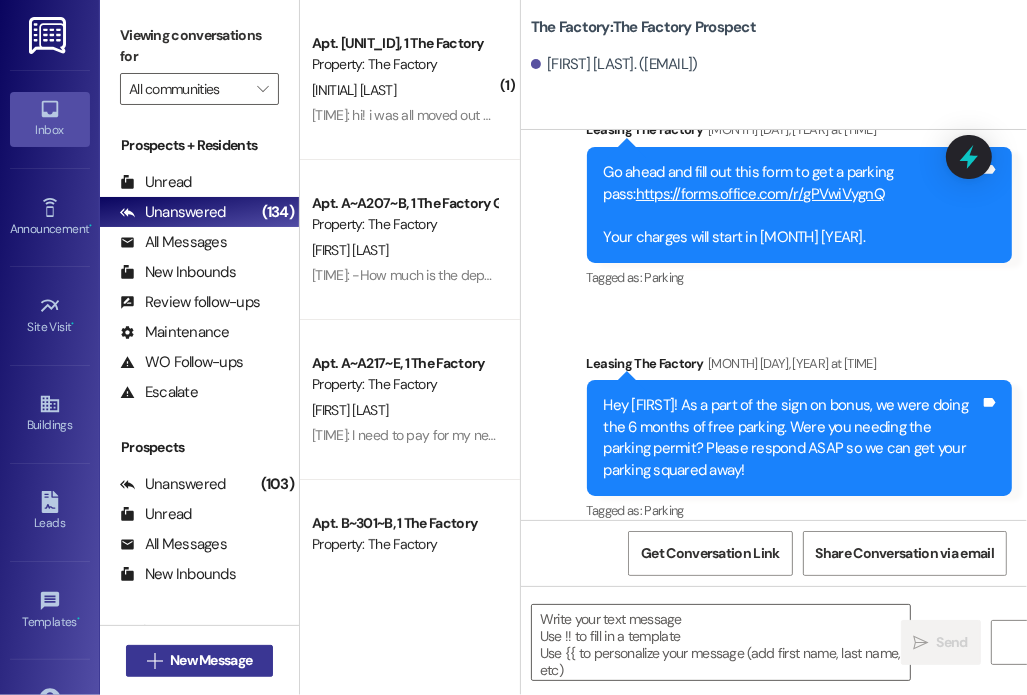 click on " New Message" at bounding box center (200, 661) 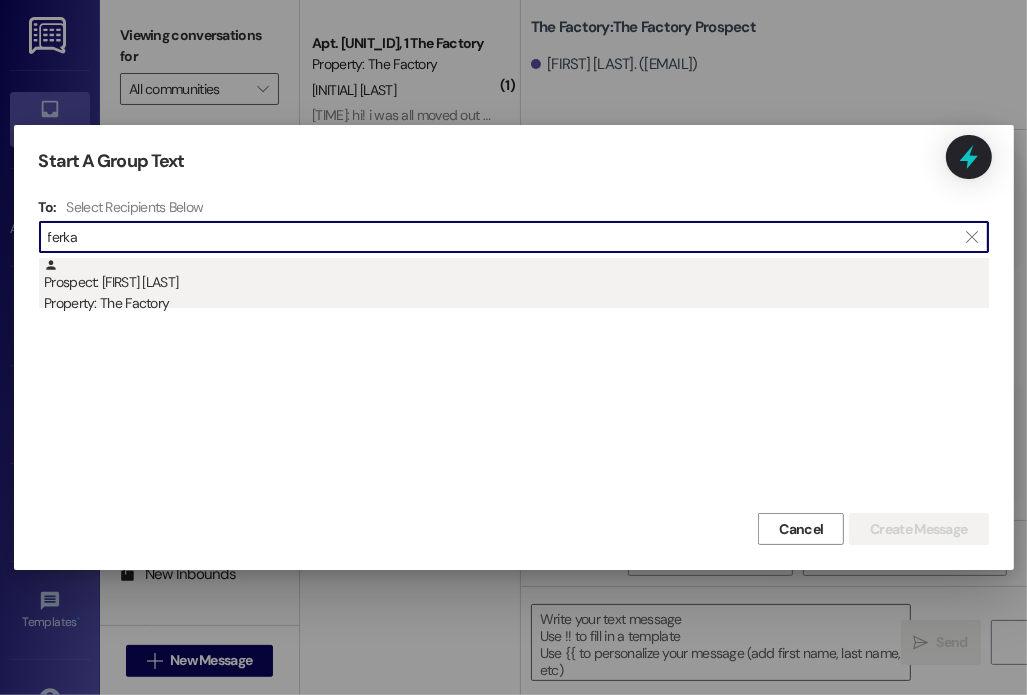 type on "ferka" 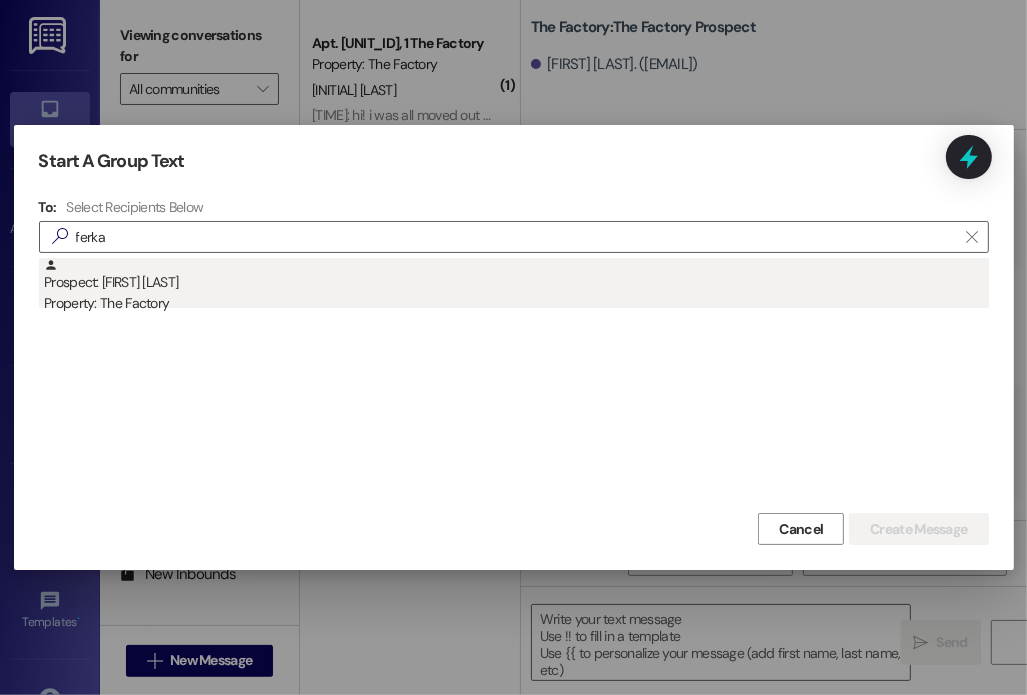 click on "Prospect: [FIRST] [LAST] Property: The Factory" at bounding box center (516, 286) 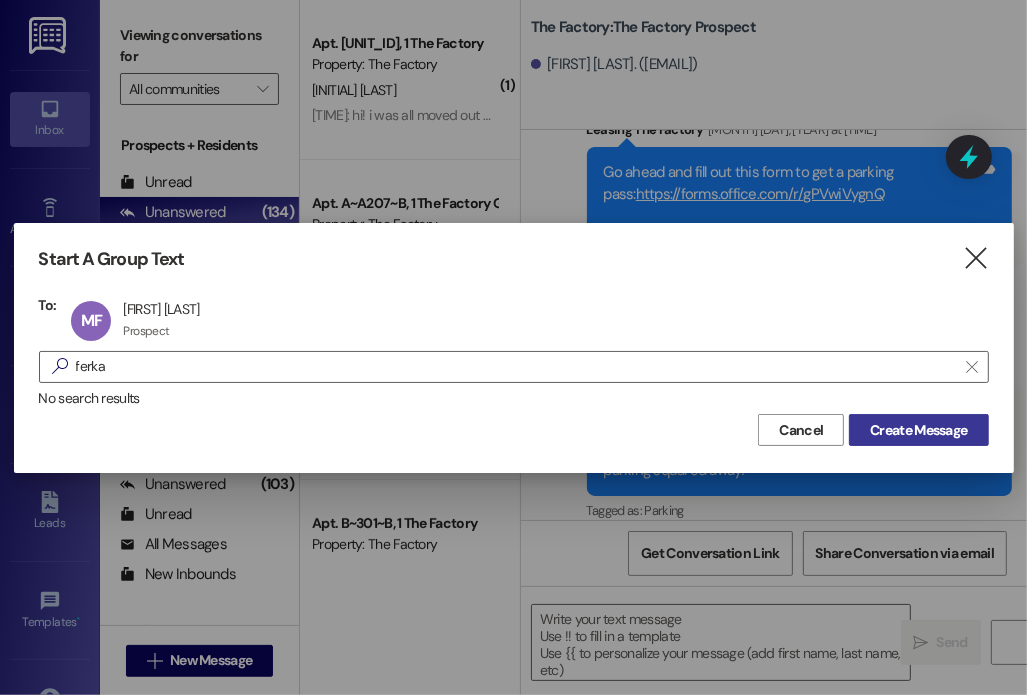 click on "Create Message" at bounding box center [918, 430] 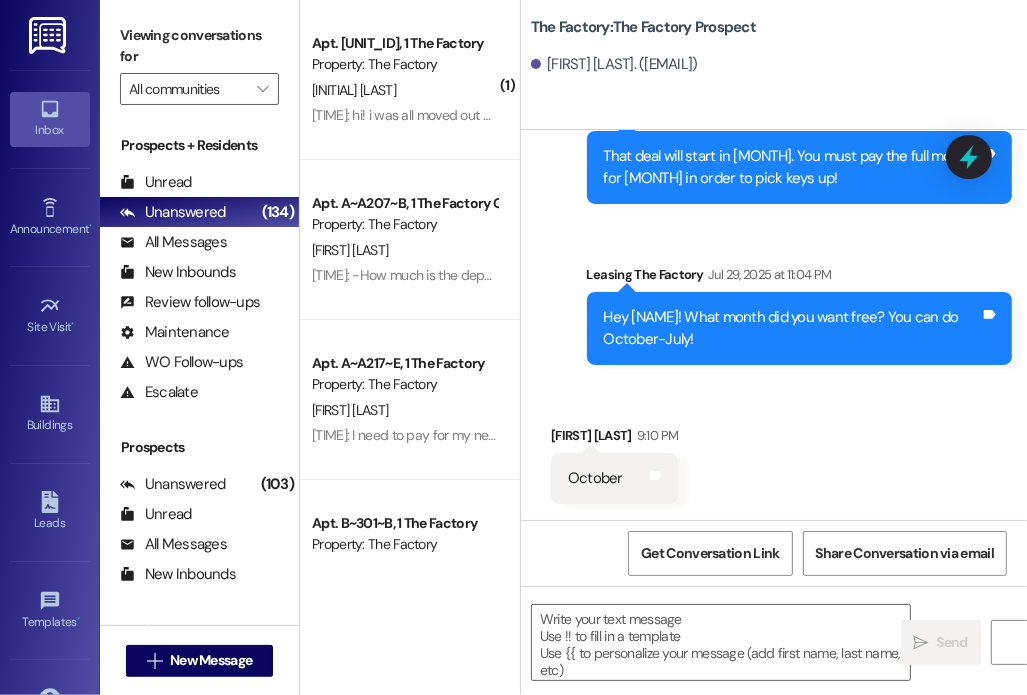 scroll, scrollTop: 8424, scrollLeft: 0, axis: vertical 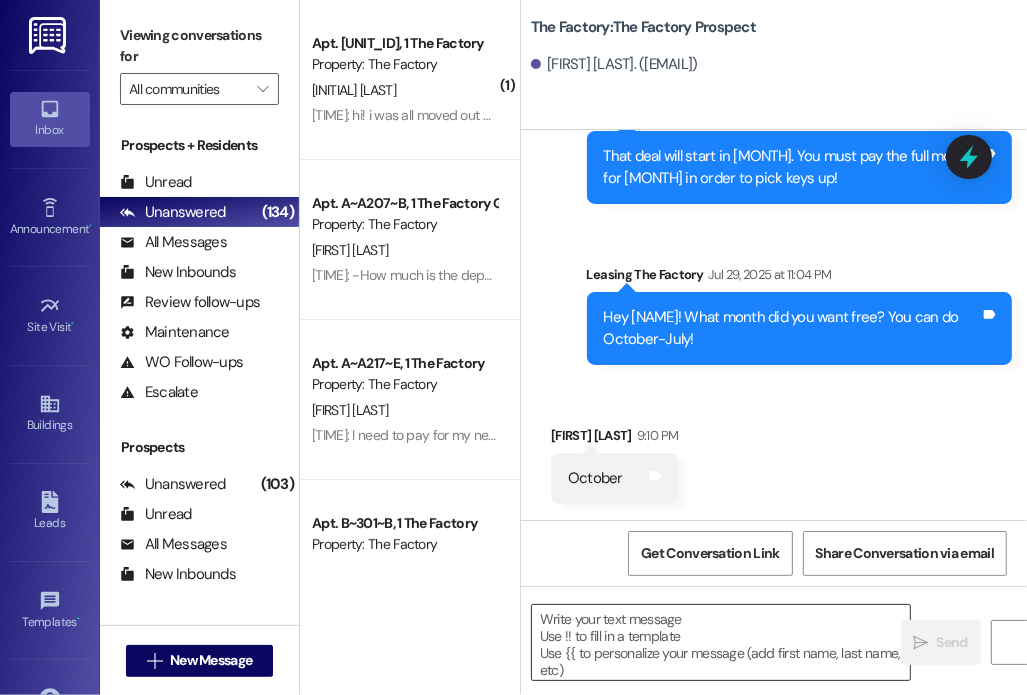 click at bounding box center [721, 642] 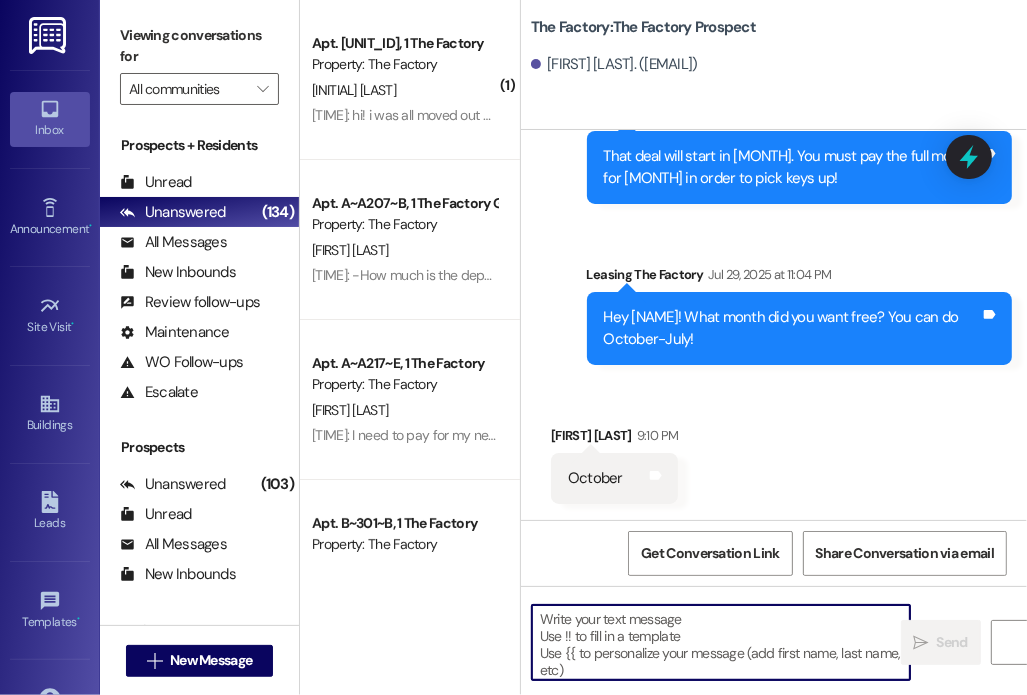 paste on "Hey {{first_name}}! I just sent over an addendum for your rent concession. Please have it signed by [DATE] 5th by both you AND your guarantor.
Also, are you needing a parking space for the fall? We only have about 290 spaces total so we wanted to give you the chance to grab a spot before we fill up! Please fill out this form, even if you don't want a pass or if you are unsure: https://forms.office.com/r/gPVwiVygnQ" 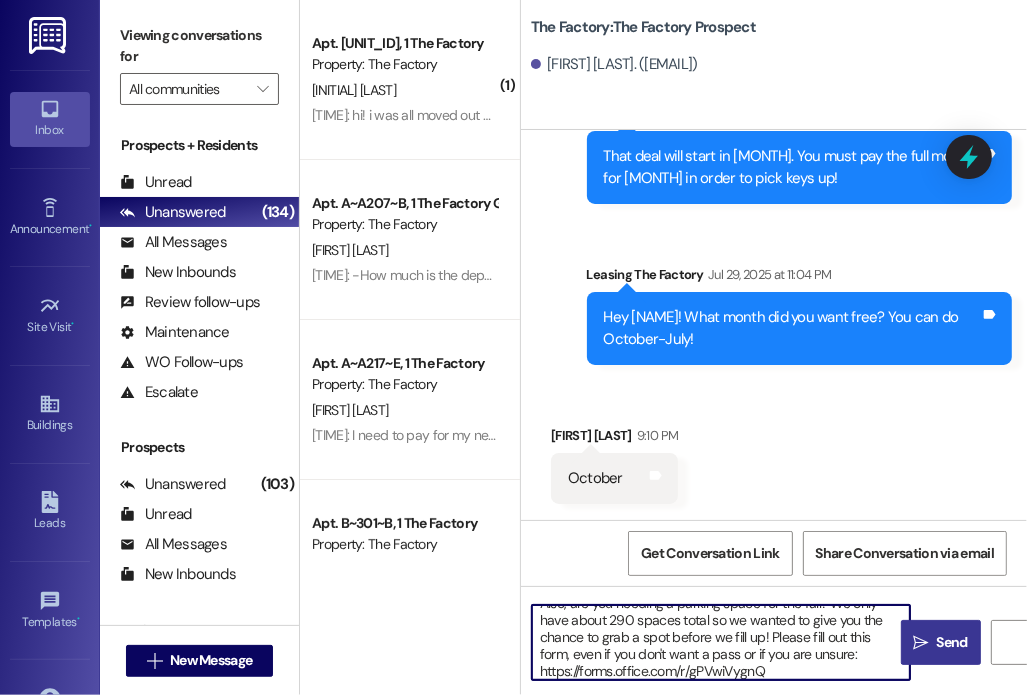 scroll, scrollTop: 0, scrollLeft: 0, axis: both 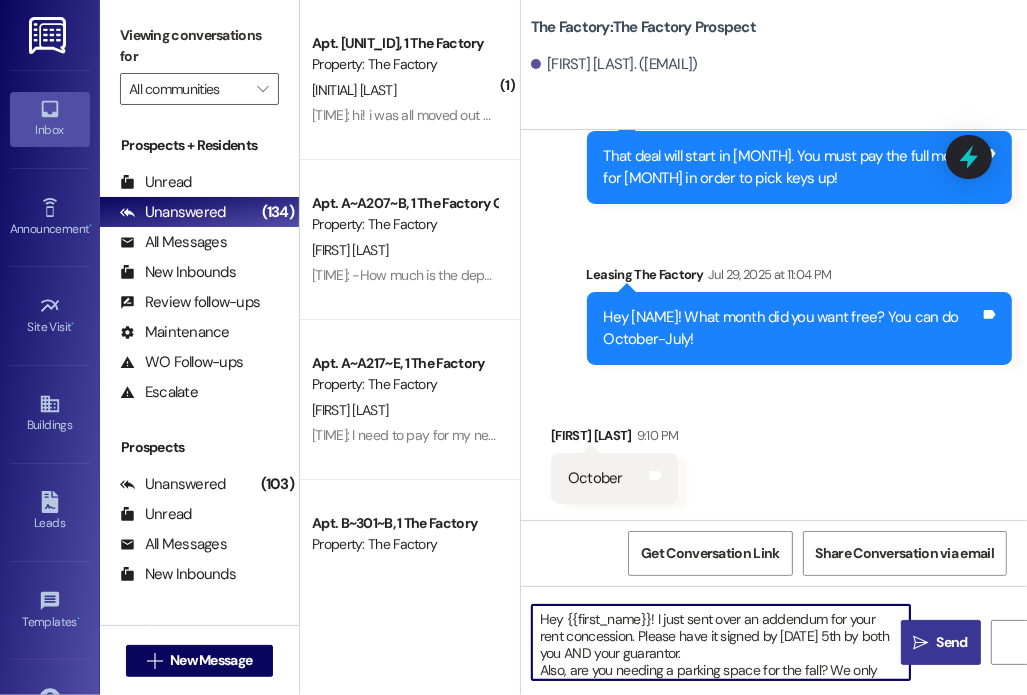 drag, startPoint x: 847, startPoint y: 639, endPoint x: 872, endPoint y: 652, distance: 28.178005 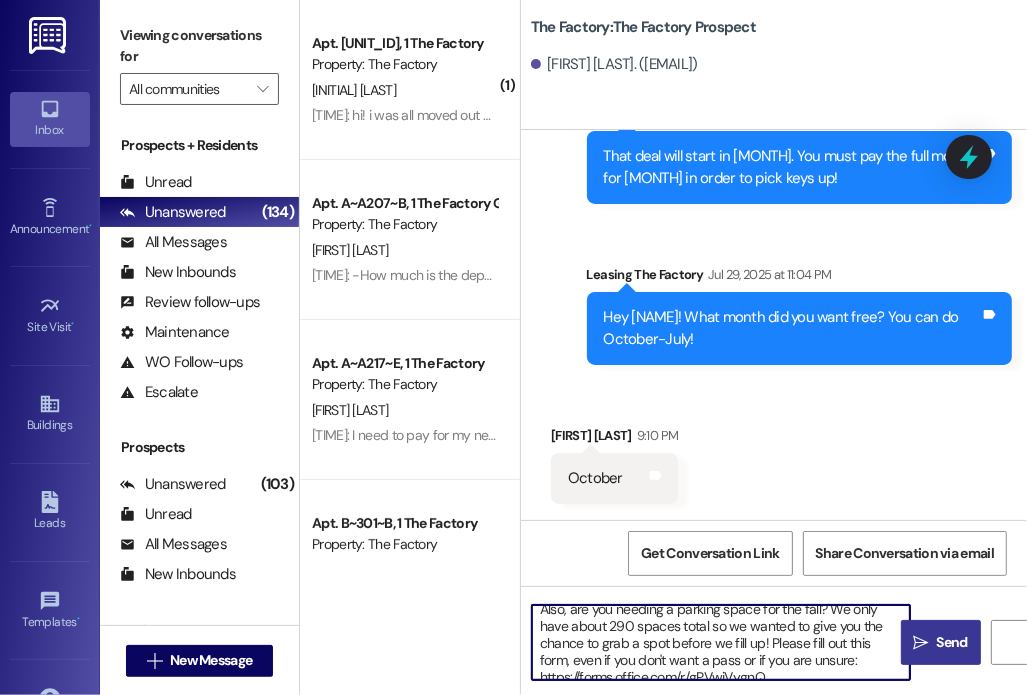 scroll, scrollTop: 15, scrollLeft: 0, axis: vertical 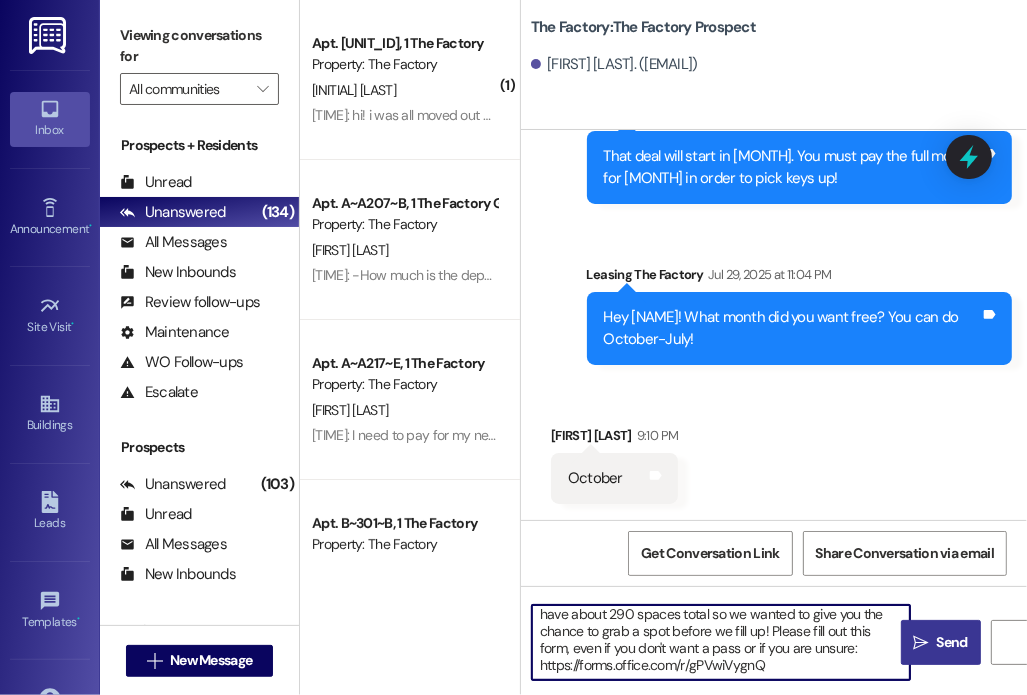 drag, startPoint x: 852, startPoint y: 622, endPoint x: 882, endPoint y: 695, distance: 78.92401 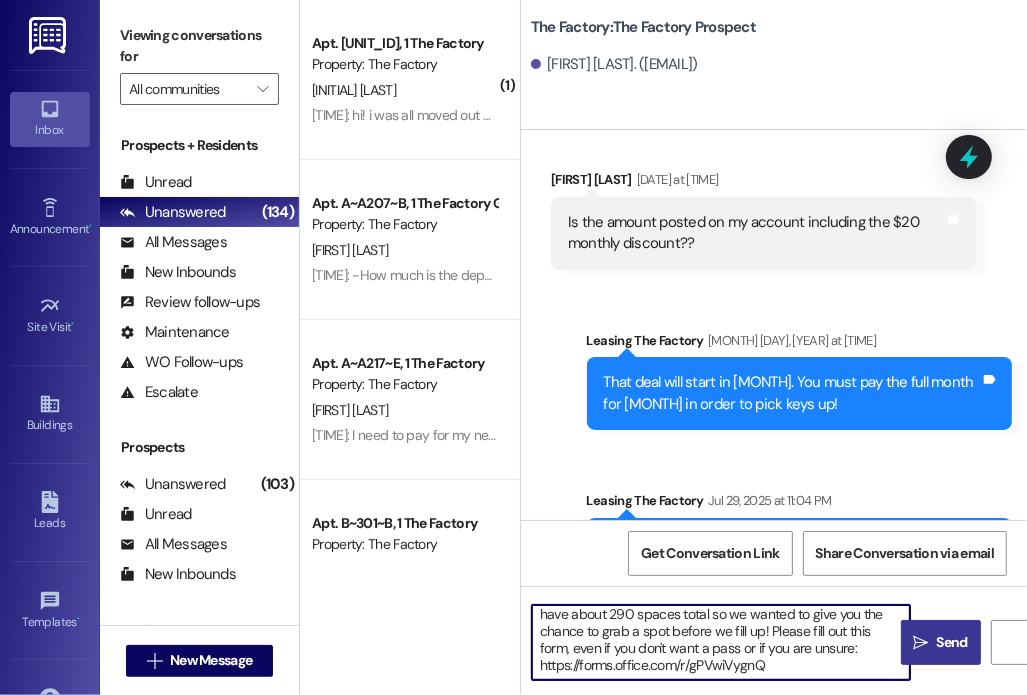 scroll, scrollTop: 8176, scrollLeft: 0, axis: vertical 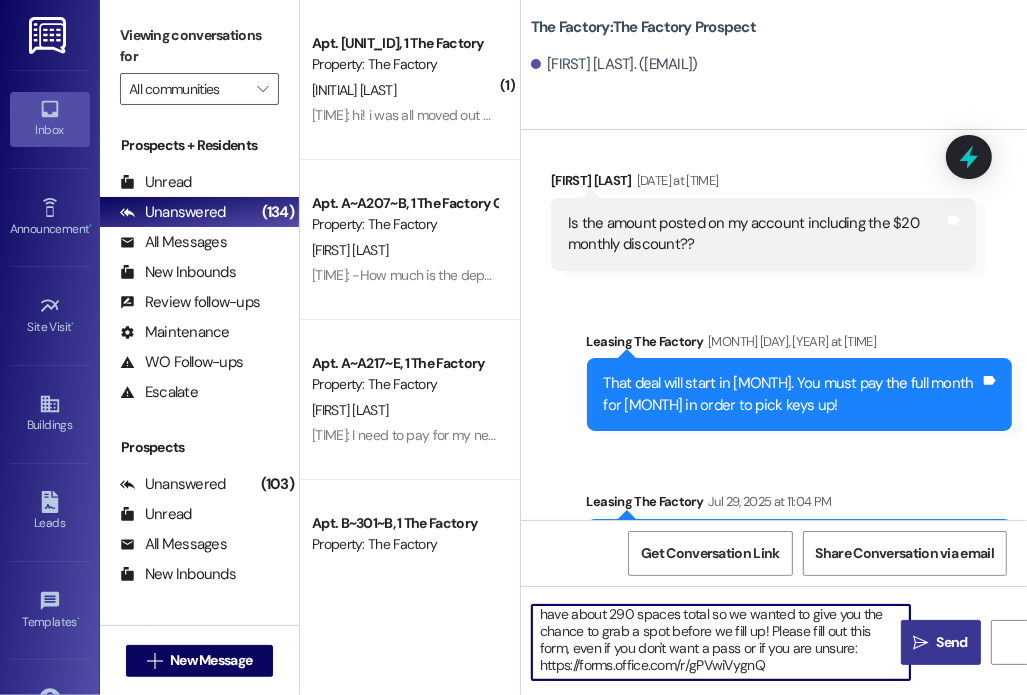 type on "Hey {{first_name}}! I just sent over an addendum for your rent concession. Please have it signed by August 5th." 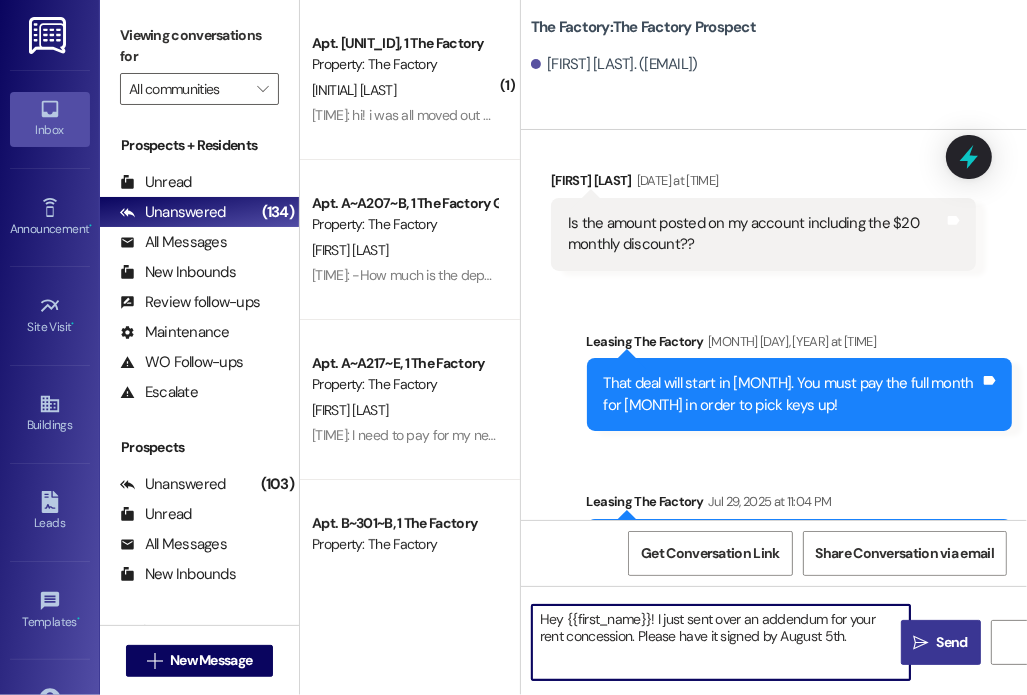 scroll, scrollTop: 0, scrollLeft: 0, axis: both 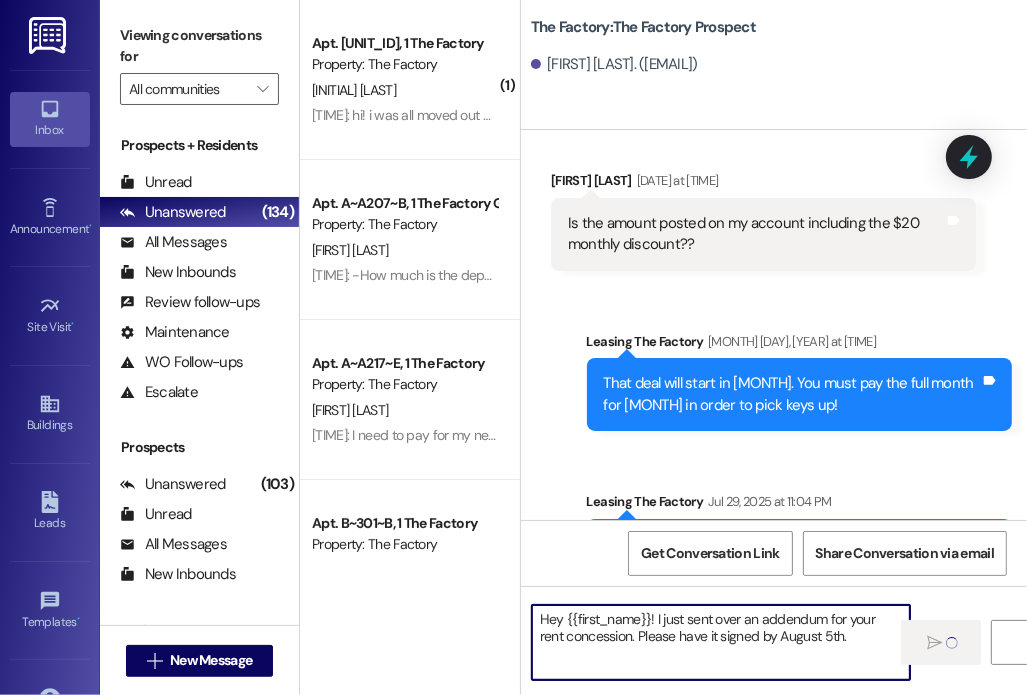 type 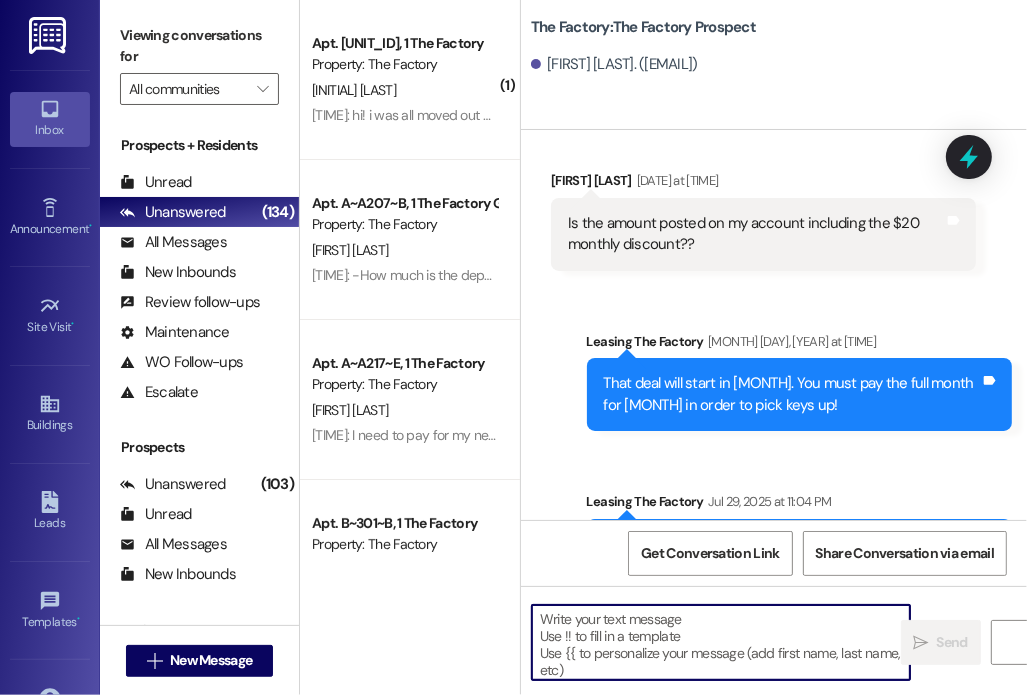 scroll, scrollTop: 8424, scrollLeft: 0, axis: vertical 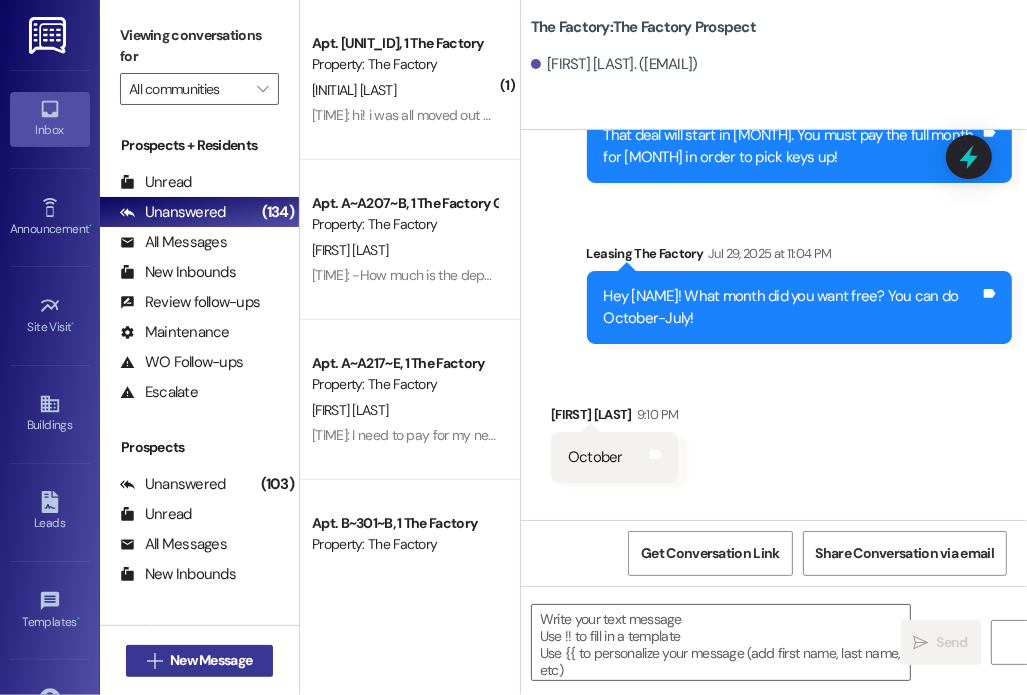 click on "New Message" at bounding box center [211, 660] 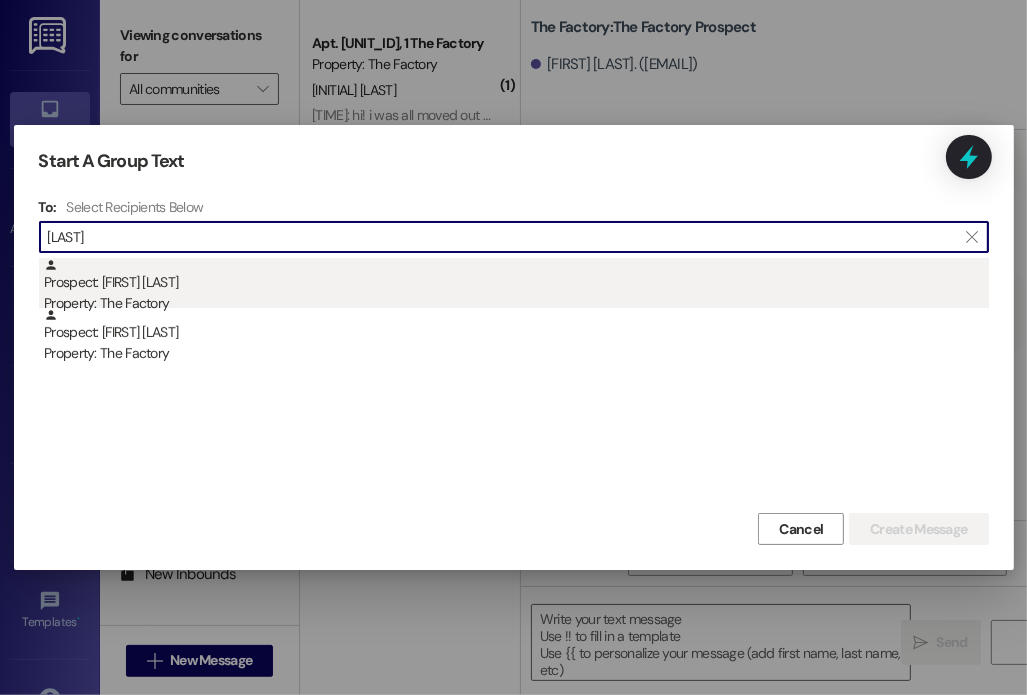 type on "[LAST]" 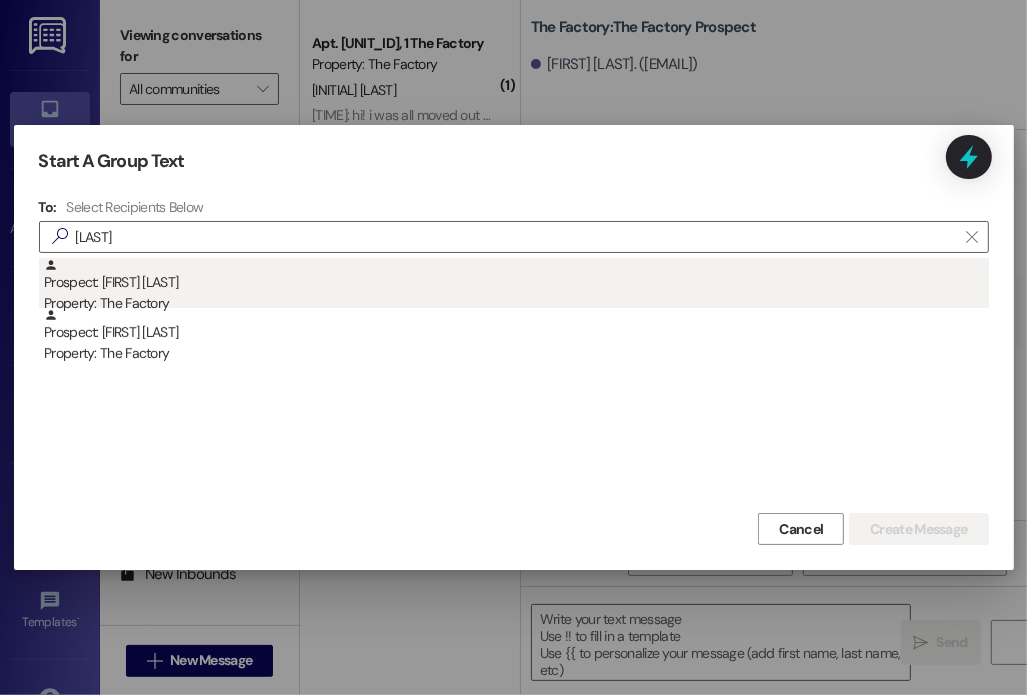 click on "Property: The Factory" at bounding box center (516, 303) 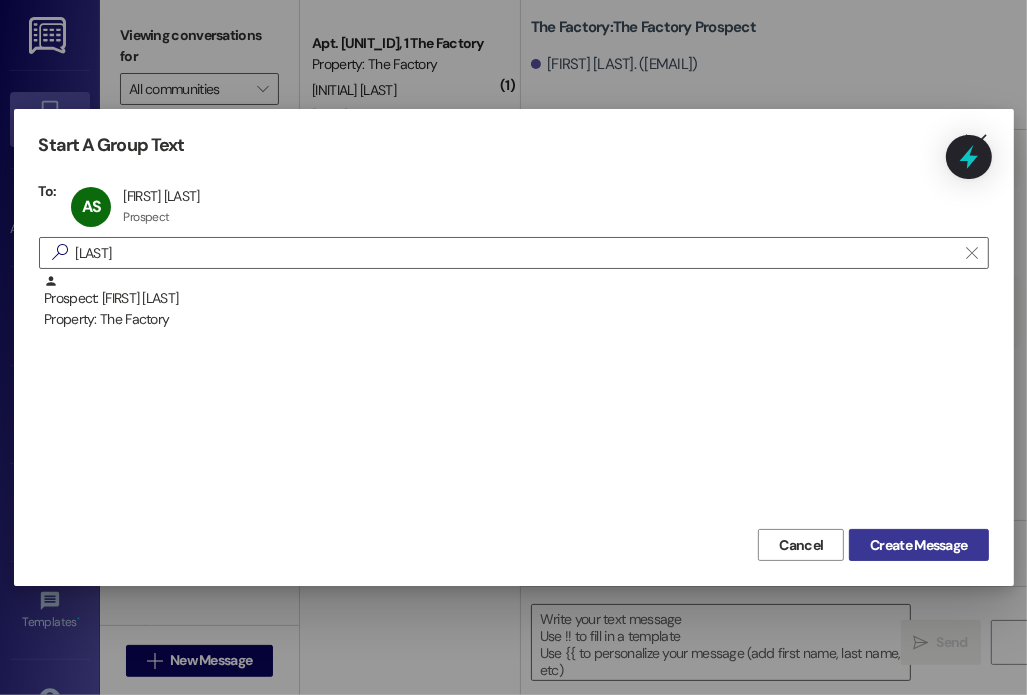 click on "Create Message" at bounding box center [918, 545] 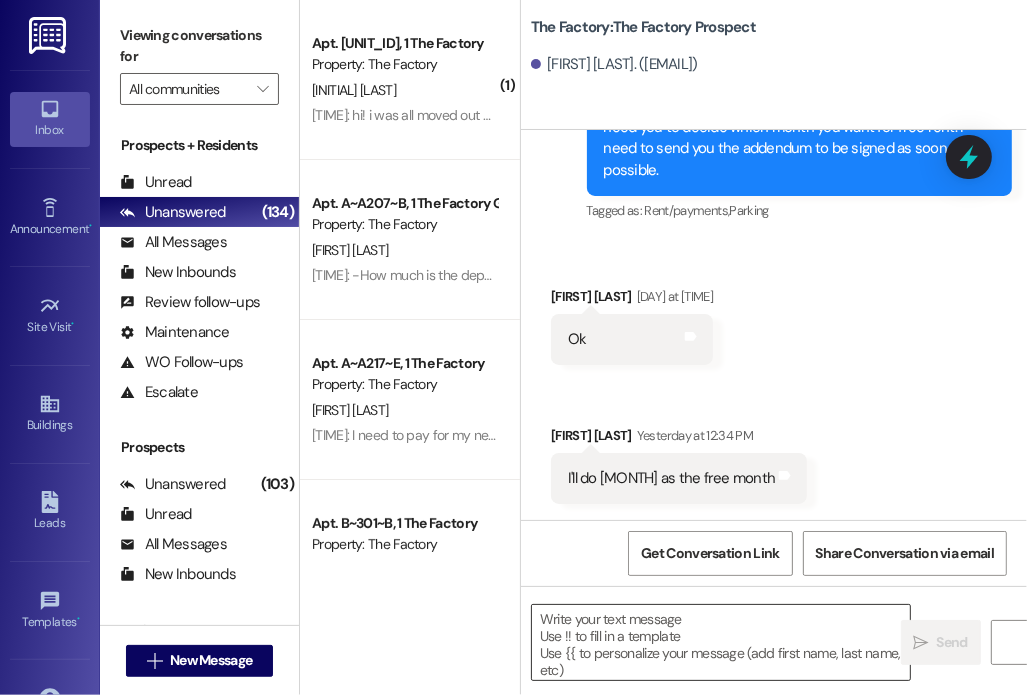 scroll, scrollTop: 2506, scrollLeft: 0, axis: vertical 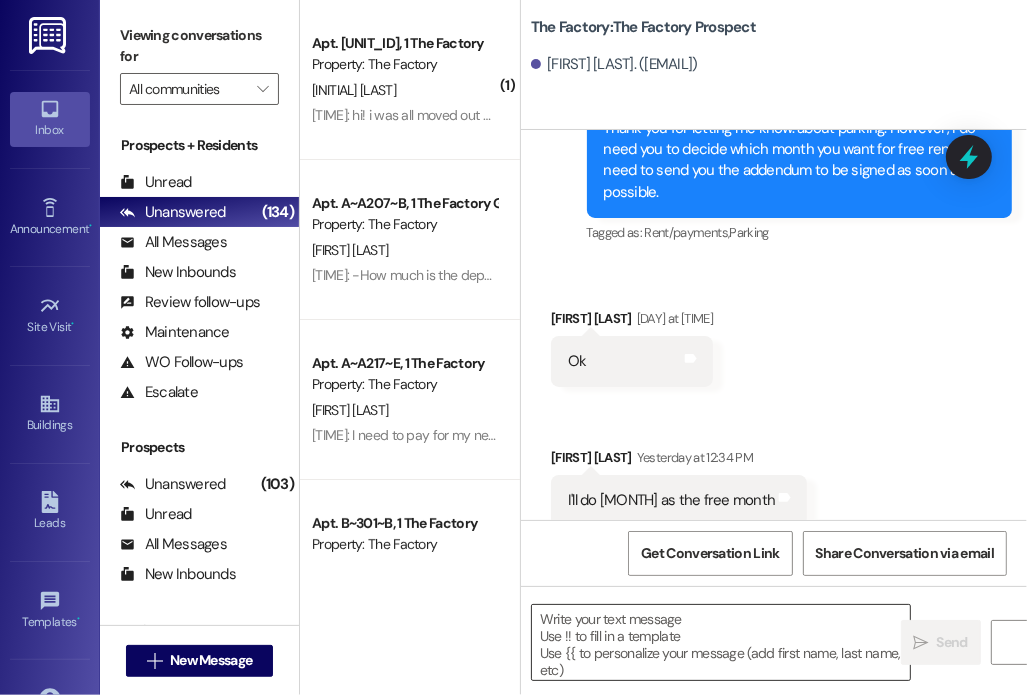 click at bounding box center (721, 642) 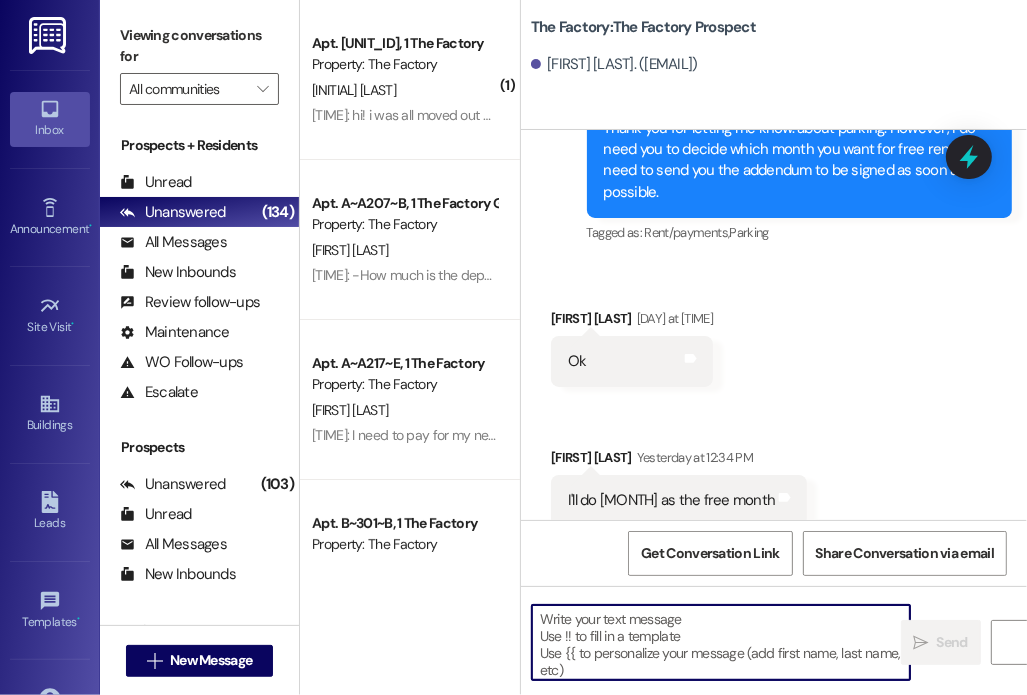 paste on "Hey {{first_name}}! I just sent over an addendum for your rent concession. Please have it signed by [DATE] 5th by both you AND your guarantor.
Also, are you needing a parking space for the fall? We only have about 290 spaces total so we wanted to give you the chance to grab a spot before we fill up! Please fill out this form, even if you don't want a pass or if you are unsure: https://forms.office.com/r/gPVwiVygnQ" 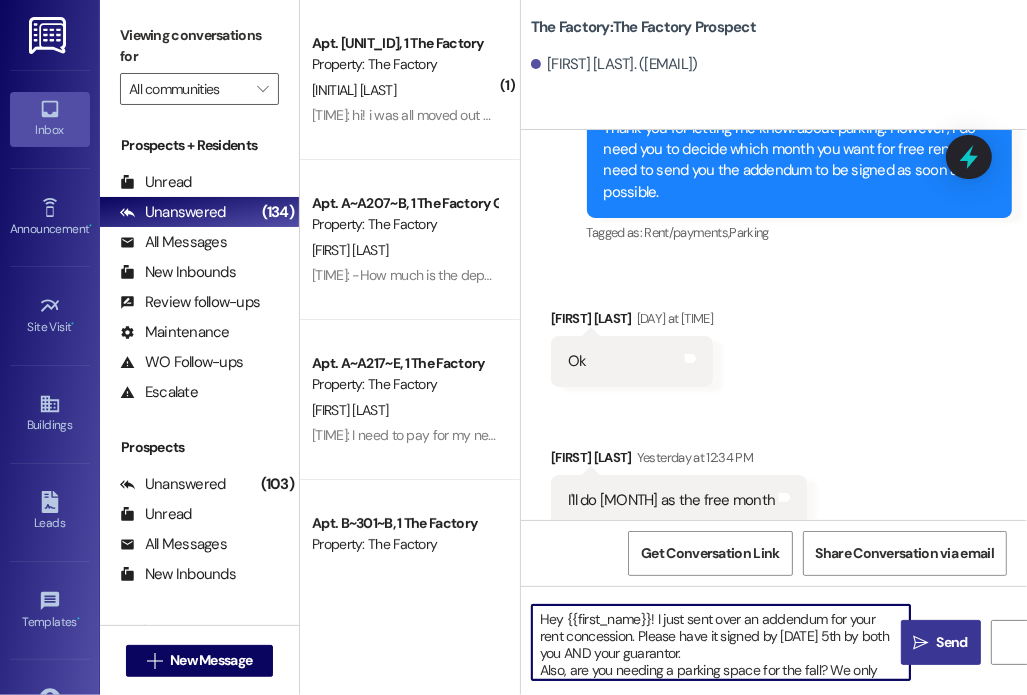 scroll, scrollTop: 67, scrollLeft: 0, axis: vertical 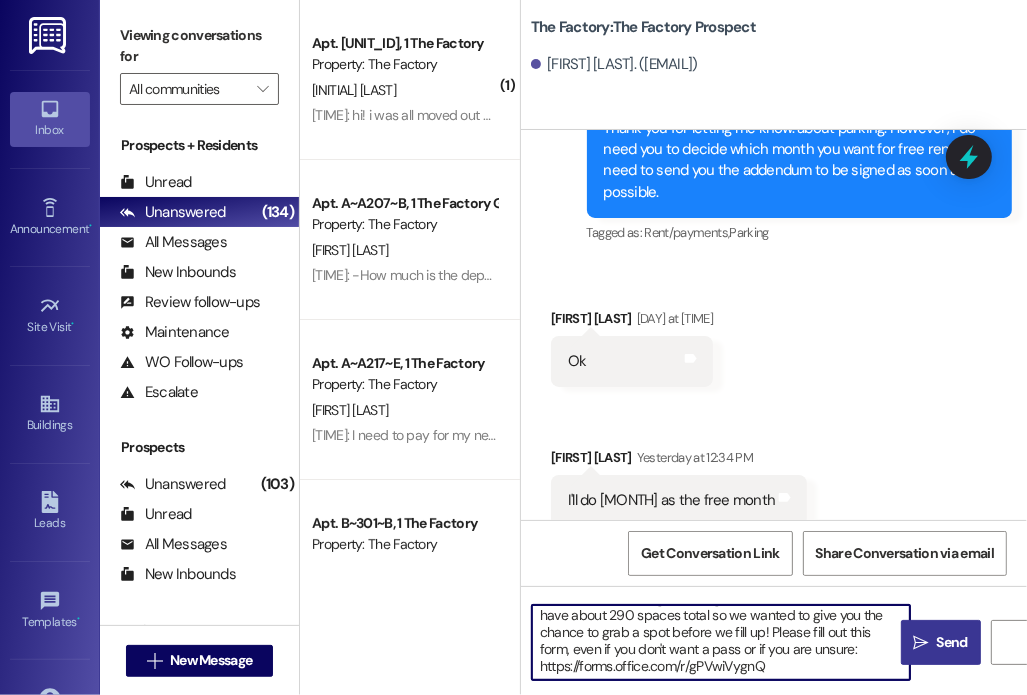 drag, startPoint x: 688, startPoint y: 625, endPoint x: 872, endPoint y: 742, distance: 218.04816 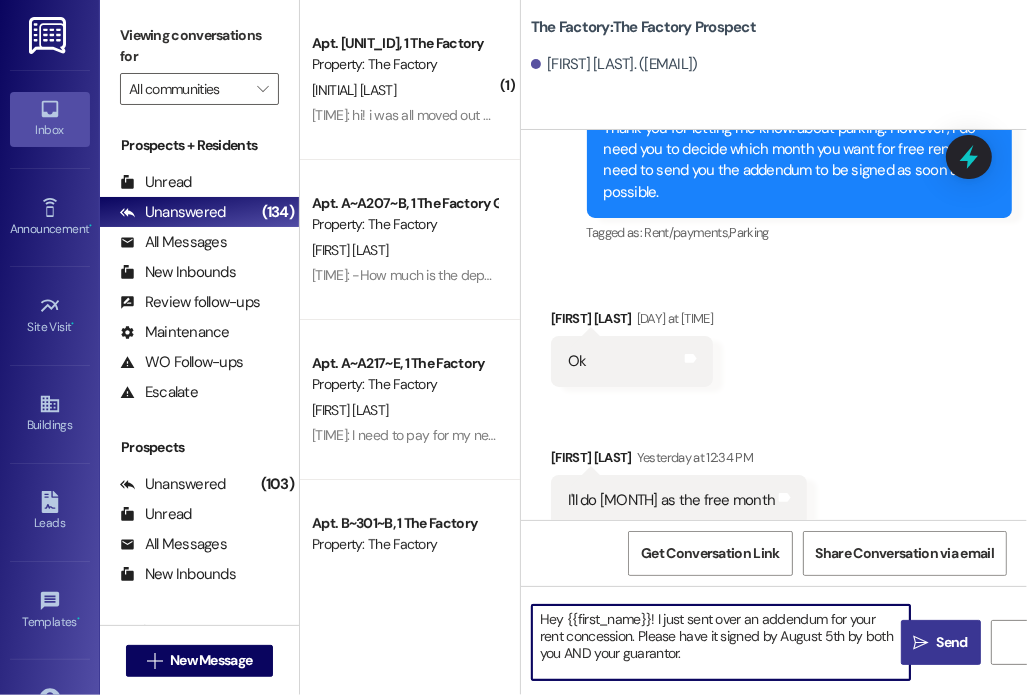 scroll, scrollTop: 0, scrollLeft: 0, axis: both 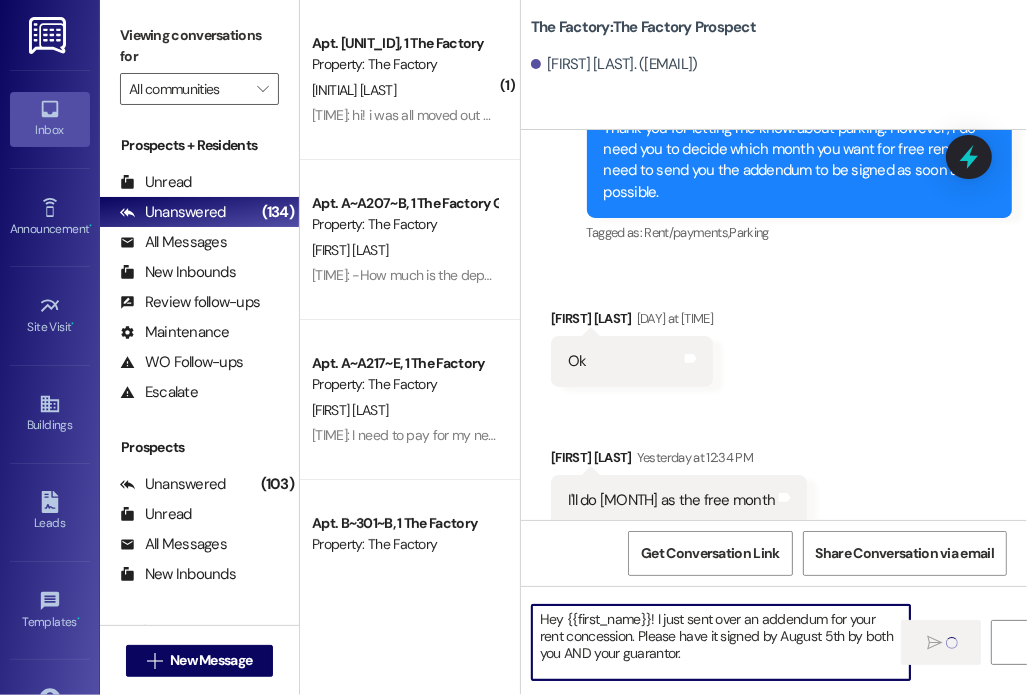 type 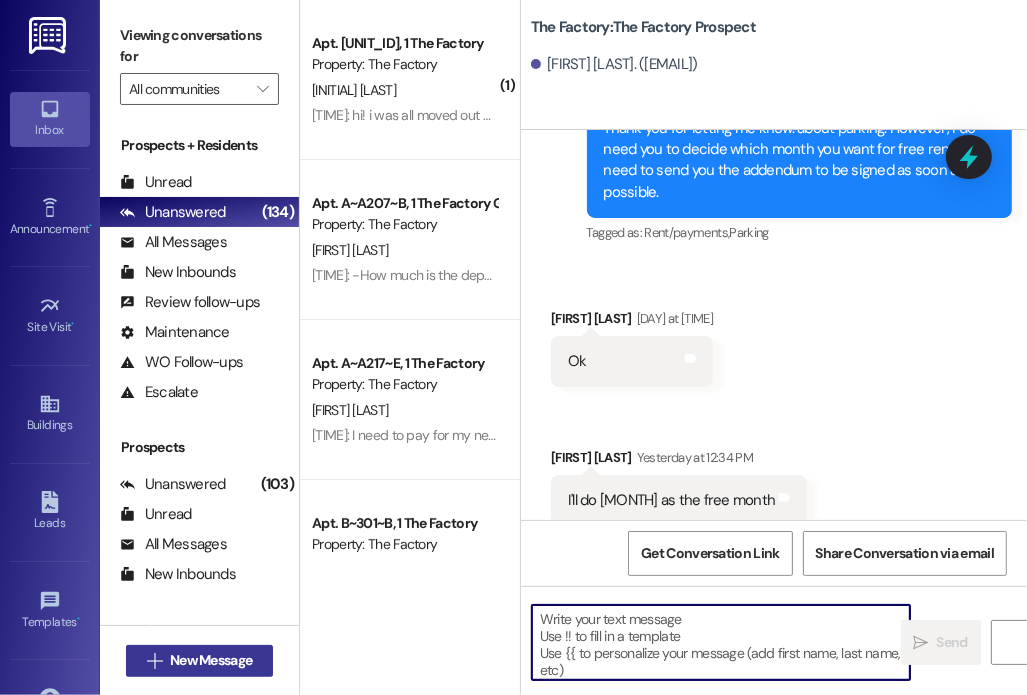 click on "New Message" at bounding box center [211, 660] 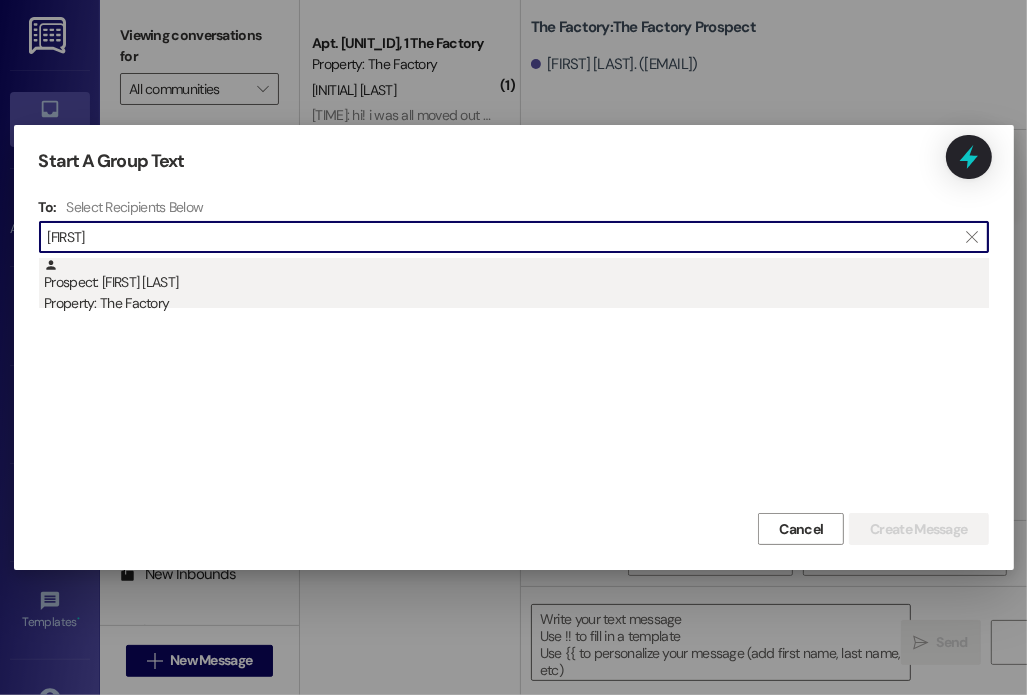 type on "[FIRST]" 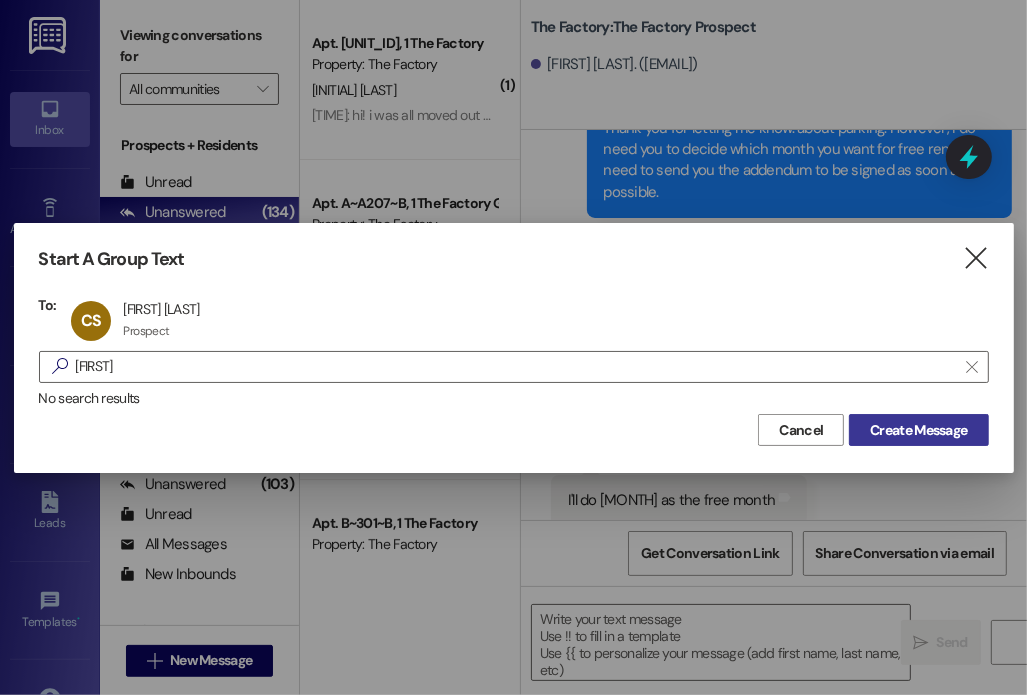 click on "Create Message" at bounding box center [918, 430] 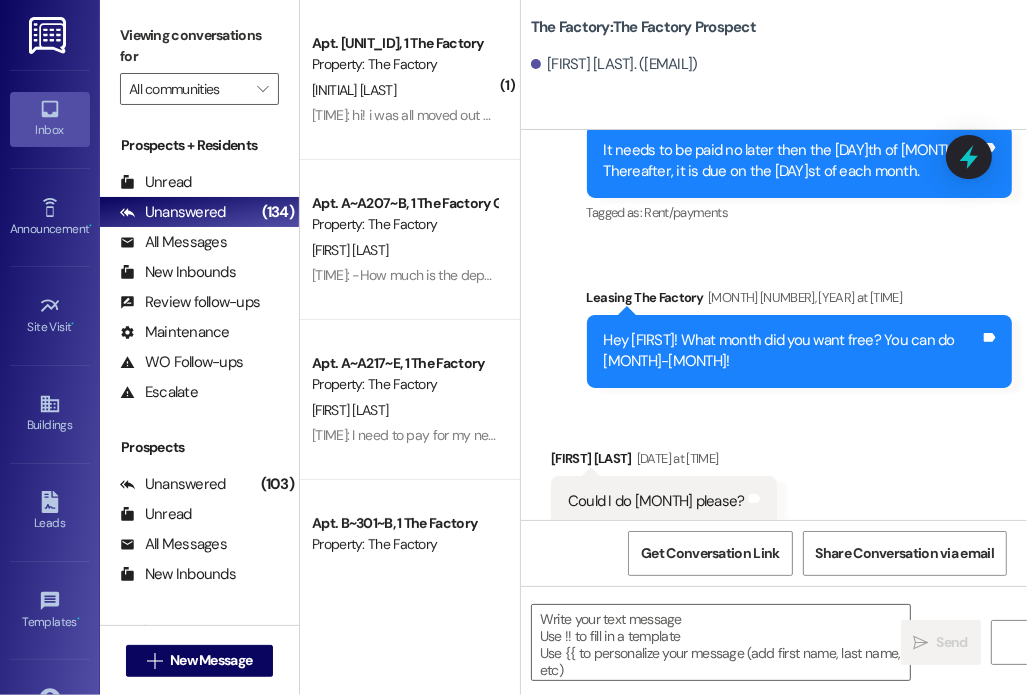 scroll, scrollTop: 3665, scrollLeft: 0, axis: vertical 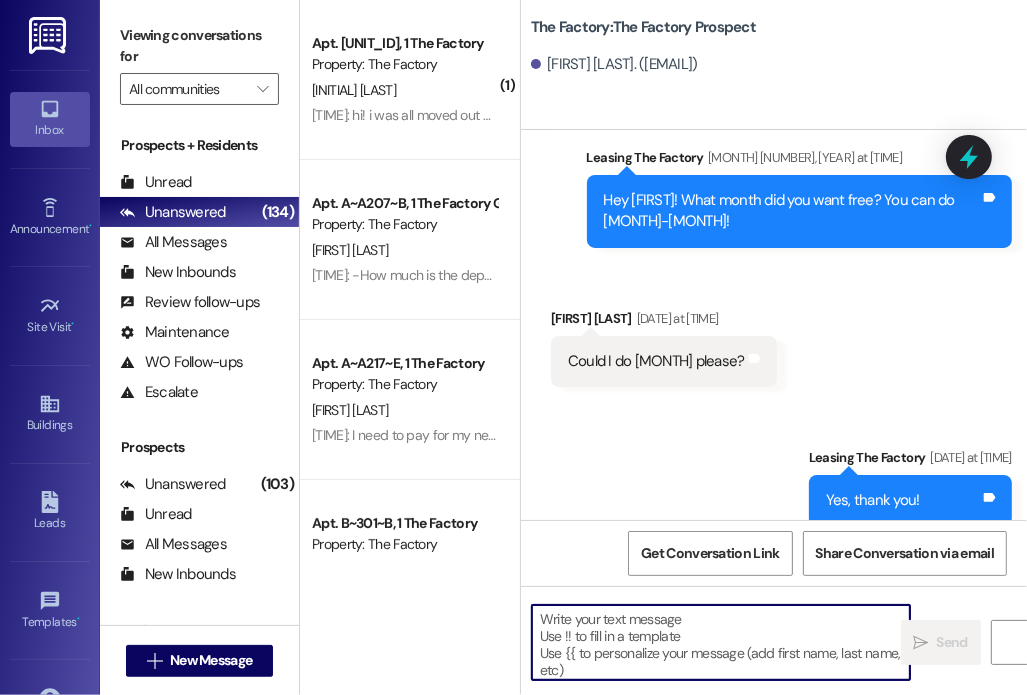 click at bounding box center (721, 642) 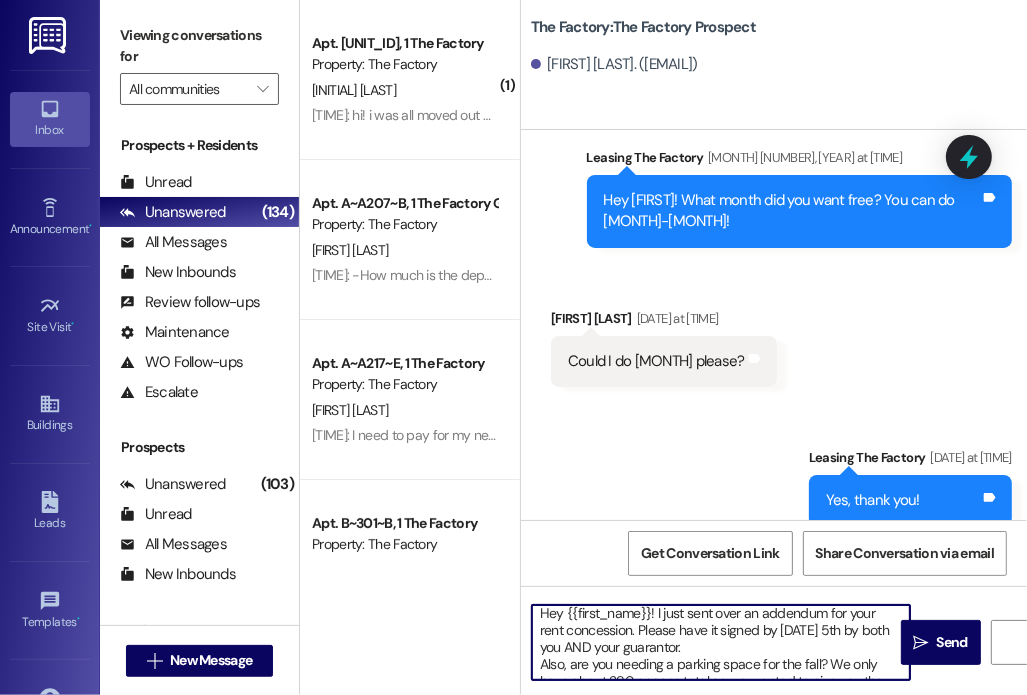 scroll, scrollTop: 5, scrollLeft: 0, axis: vertical 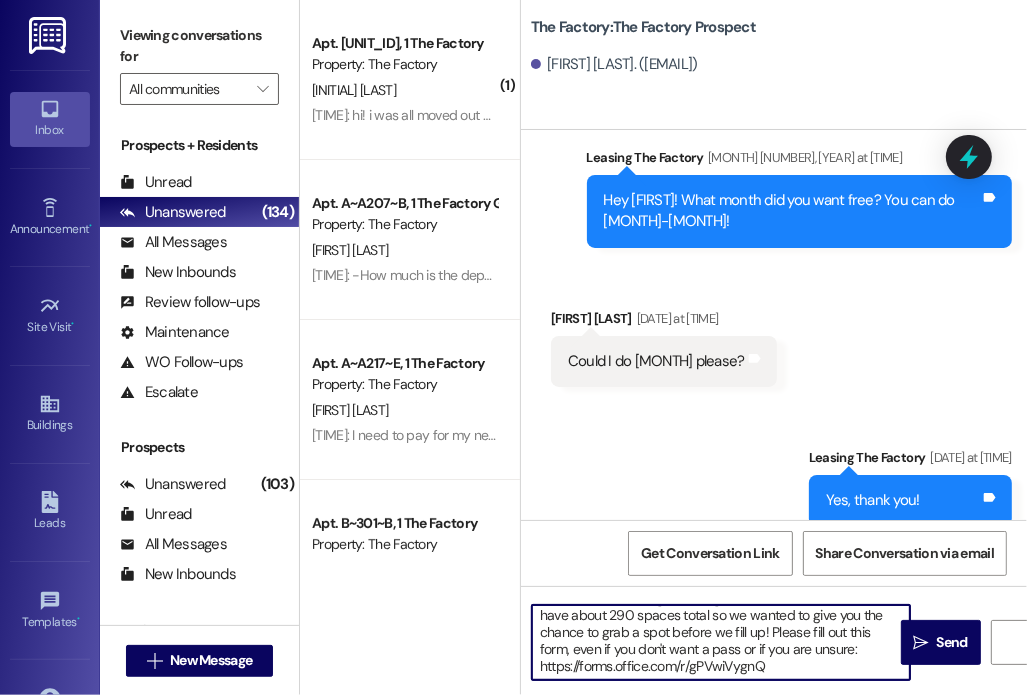 drag, startPoint x: 694, startPoint y: 647, endPoint x: 800, endPoint y: 742, distance: 142.34114 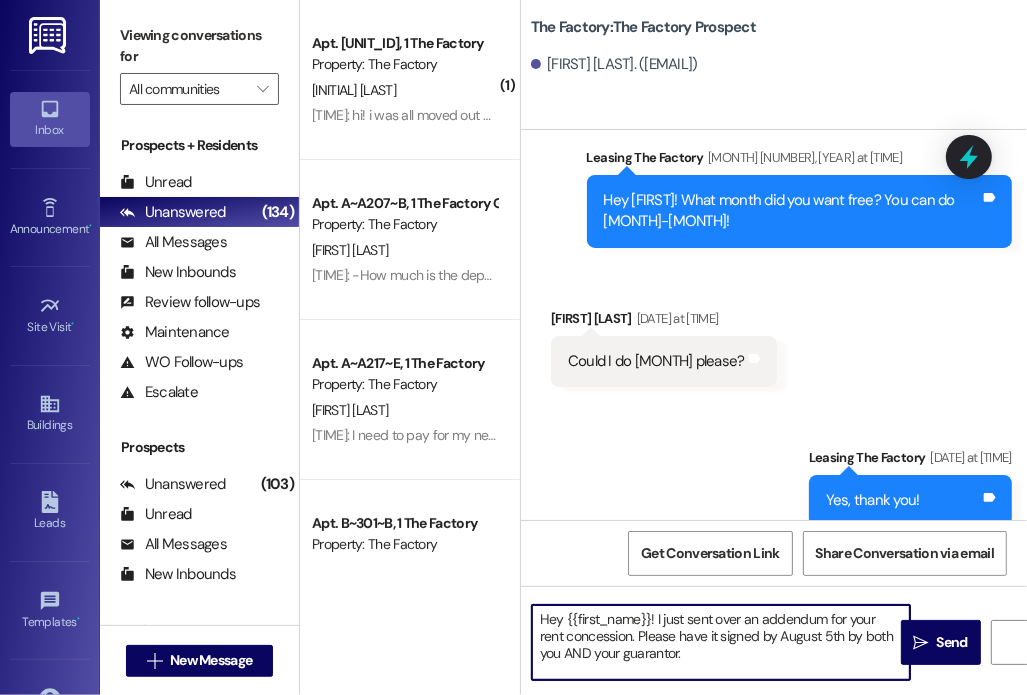 scroll, scrollTop: 0, scrollLeft: 0, axis: both 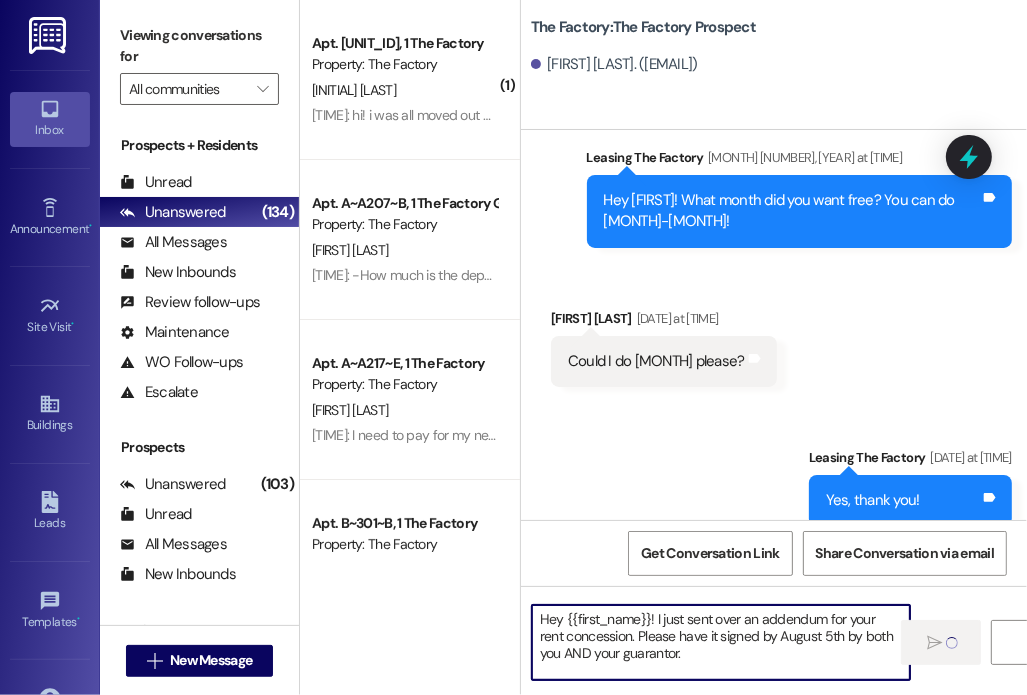 type 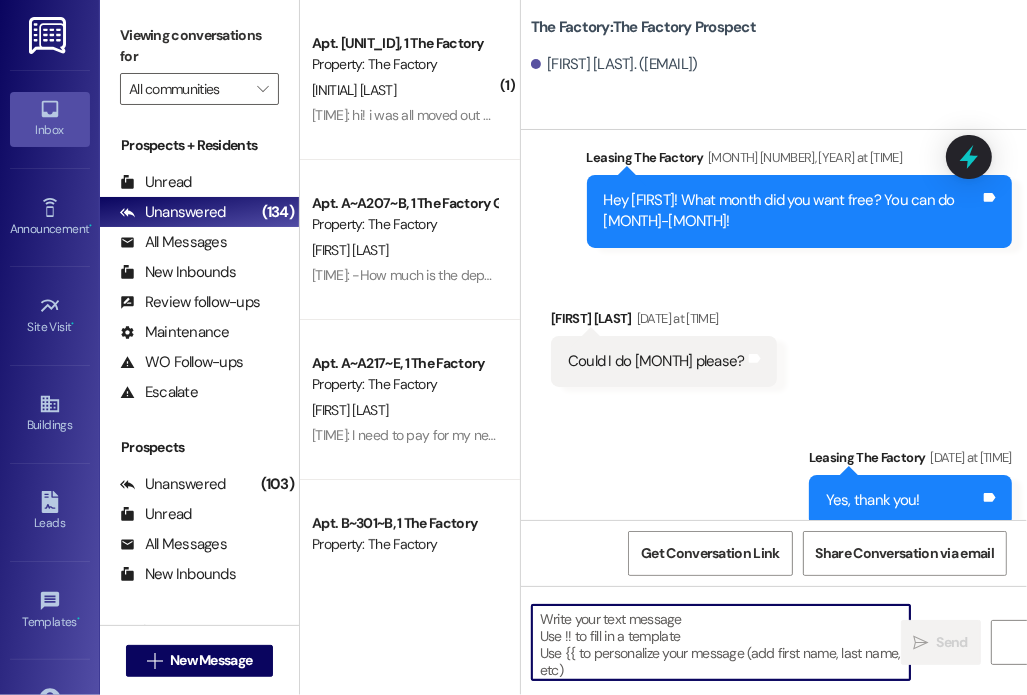 scroll, scrollTop: 3525, scrollLeft: 0, axis: vertical 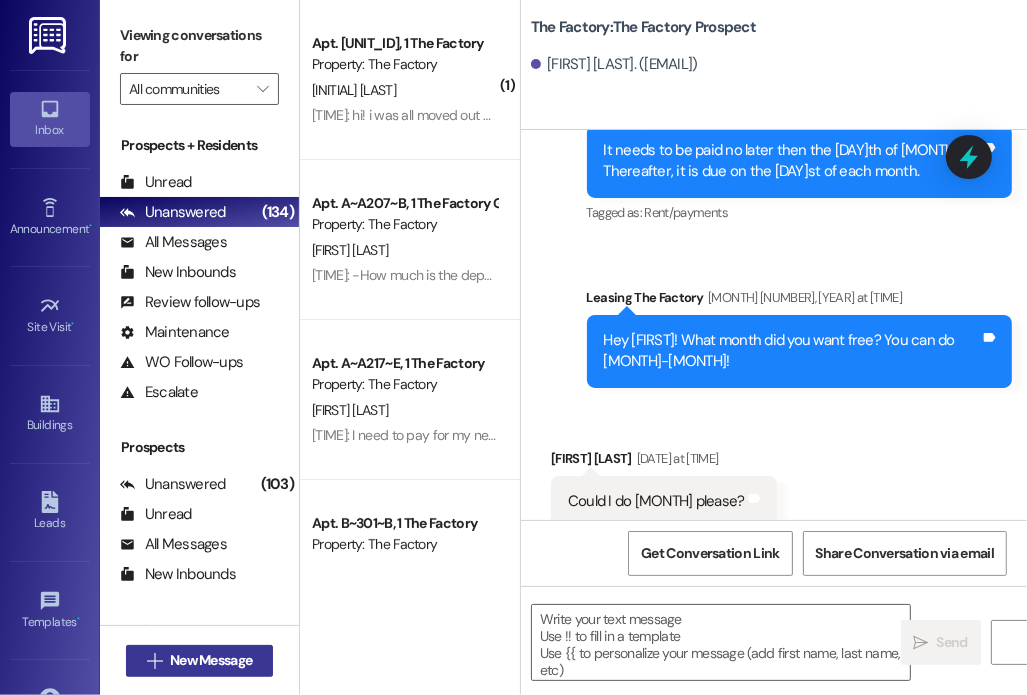 click on "New Message" at bounding box center [211, 660] 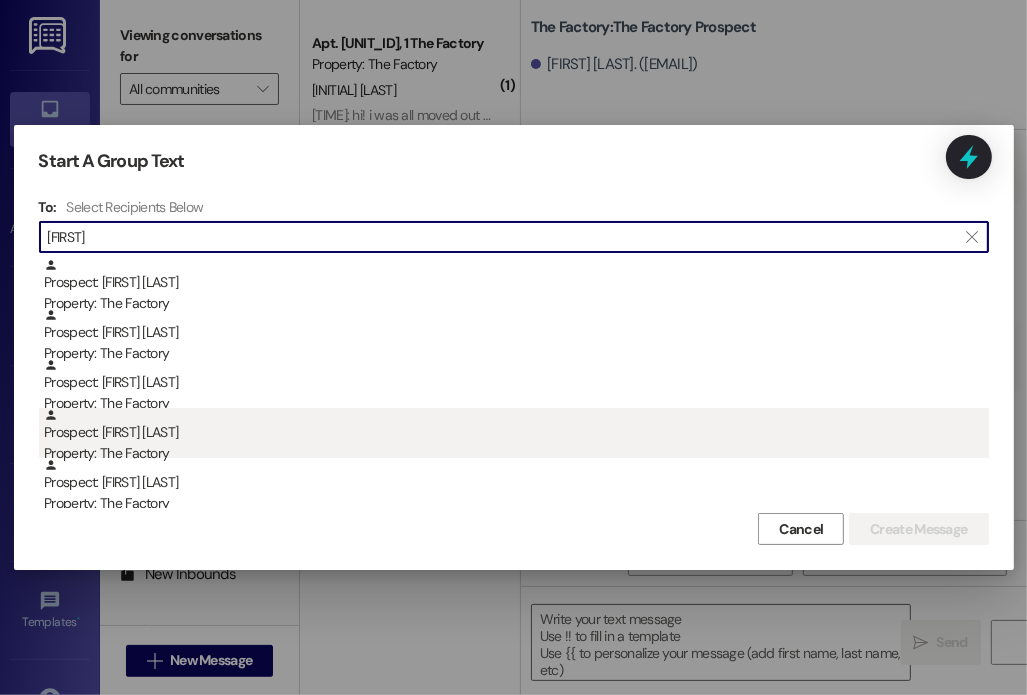 type on "[FIRST]" 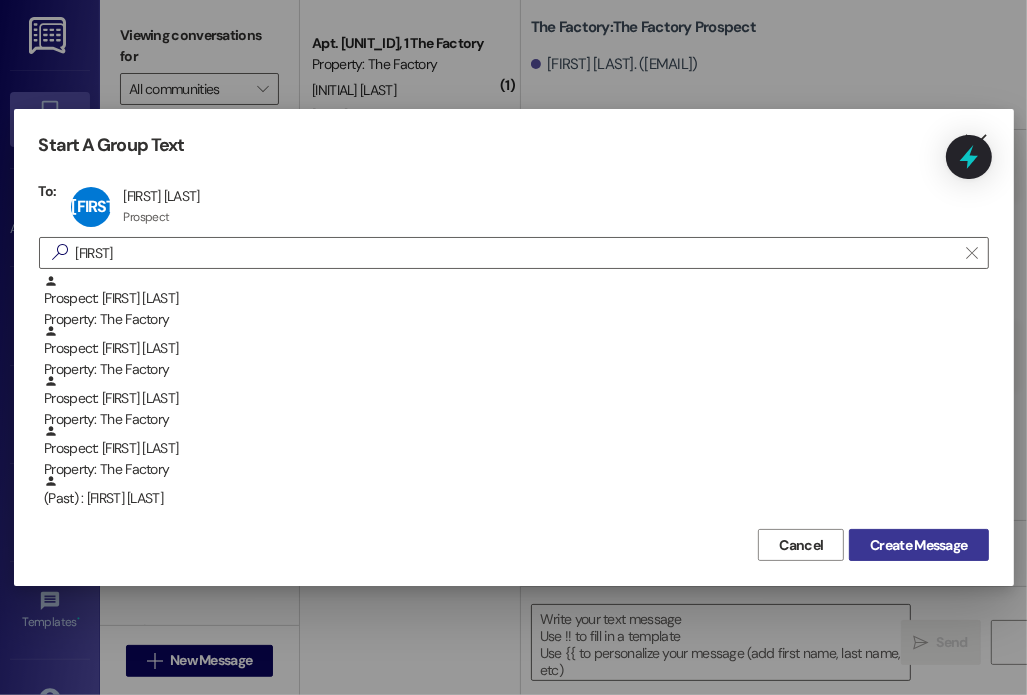 click on "Create Message" at bounding box center [918, 545] 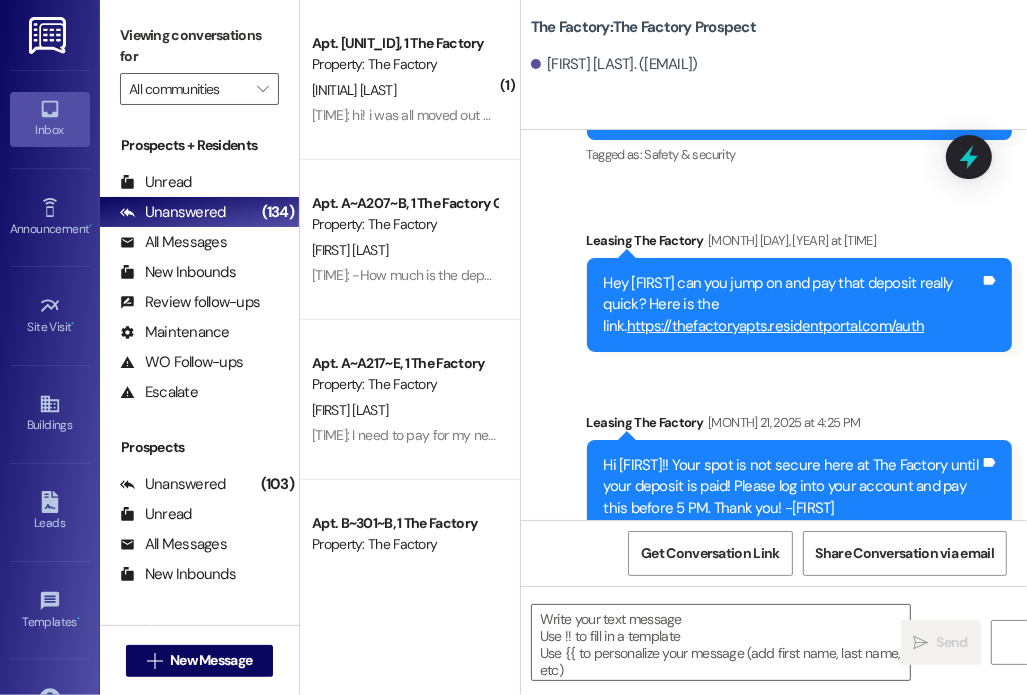 scroll, scrollTop: 21547, scrollLeft: 0, axis: vertical 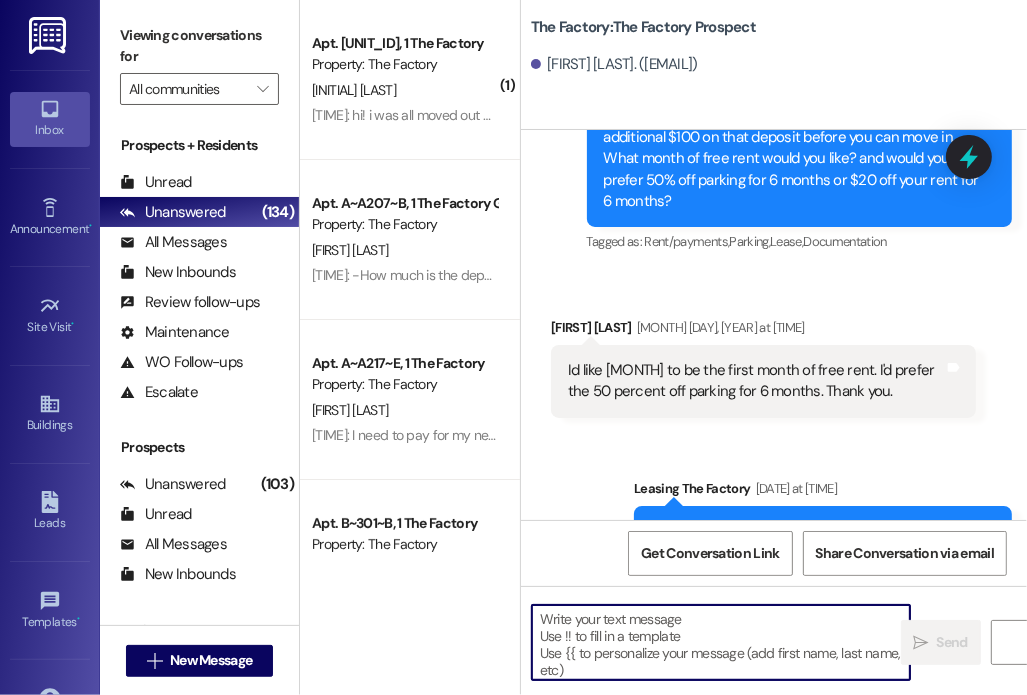 click at bounding box center [721, 642] 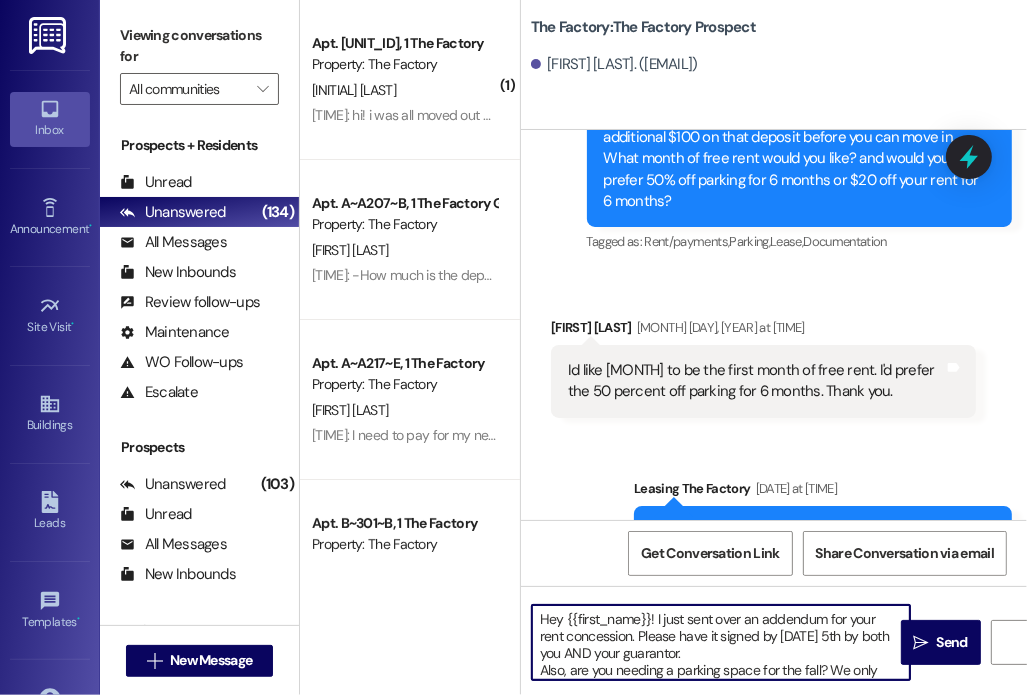 scroll, scrollTop: 67, scrollLeft: 0, axis: vertical 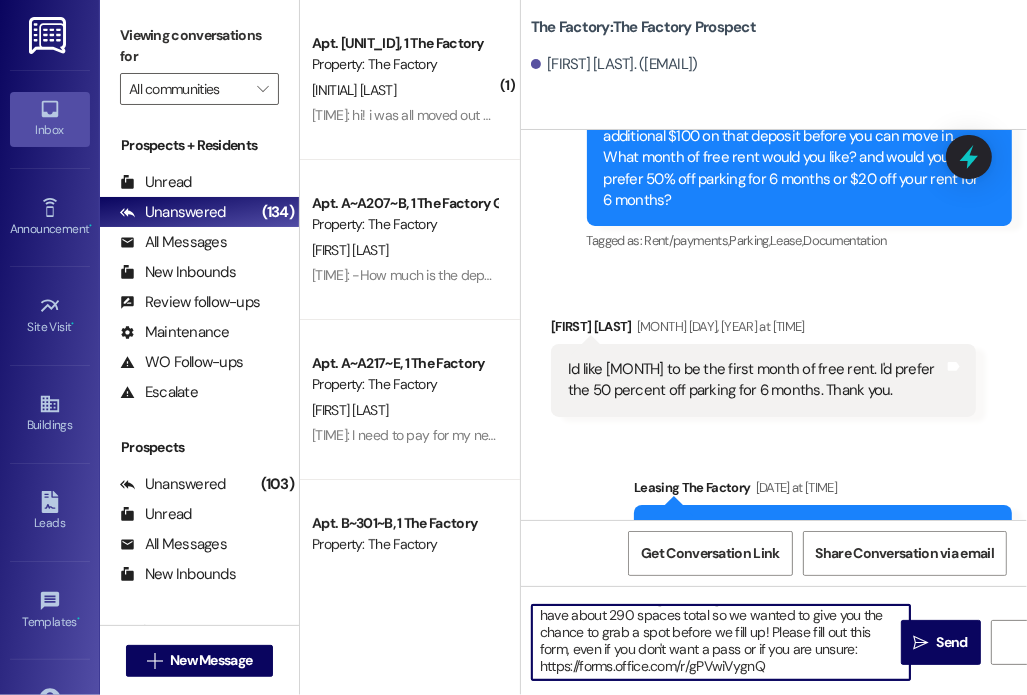 drag, startPoint x: 687, startPoint y: 643, endPoint x: 869, endPoint y: 742, distance: 207.18349 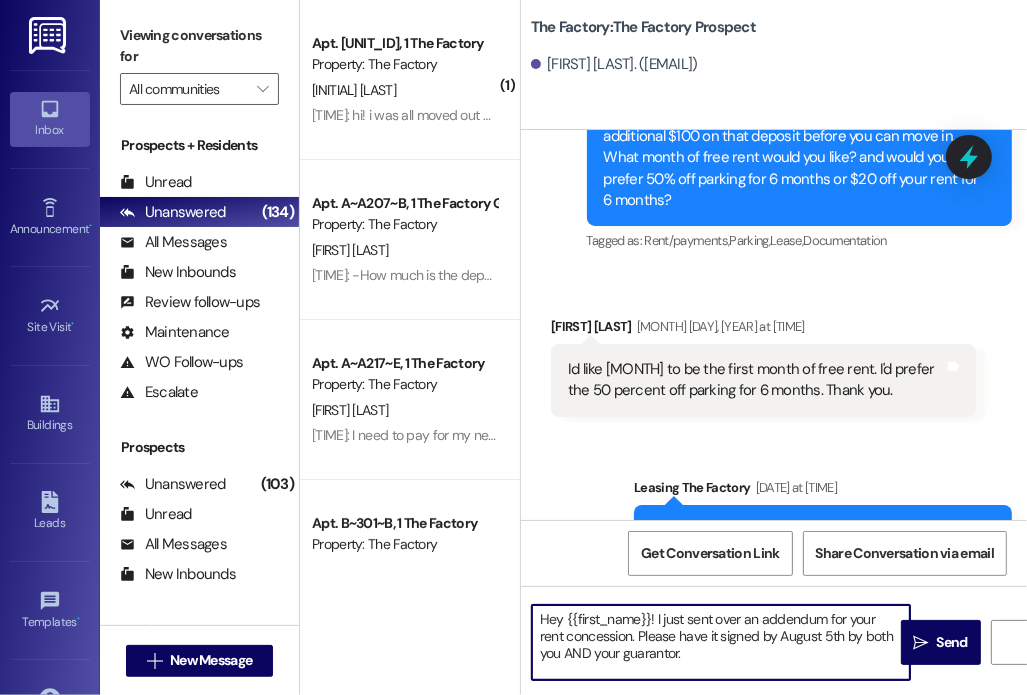 scroll, scrollTop: 0, scrollLeft: 0, axis: both 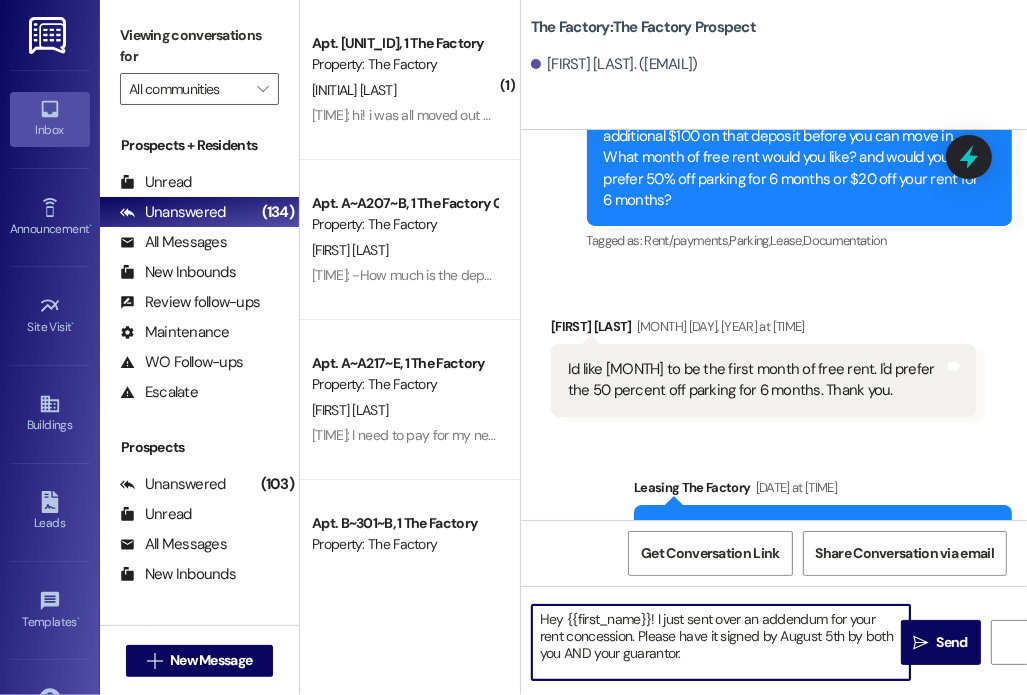 drag, startPoint x: 816, startPoint y: 639, endPoint x: 975, endPoint y: 742, distance: 189.44656 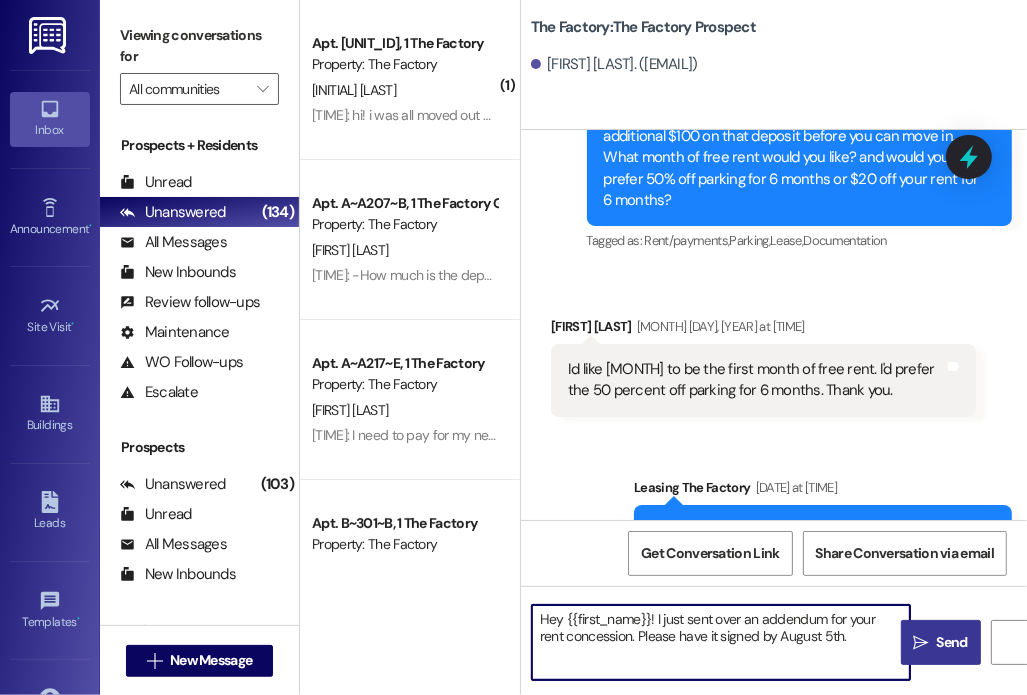 type on "Hey {{first_name}}! I just sent over an addendum for your rent concession. Please have it signed by August 5th." 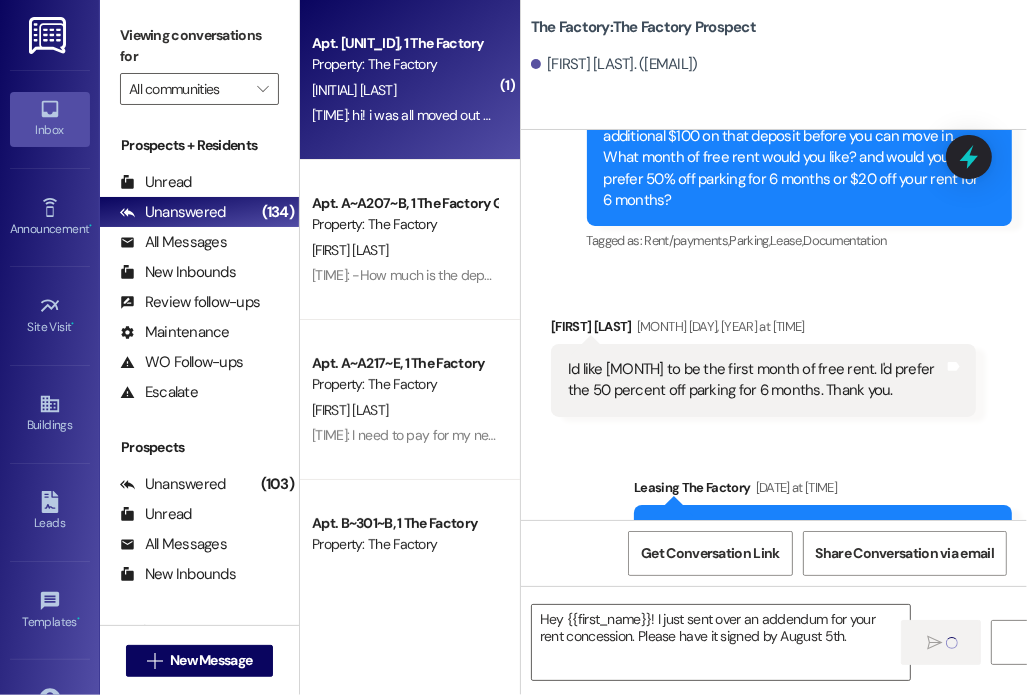 type 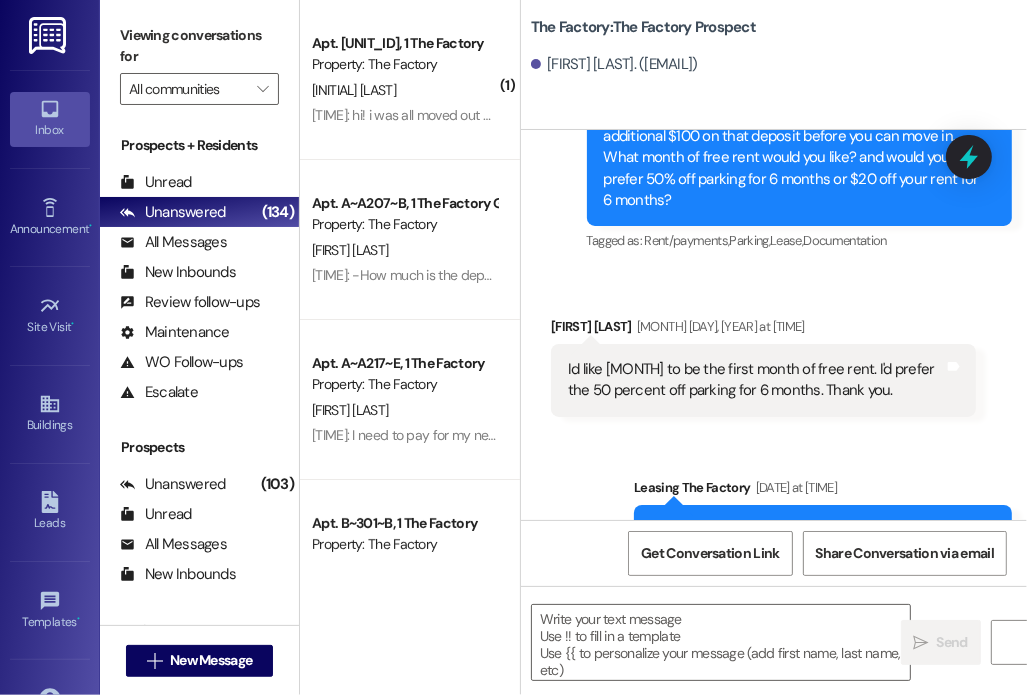 scroll, scrollTop: 21547, scrollLeft: 0, axis: vertical 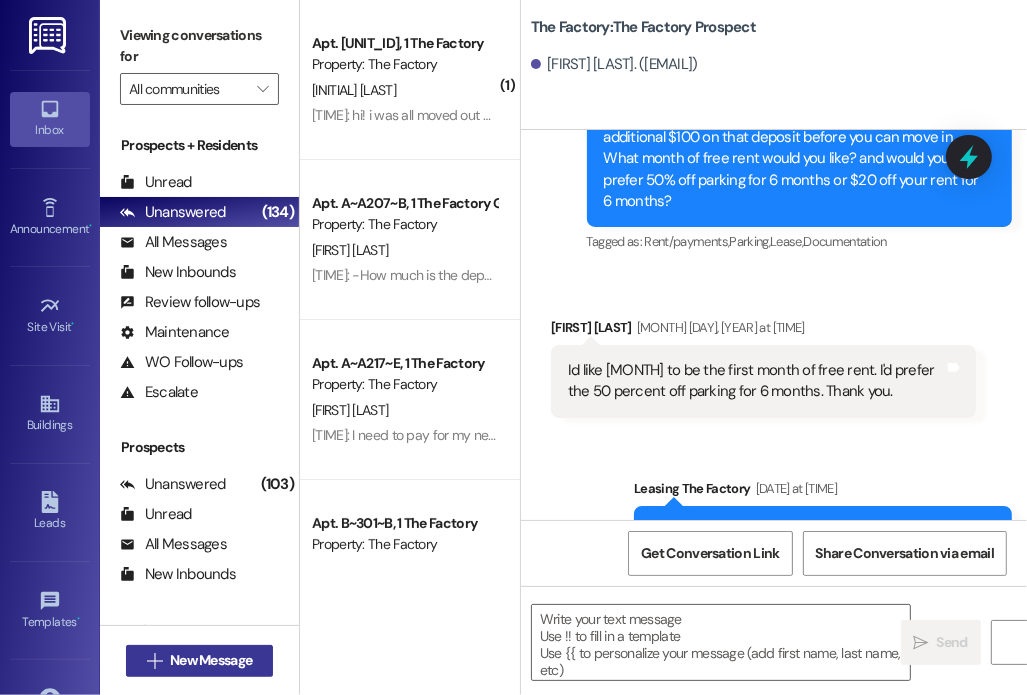 click on "New Message" at bounding box center (211, 660) 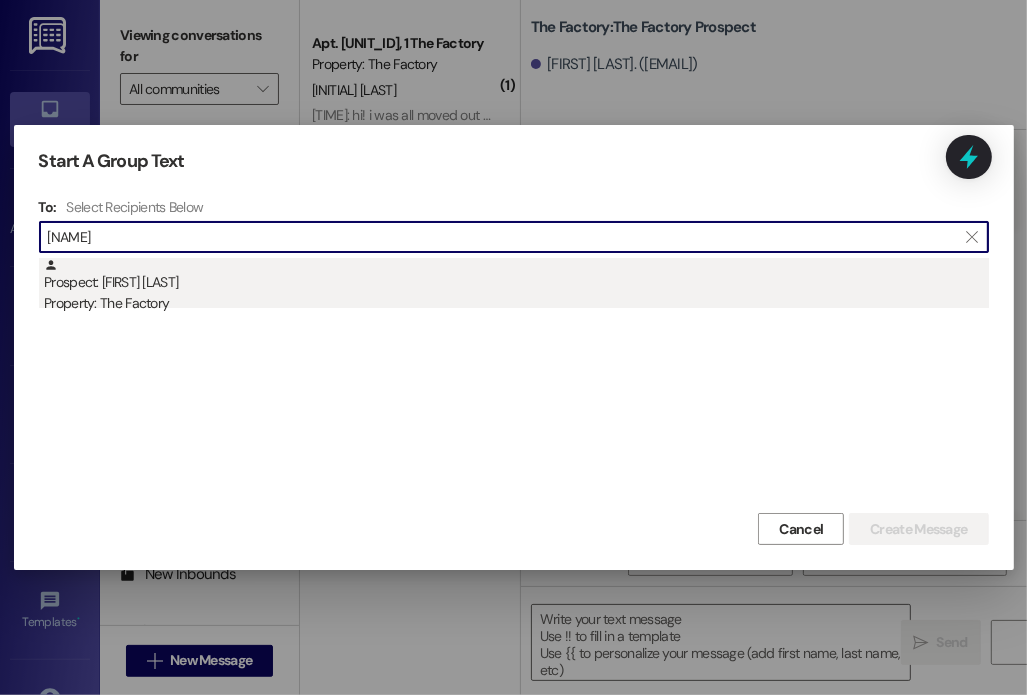 type on "[NAME]" 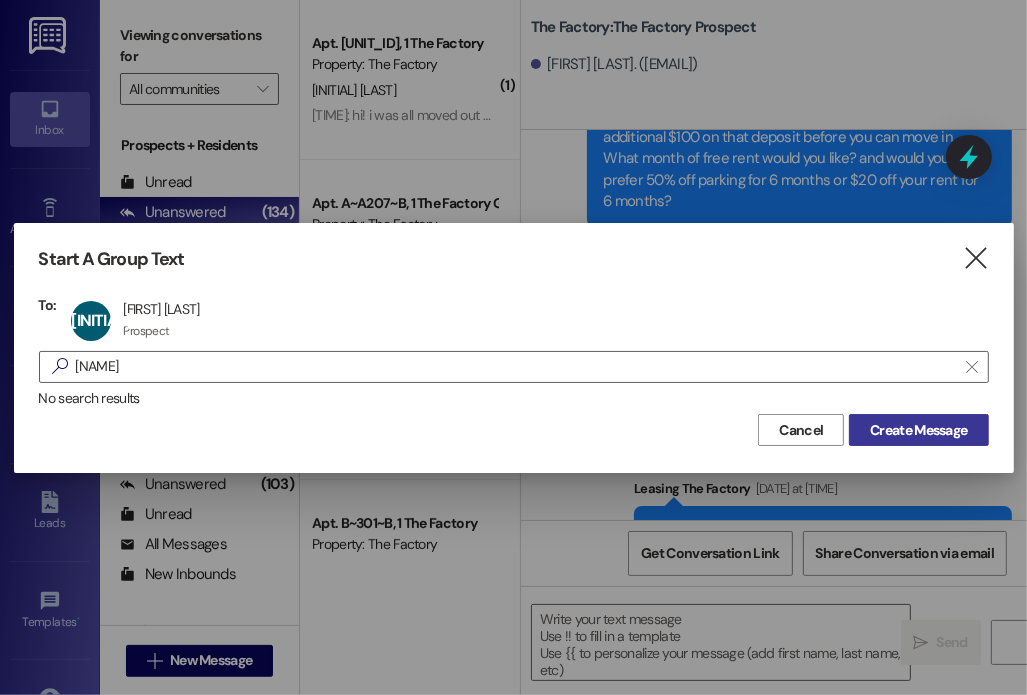 click on "Create Message" at bounding box center (918, 430) 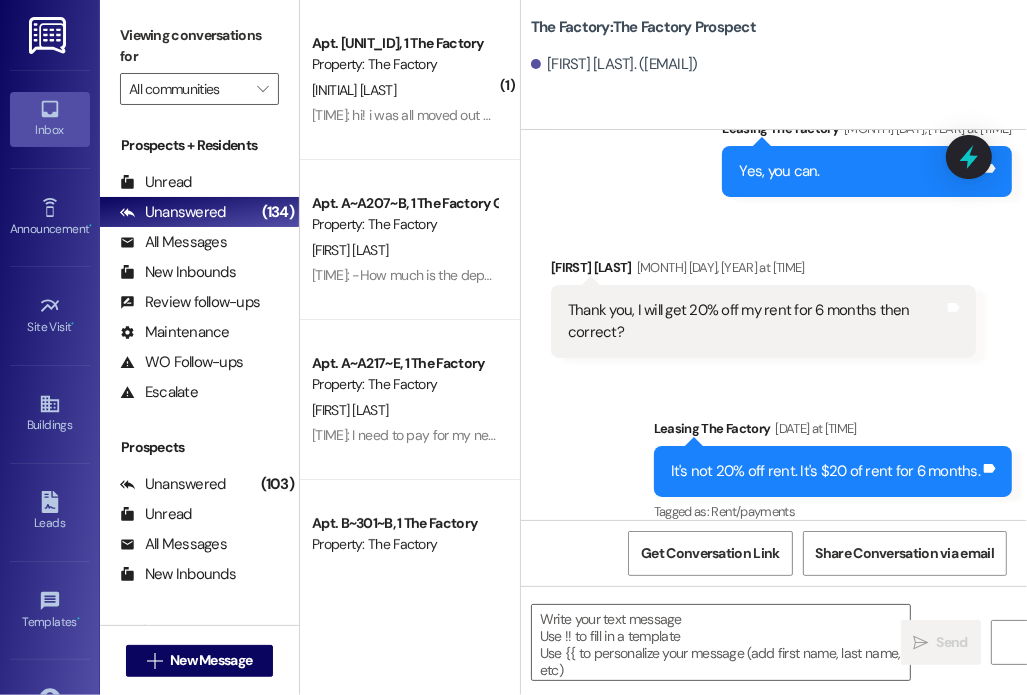 scroll, scrollTop: 9652, scrollLeft: 0, axis: vertical 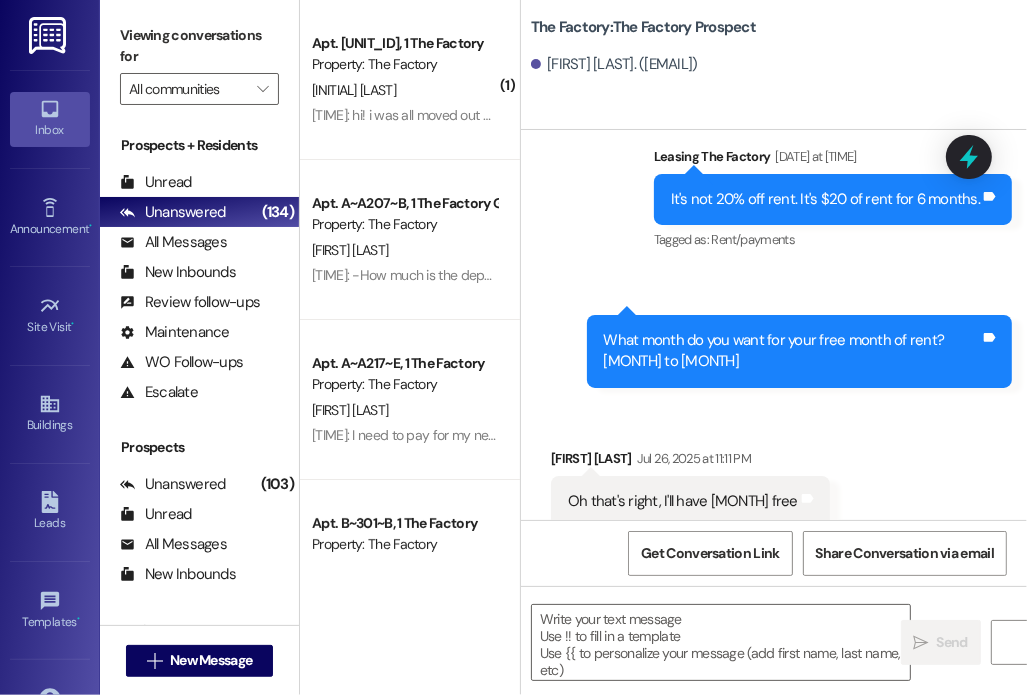 click on " Send " at bounding box center (774, 661) 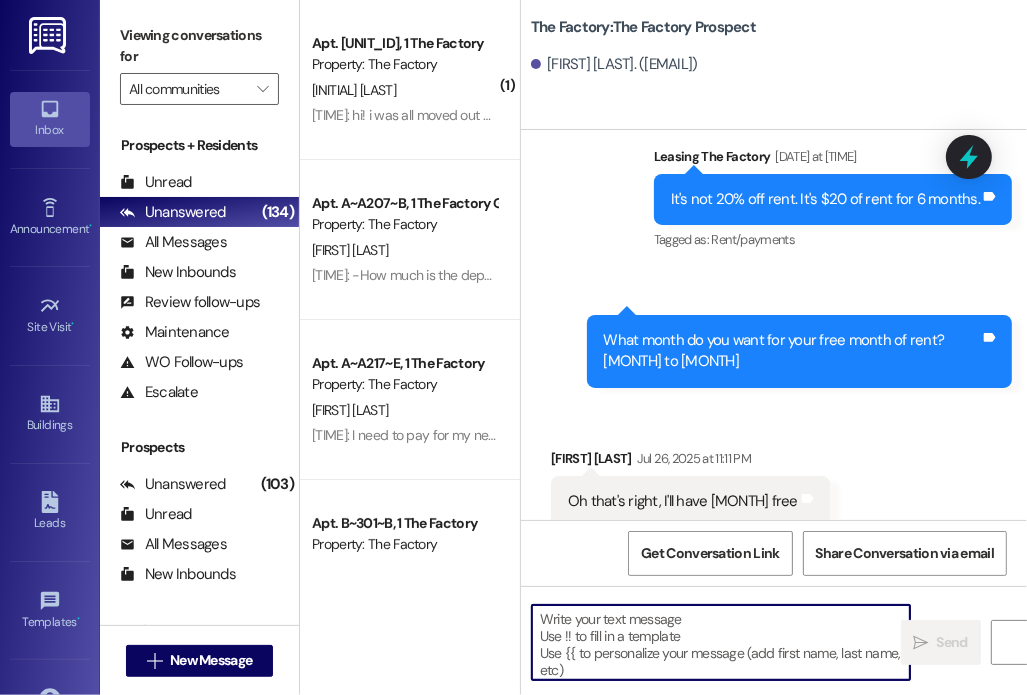 click at bounding box center (721, 642) 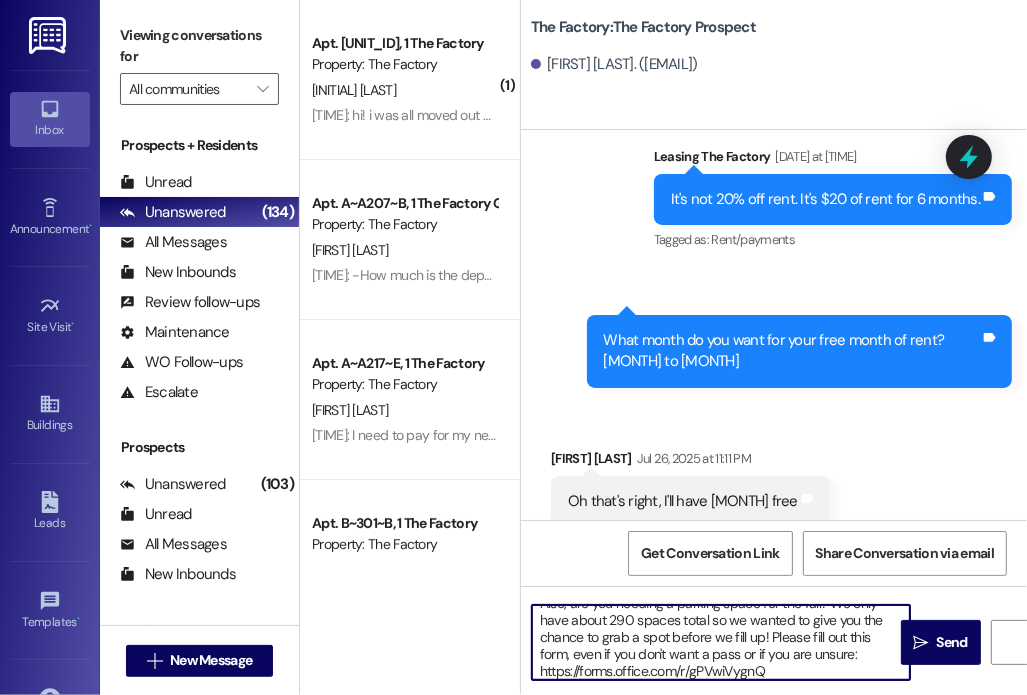 scroll, scrollTop: 0, scrollLeft: 0, axis: both 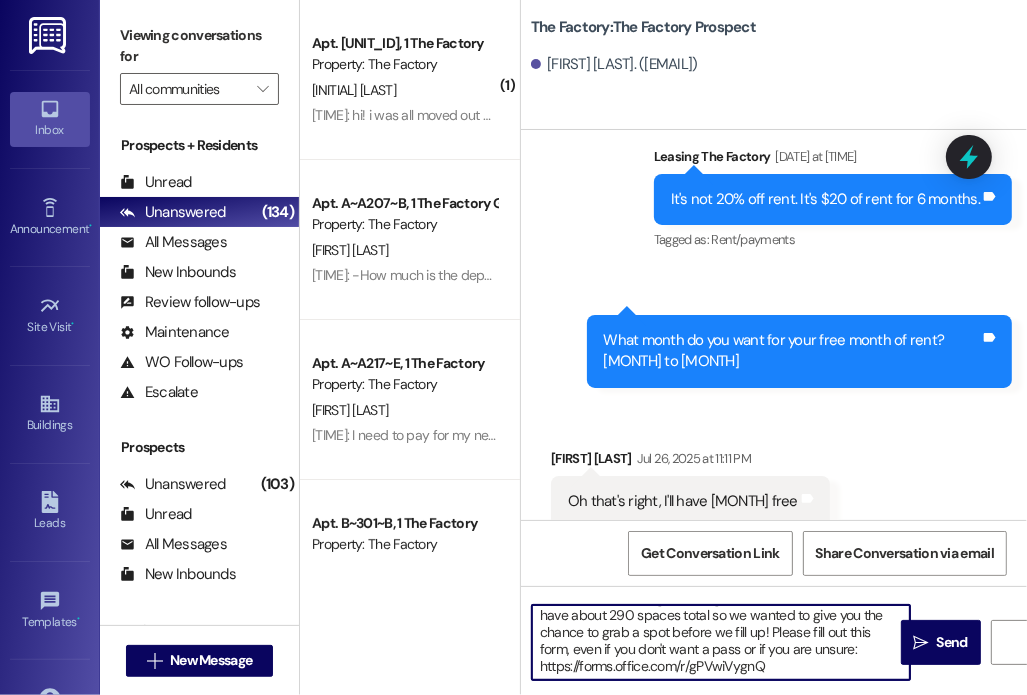 drag, startPoint x: 685, startPoint y: 654, endPoint x: 831, endPoint y: 742, distance: 170.46994 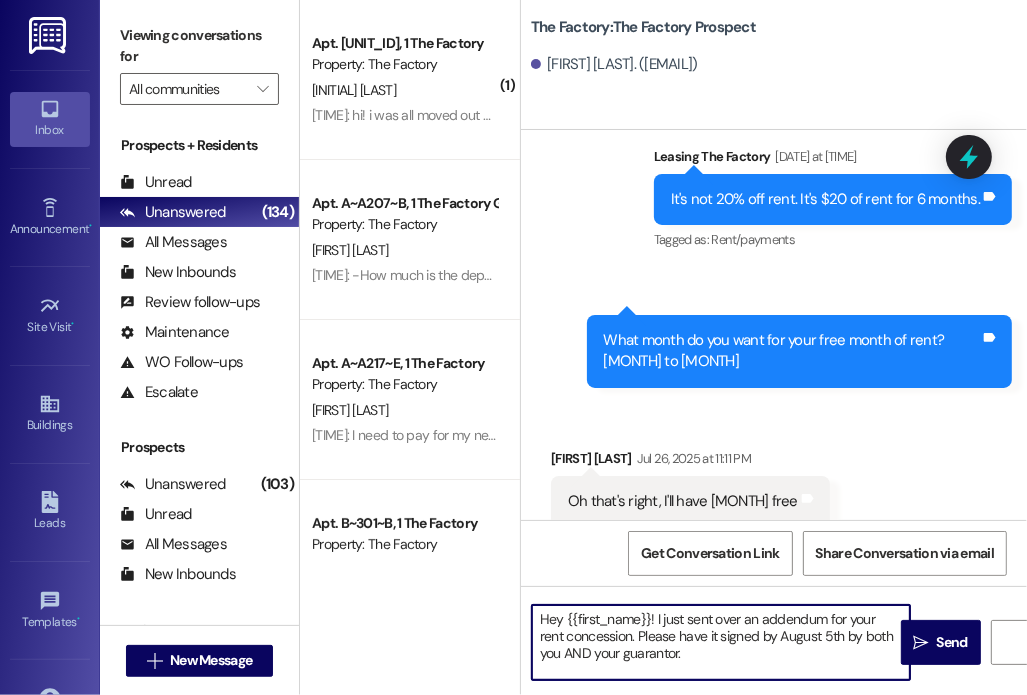 scroll, scrollTop: 0, scrollLeft: 0, axis: both 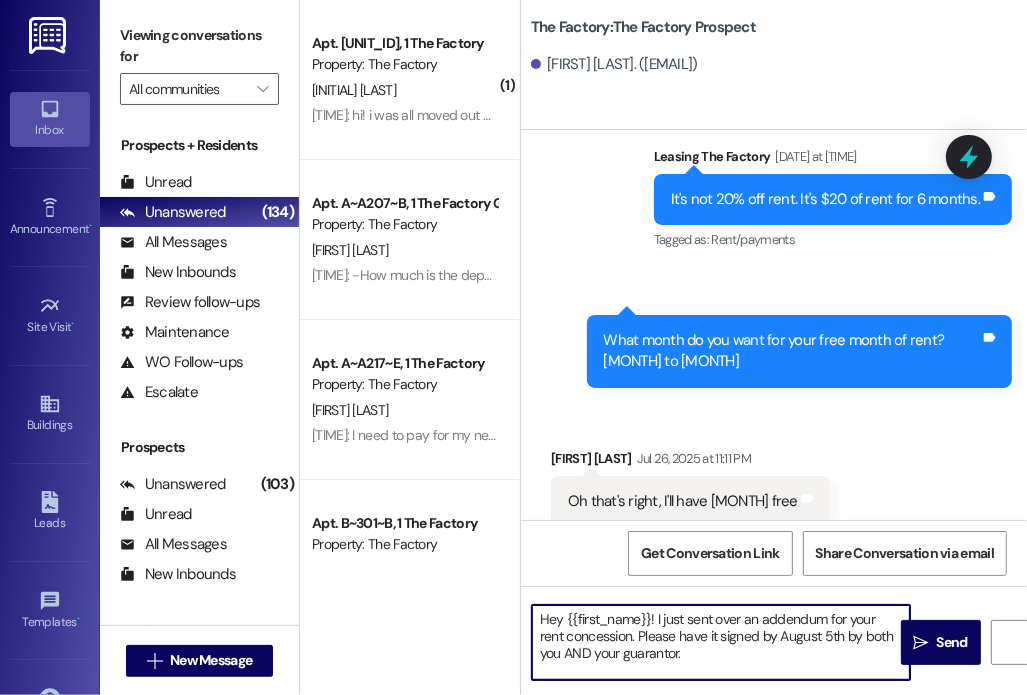 drag, startPoint x: 813, startPoint y: 636, endPoint x: 907, endPoint y: 727, distance: 130.83195 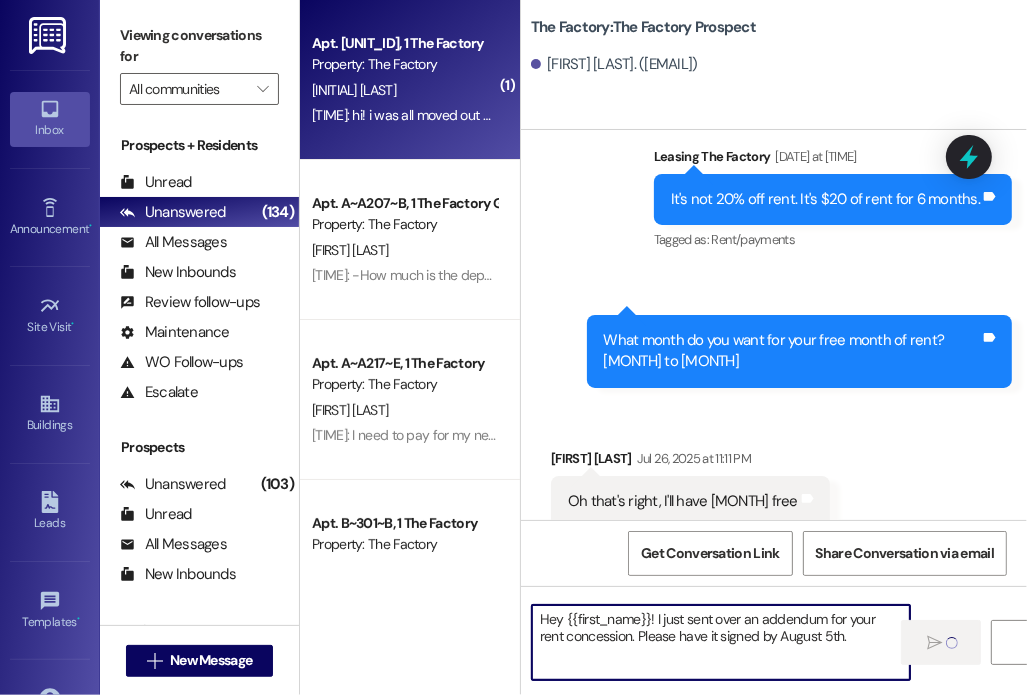type on "Hey {{first_name}}! I just sent over an addendum for your rent concession. Please have it signed by August 5th." 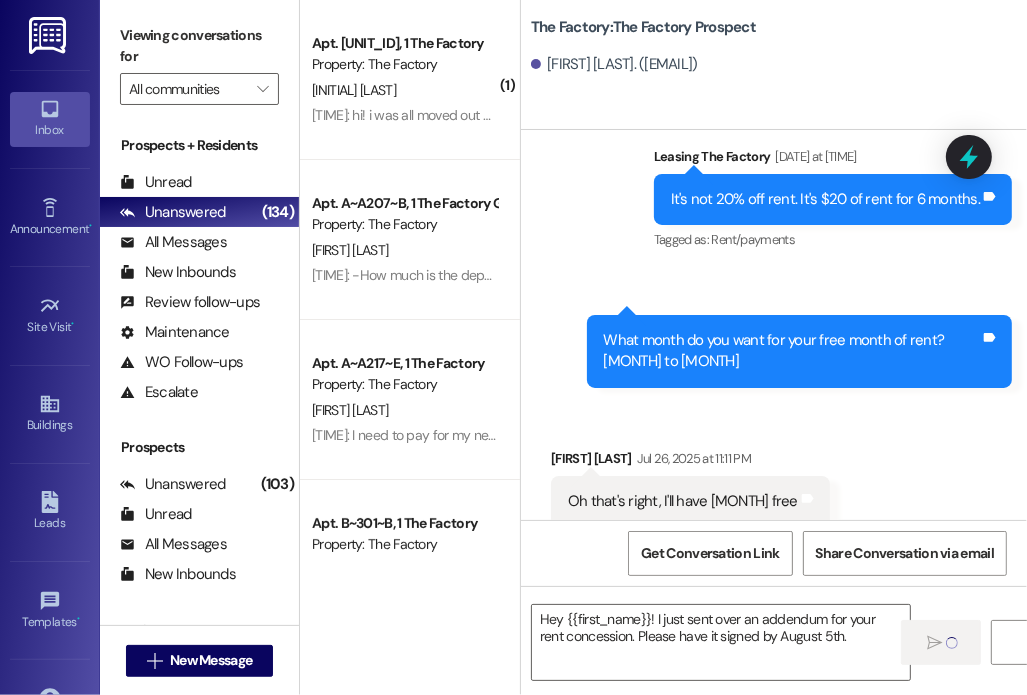 type 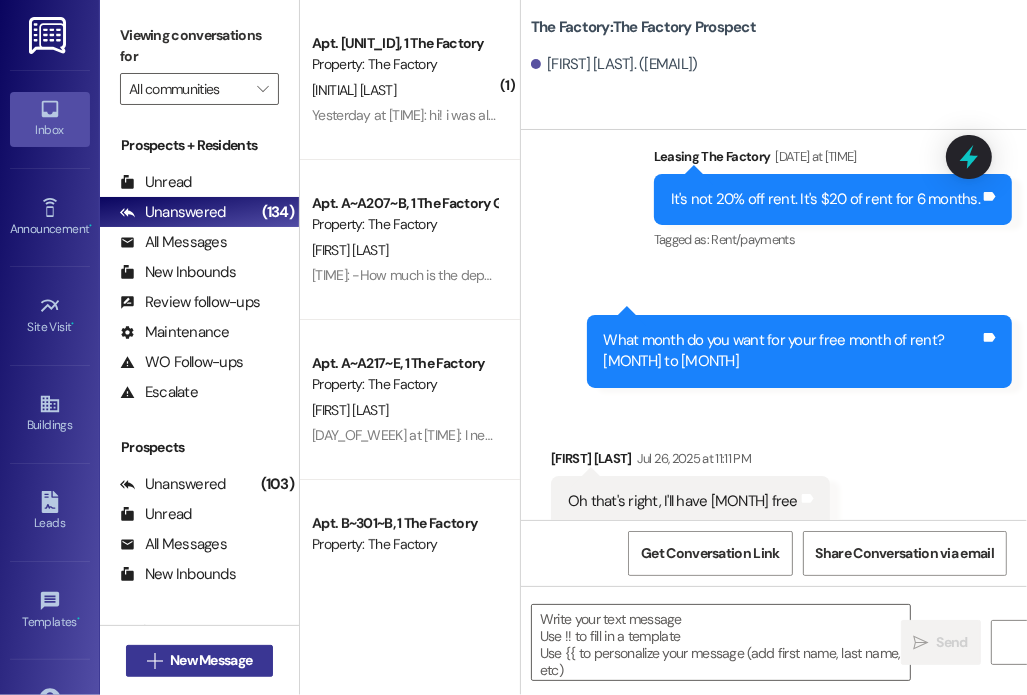 click on "New Message" at bounding box center [211, 660] 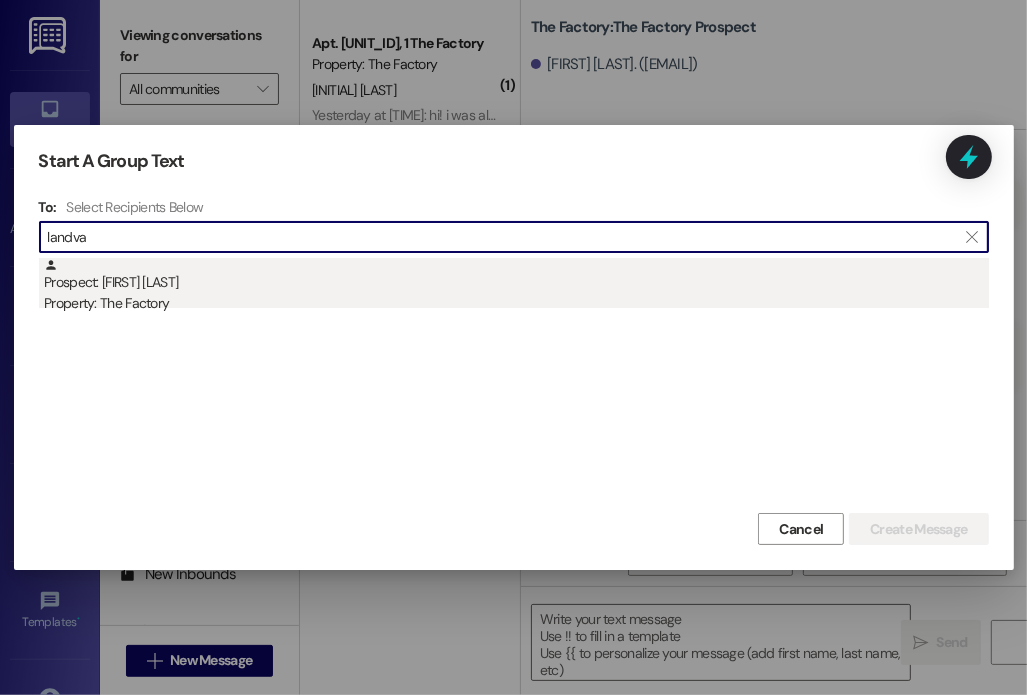 type on "landva" 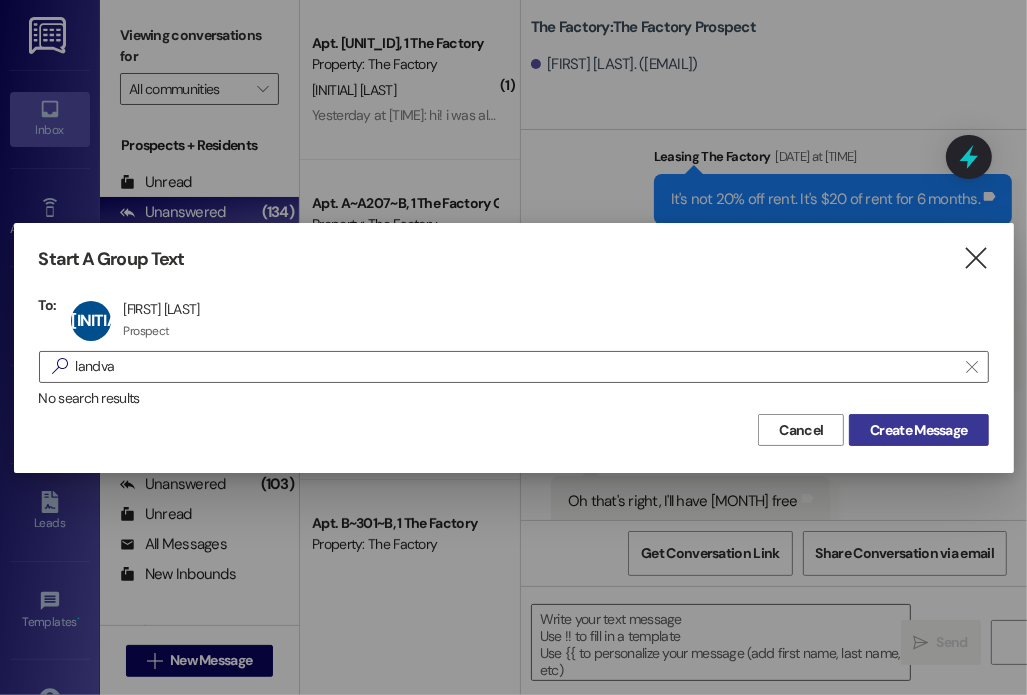 click on "Create Message" at bounding box center [918, 430] 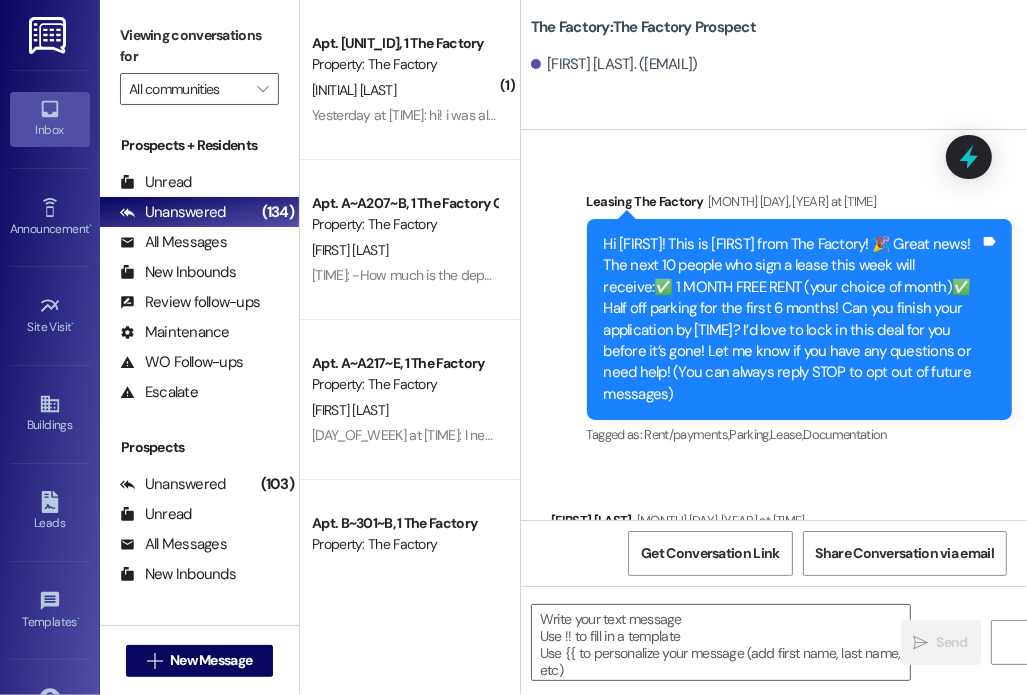 click at bounding box center [721, 642] 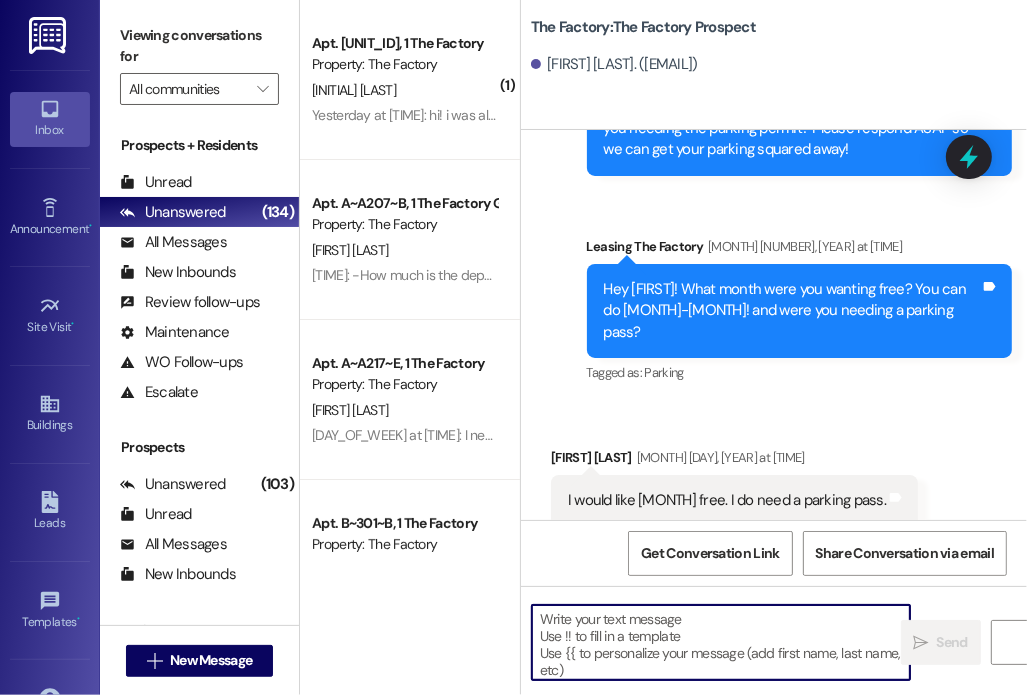 scroll, scrollTop: 1264, scrollLeft: 0, axis: vertical 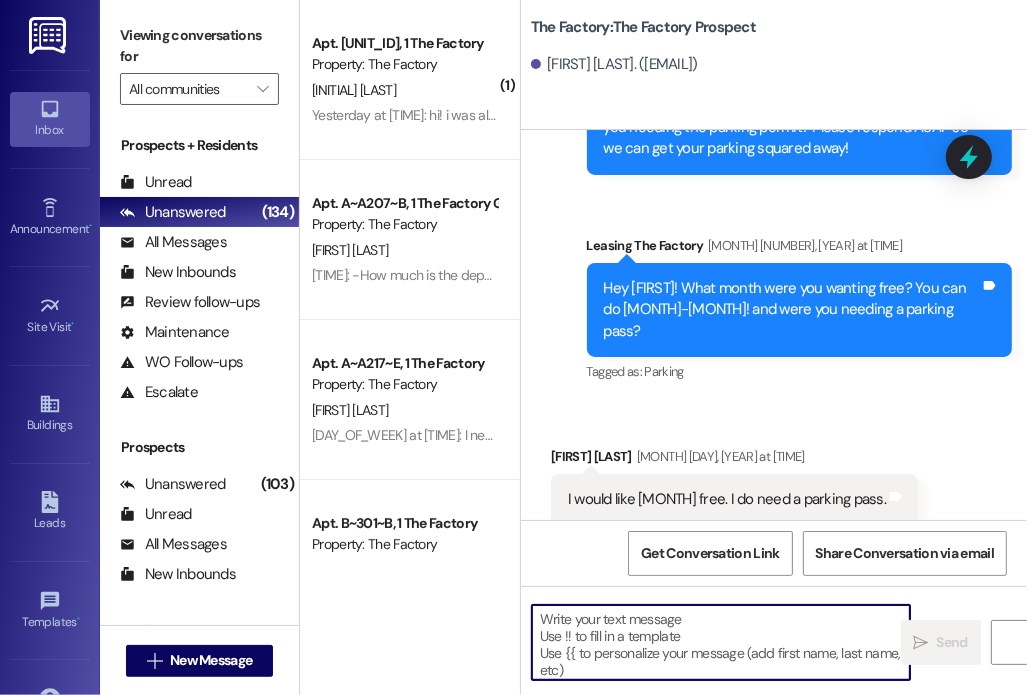paste on "Hey {{first_name}}! I just sent over an addendum for your rent concession. Please have it signed by [DATE] 5th by both you AND your guarantor.
Also, are you needing a parking space for the fall? We only have about 290 spaces total so we wanted to give you the chance to grab a spot before we fill up! Please fill out this form, even if you don't want a pass or if you are unsure: https://forms.office.com/r/gPVwiVygnQ" 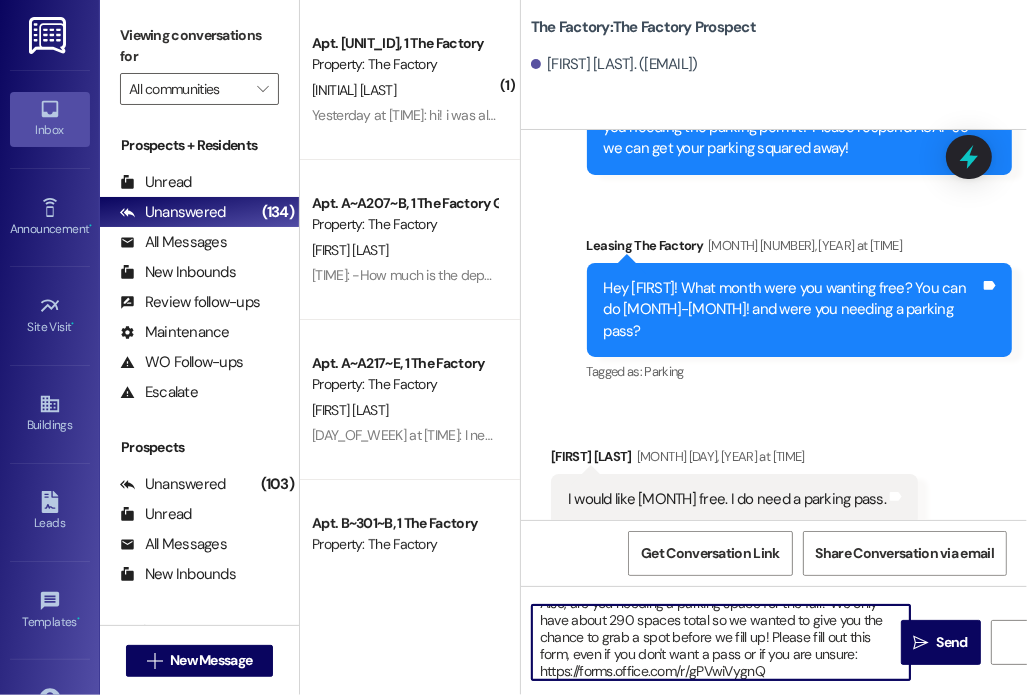 scroll, scrollTop: 0, scrollLeft: 0, axis: both 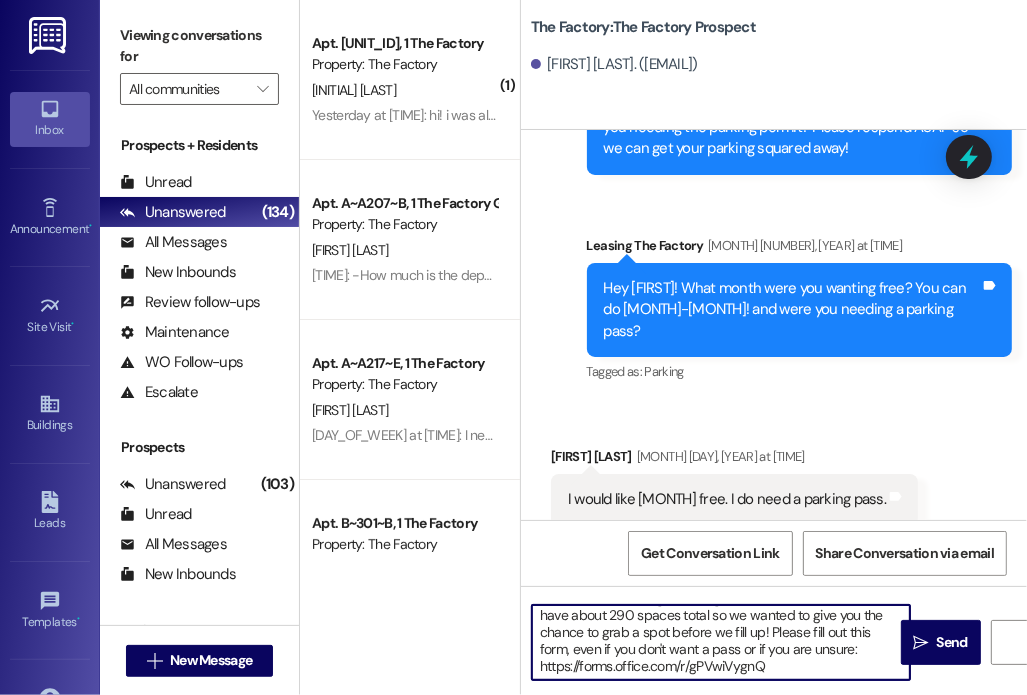 drag, startPoint x: 687, startPoint y: 649, endPoint x: 821, endPoint y: 742, distance: 163.1104 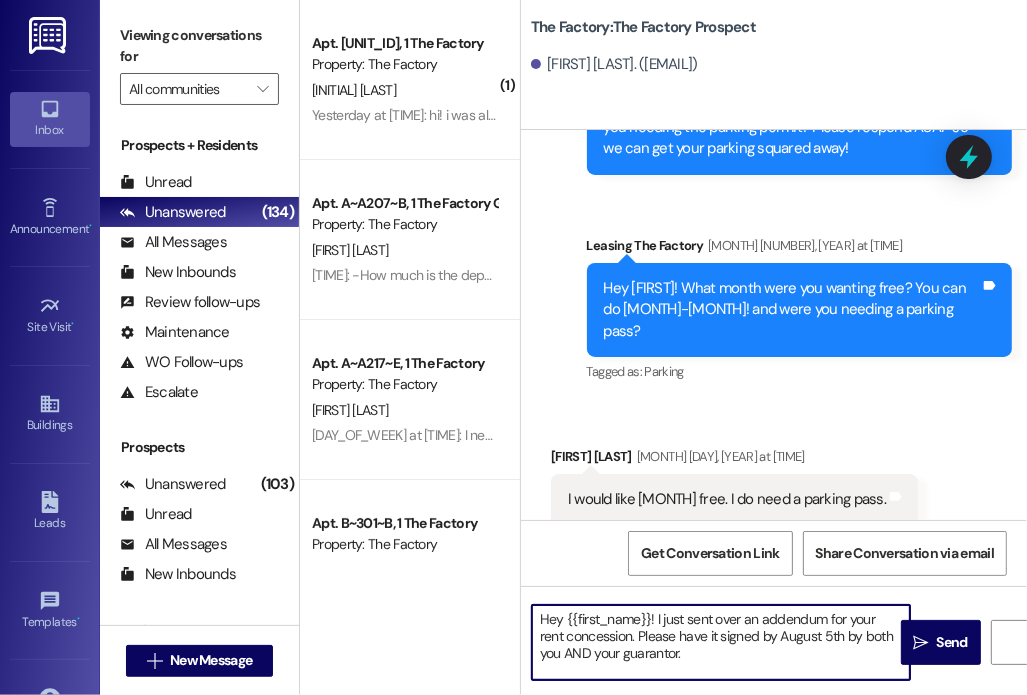 scroll, scrollTop: 0, scrollLeft: 0, axis: both 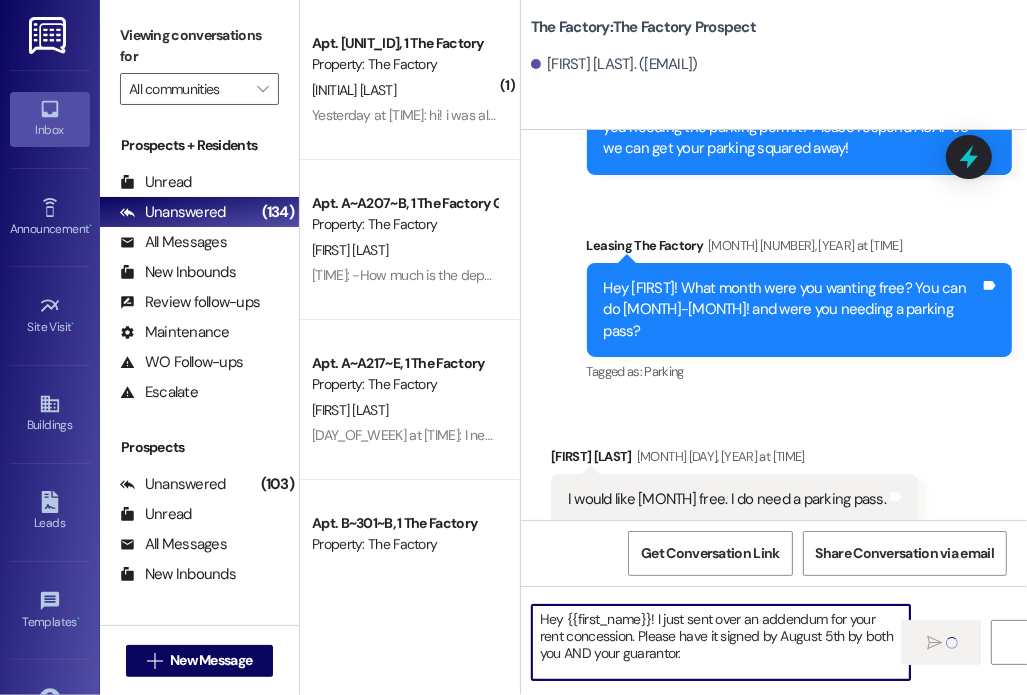 type 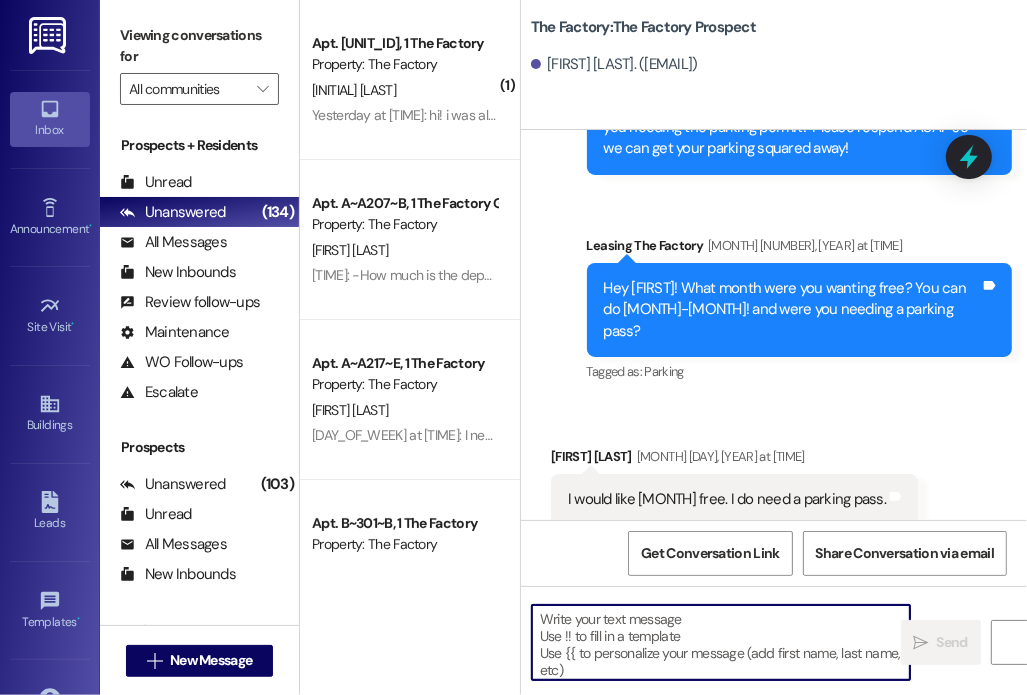 scroll, scrollTop: 1263, scrollLeft: 0, axis: vertical 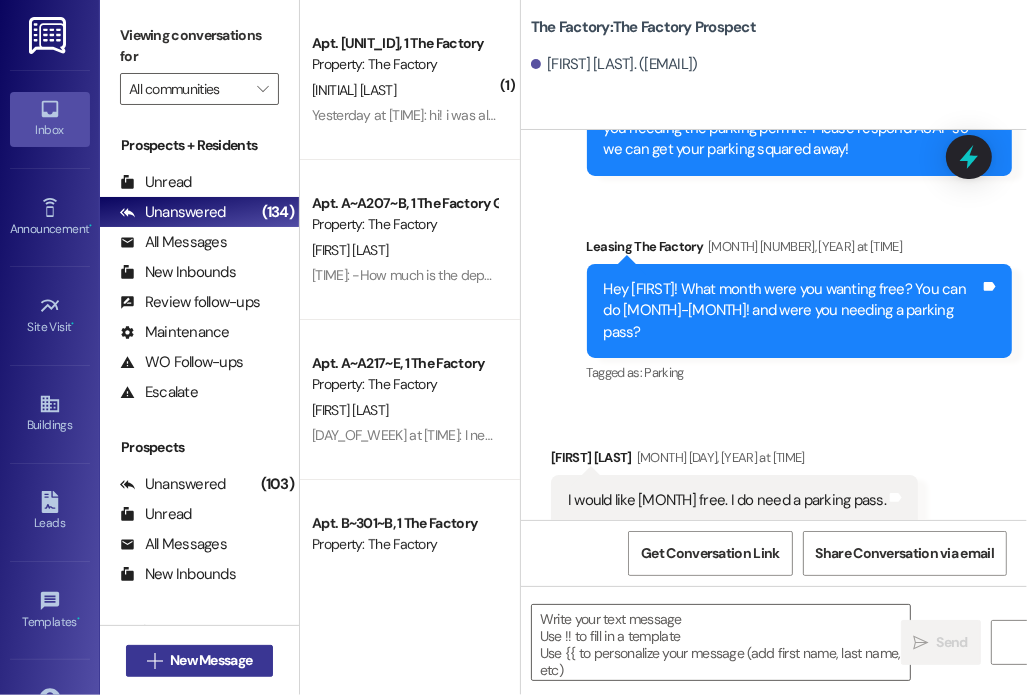 click on "New Message" at bounding box center (211, 660) 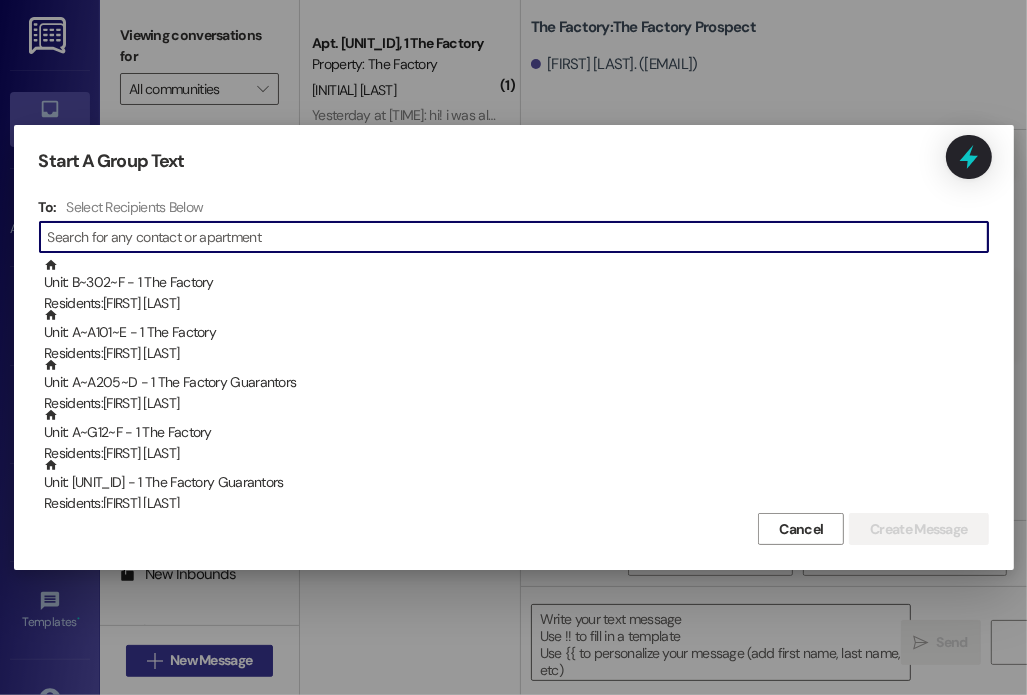 type on "i" 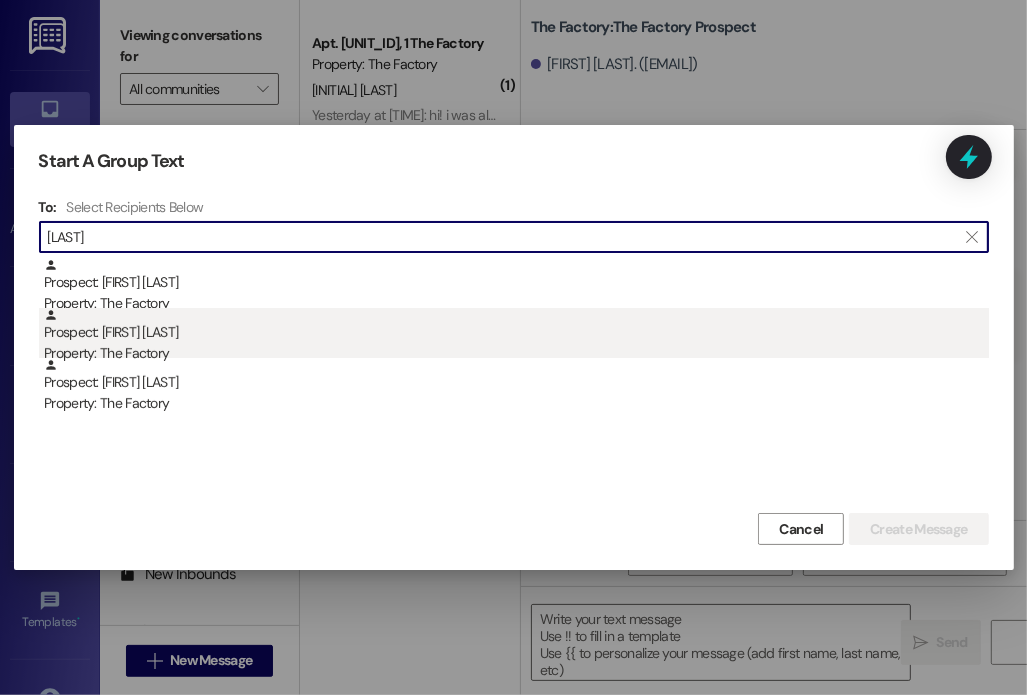 type on "[LAST]" 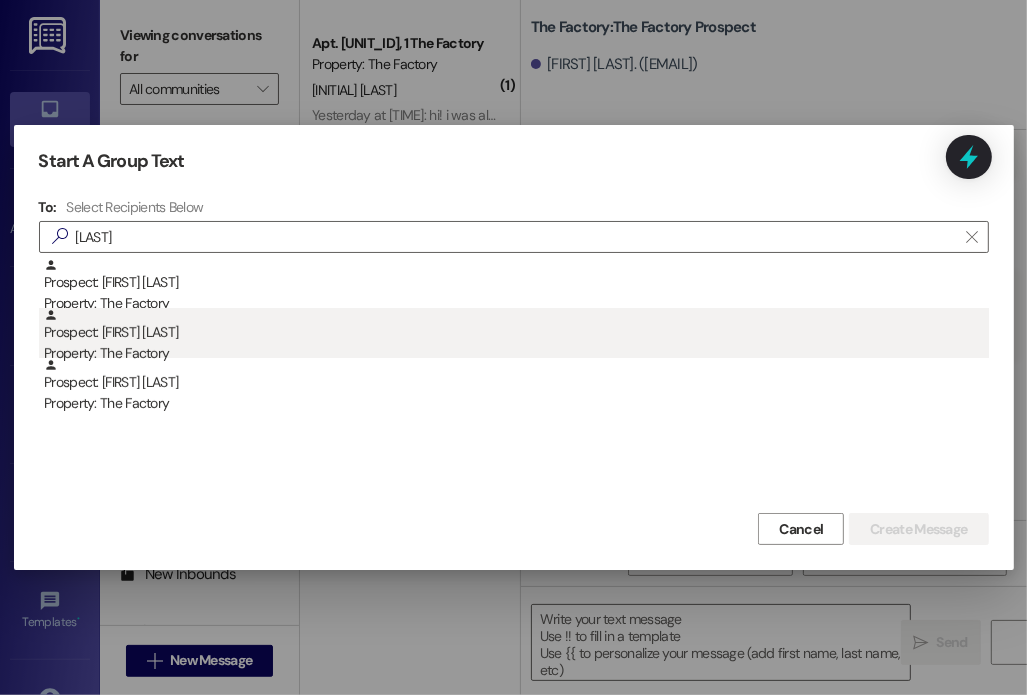 click on "Prospect: [FIRST] [LAST] Property: The Factory" at bounding box center (516, 336) 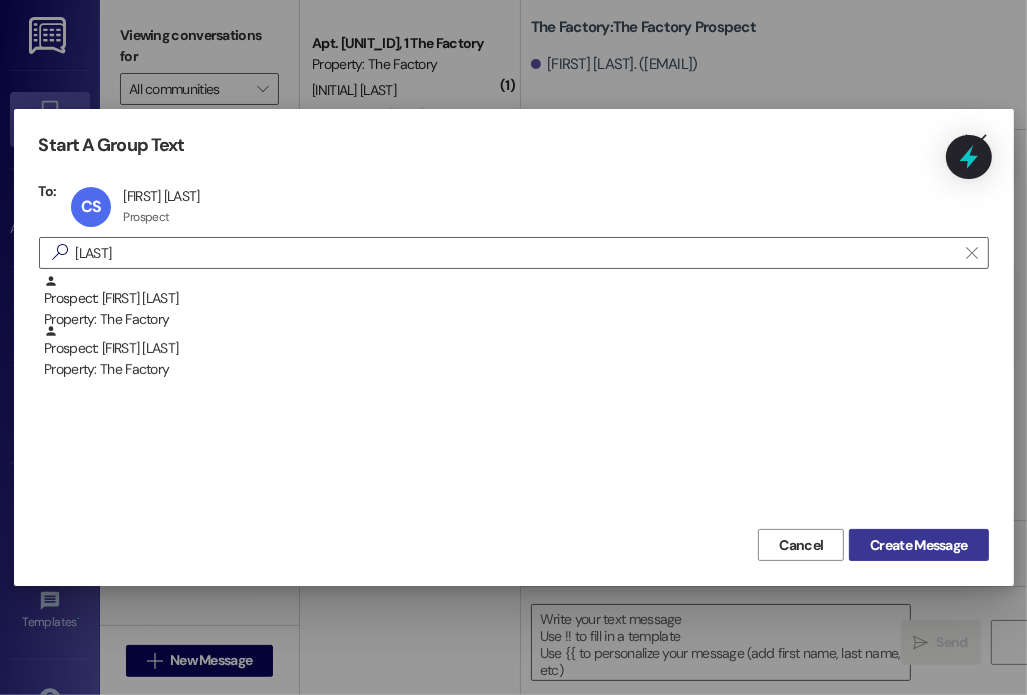 click on "Create Message" at bounding box center (918, 545) 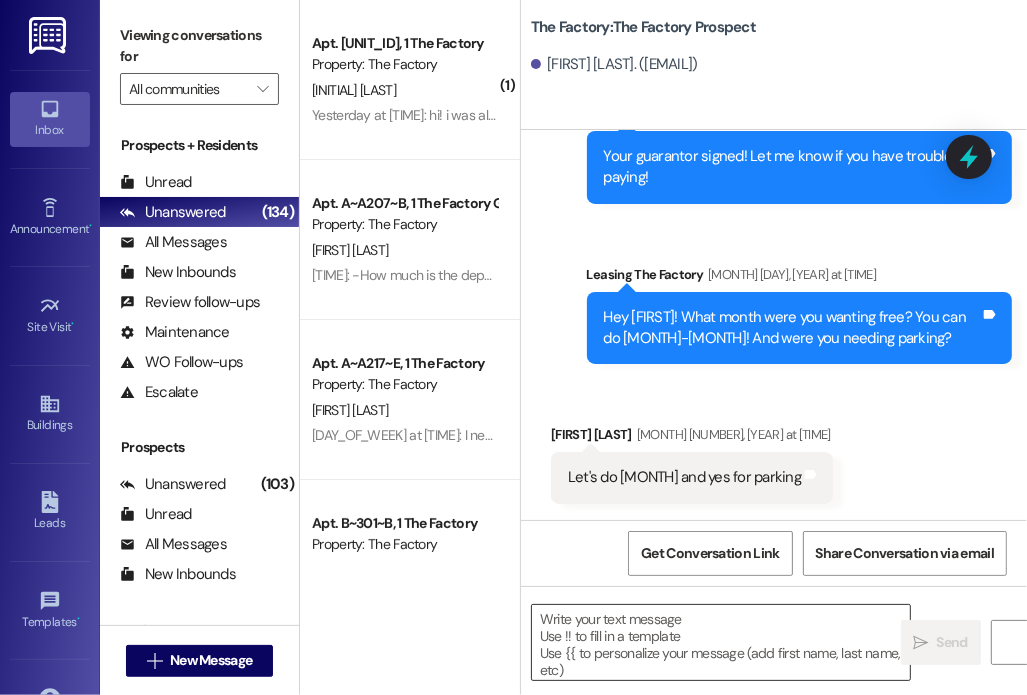 scroll, scrollTop: 430, scrollLeft: 0, axis: vertical 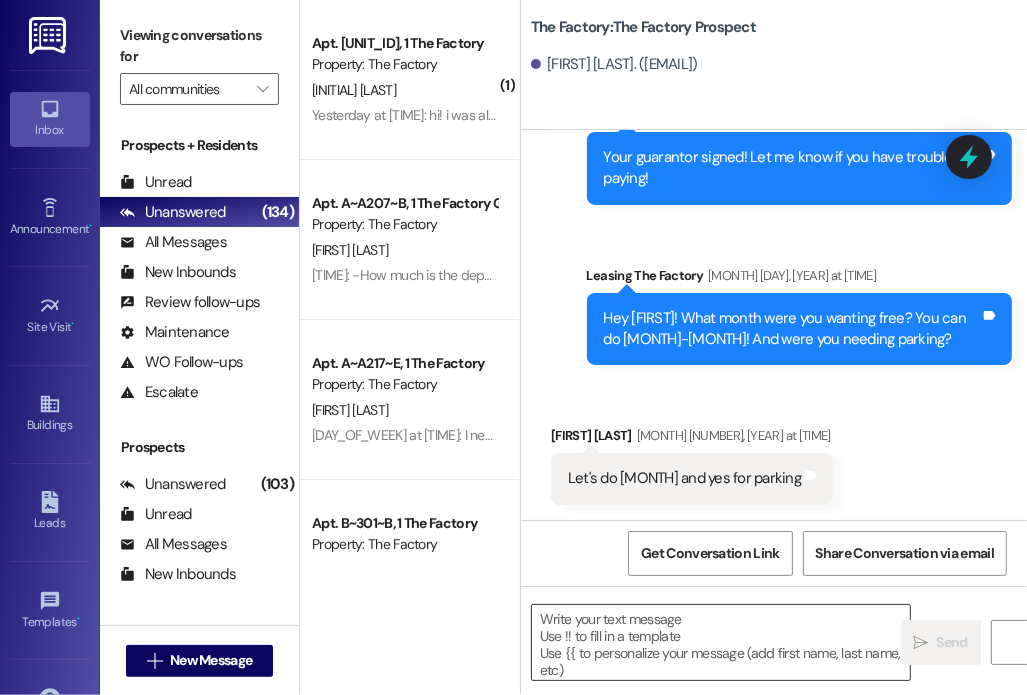 click at bounding box center [721, 642] 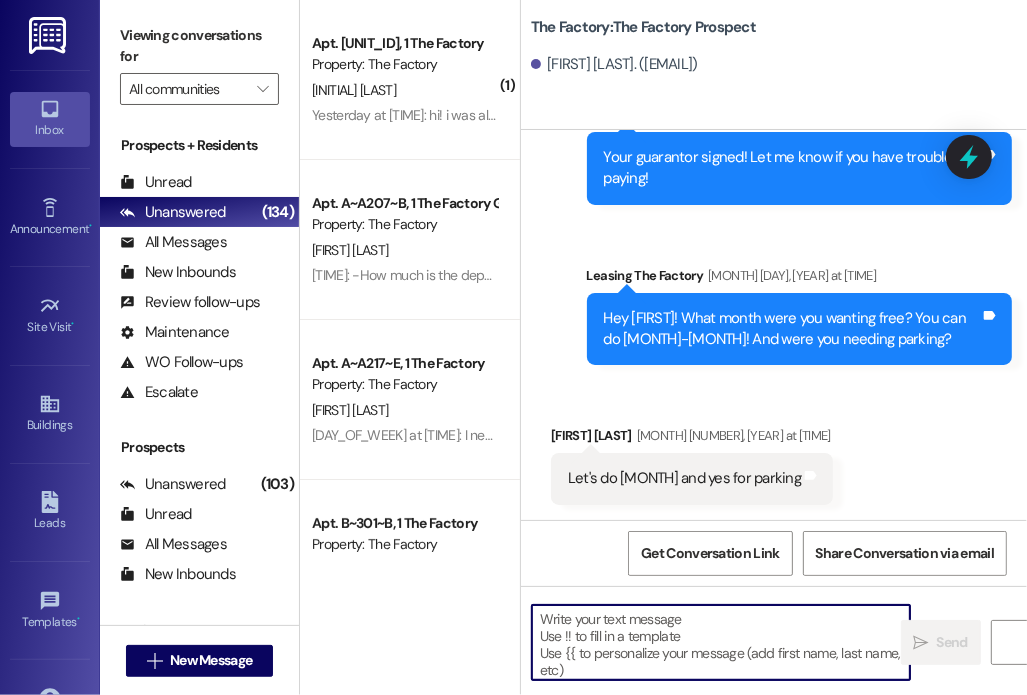 paste on "Hey {{first_name}}! I just sent over an addendum for your rent concession. Please have it signed by [DATE] 5th by both you AND your guarantor.
Also, are you needing a parking space for the fall? We only have about 290 spaces total so we wanted to give you the chance to grab a spot before we fill up! Please fill out this form, even if you don't want a pass or if you are unsure: https://forms.office.com/r/gPVwiVygnQ" 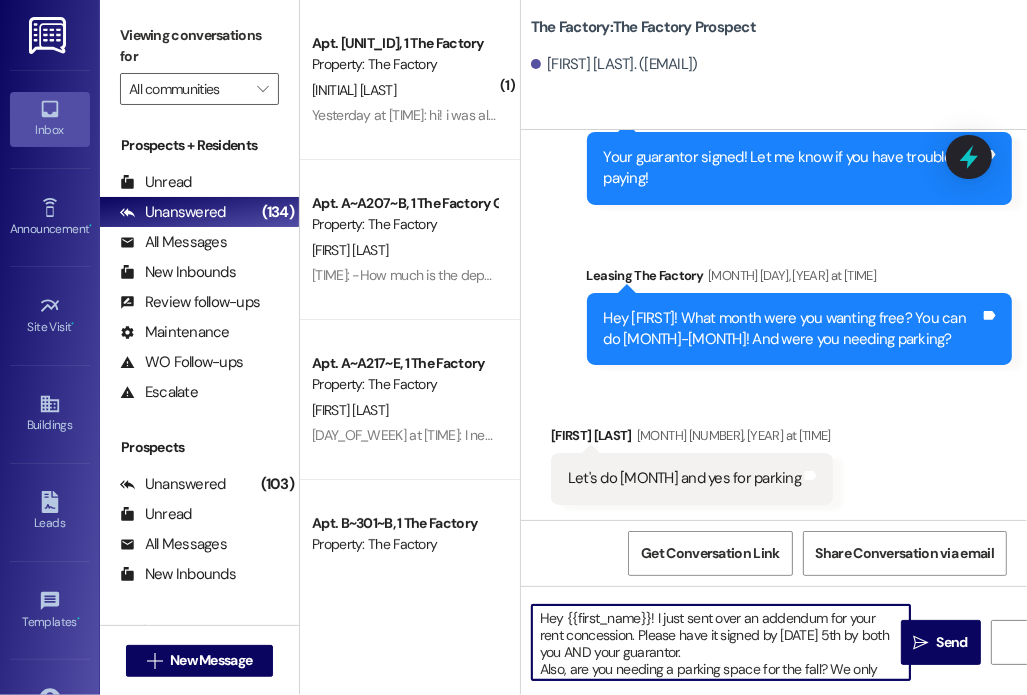 scroll, scrollTop: 0, scrollLeft: 0, axis: both 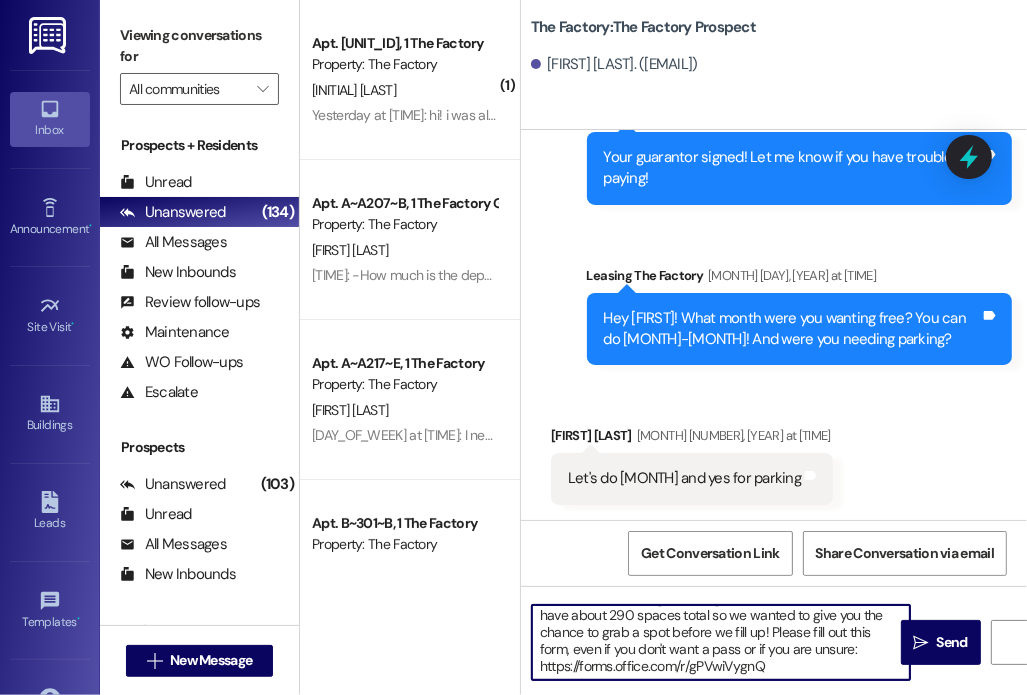 drag, startPoint x: 695, startPoint y: 651, endPoint x: 872, endPoint y: 742, distance: 199.02261 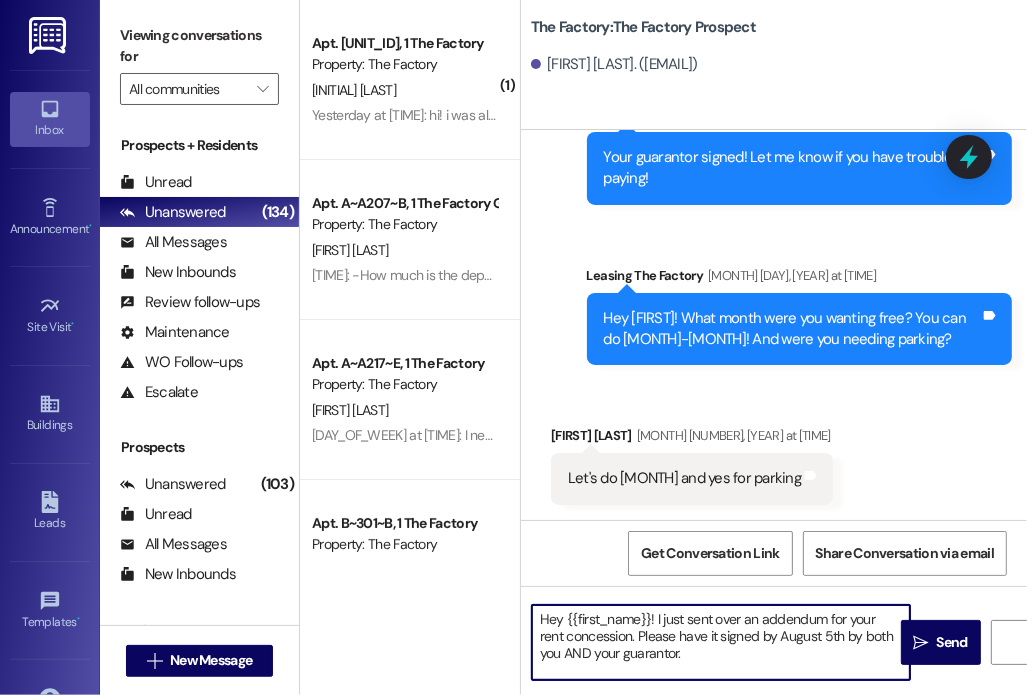 scroll, scrollTop: 0, scrollLeft: 0, axis: both 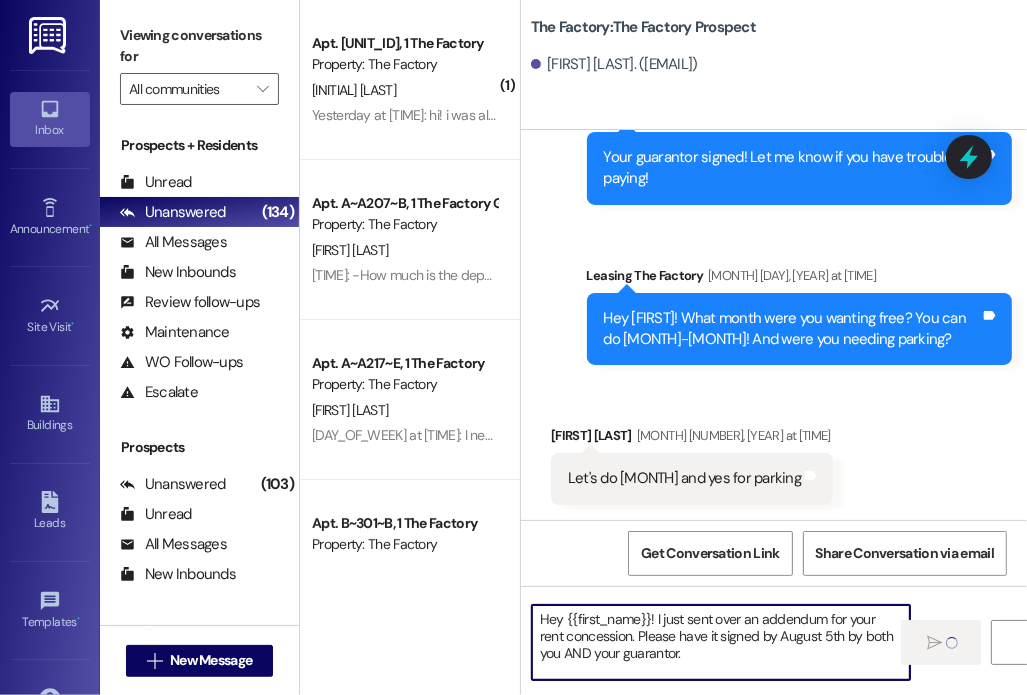 type 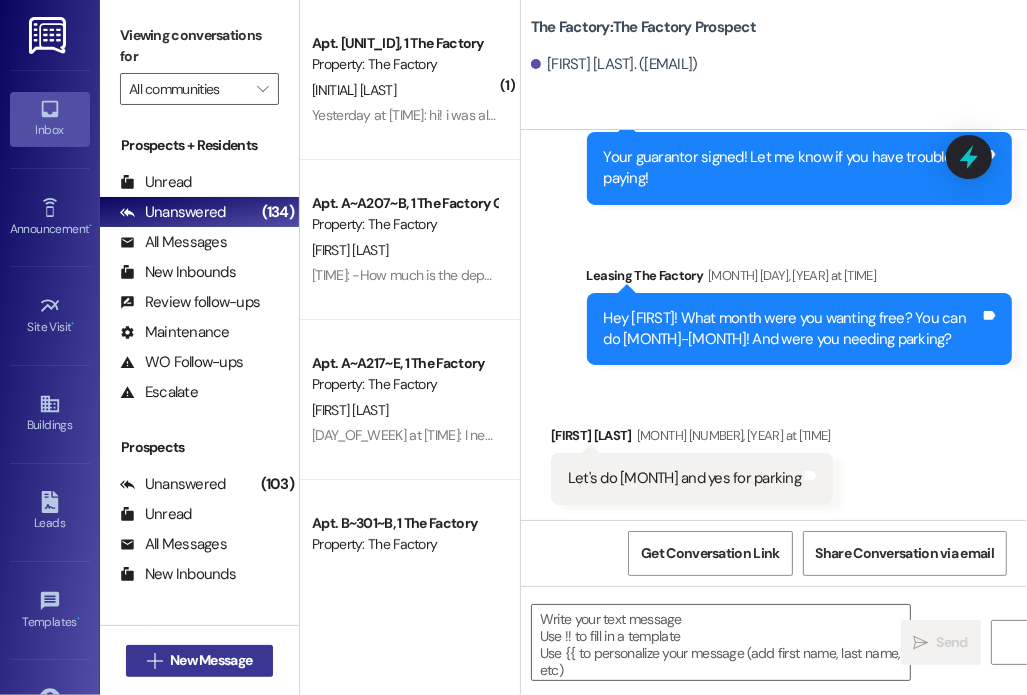 click on "New Message" at bounding box center (211, 660) 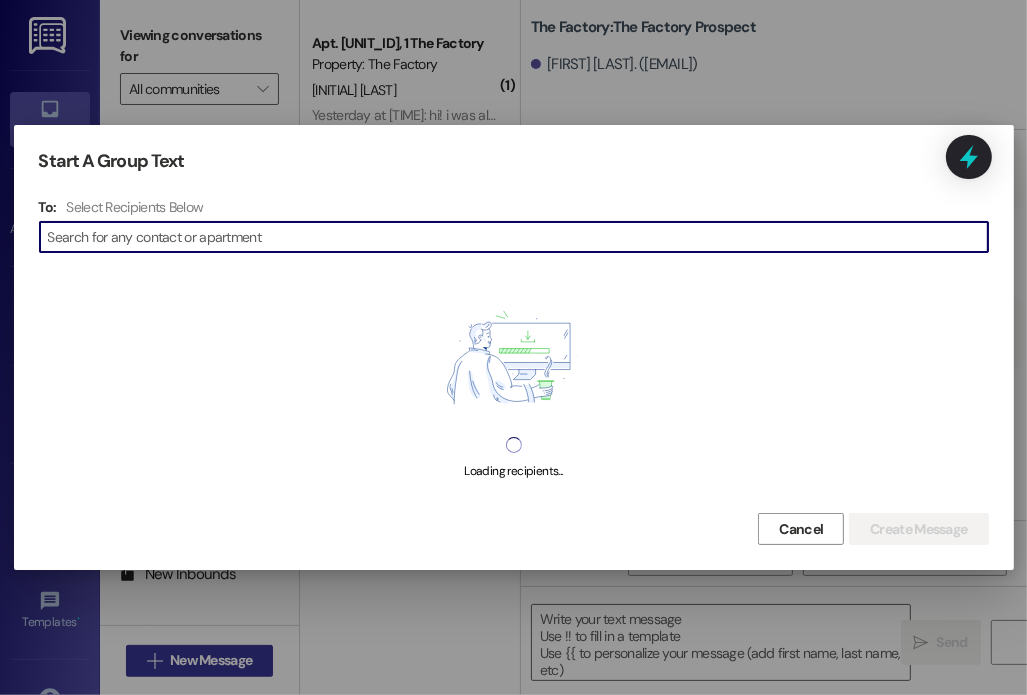 type on "e" 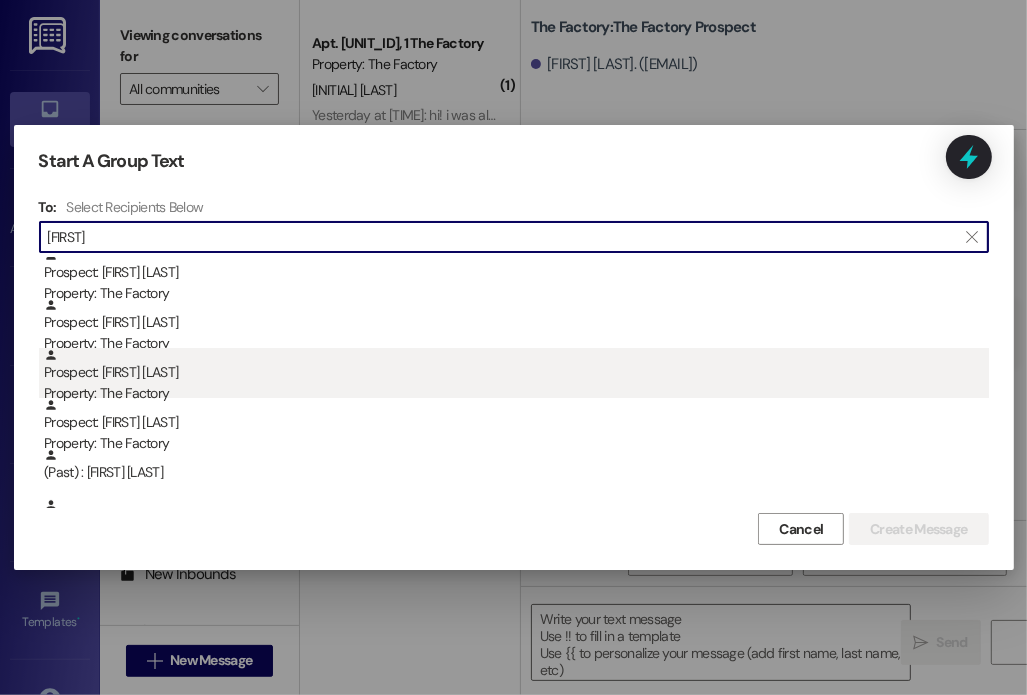 scroll, scrollTop: 116, scrollLeft: 0, axis: vertical 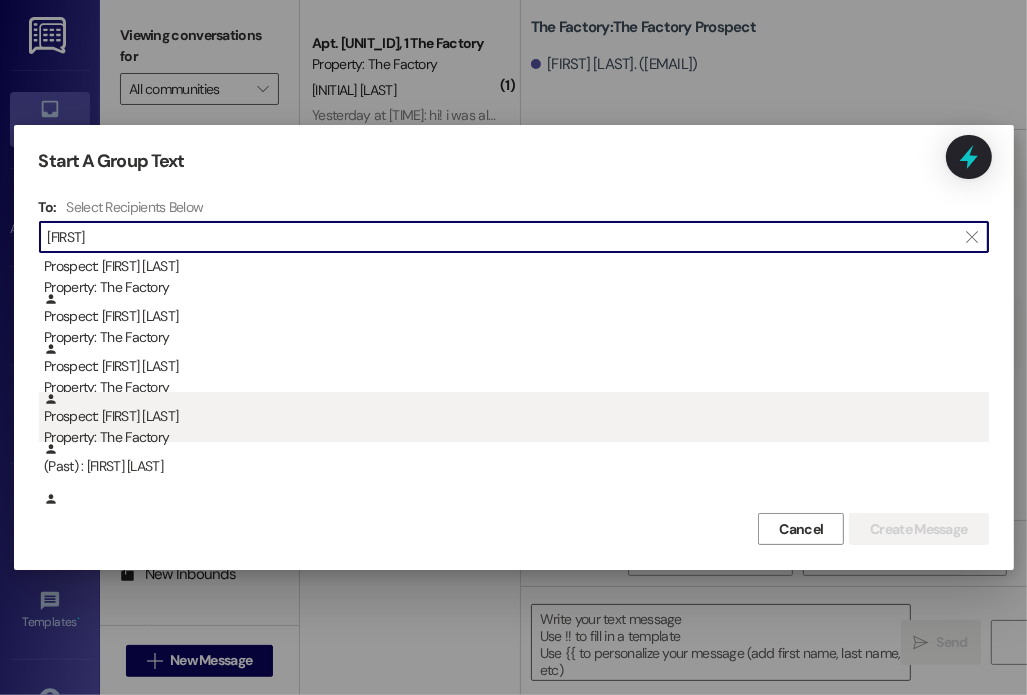 type on "[FIRST]" 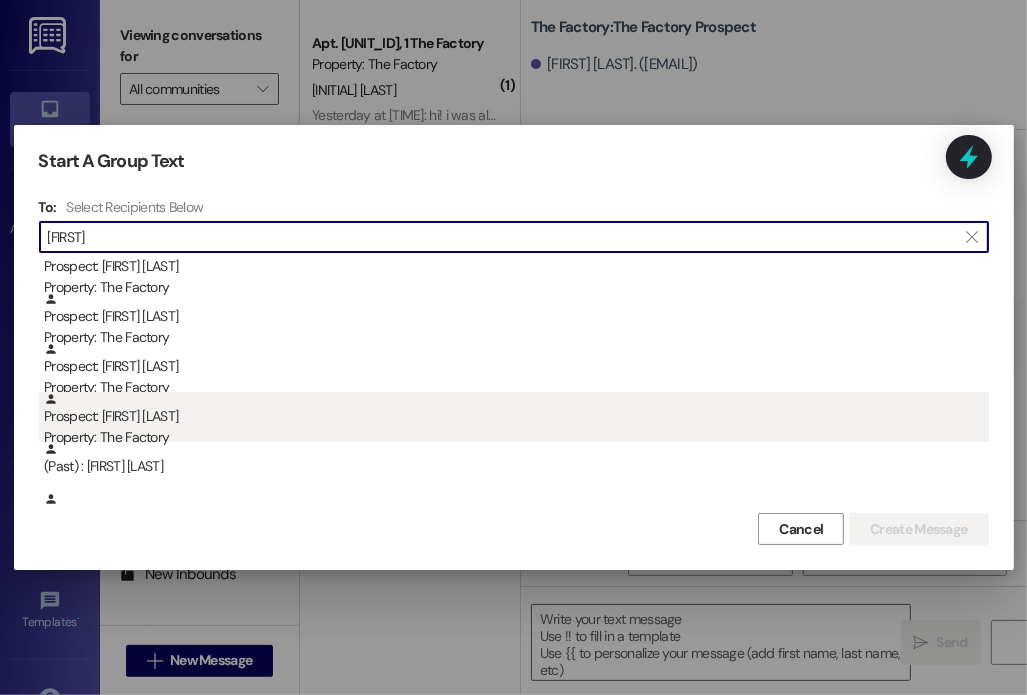 click on "Prospect: [FIRST] [LAST] Property: The Factory" at bounding box center [516, 420] 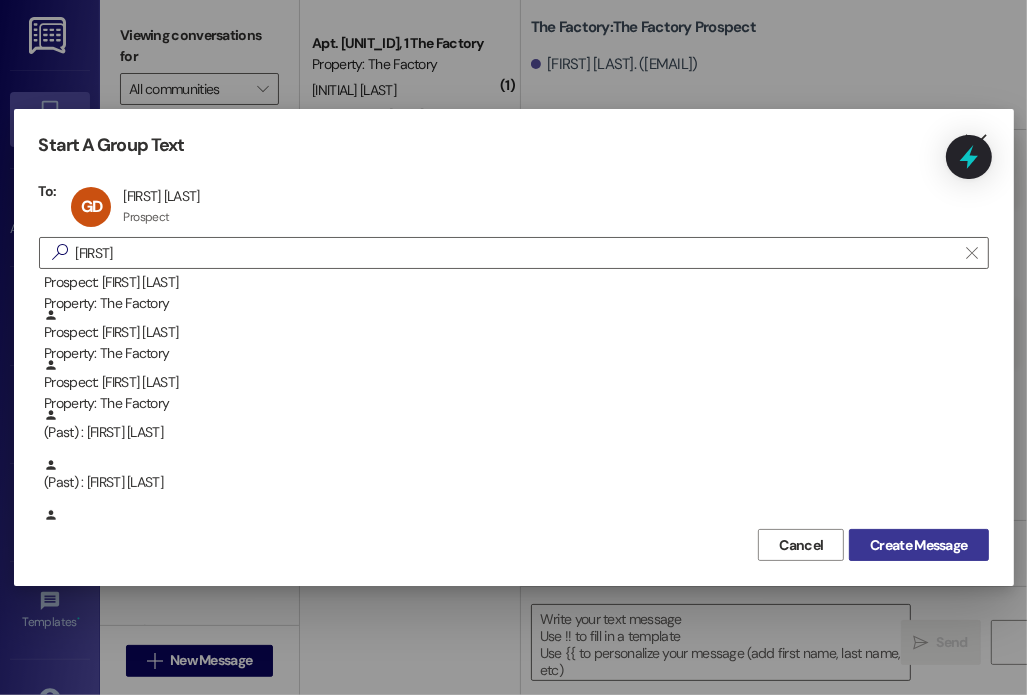 click on "Create Message" at bounding box center (918, 545) 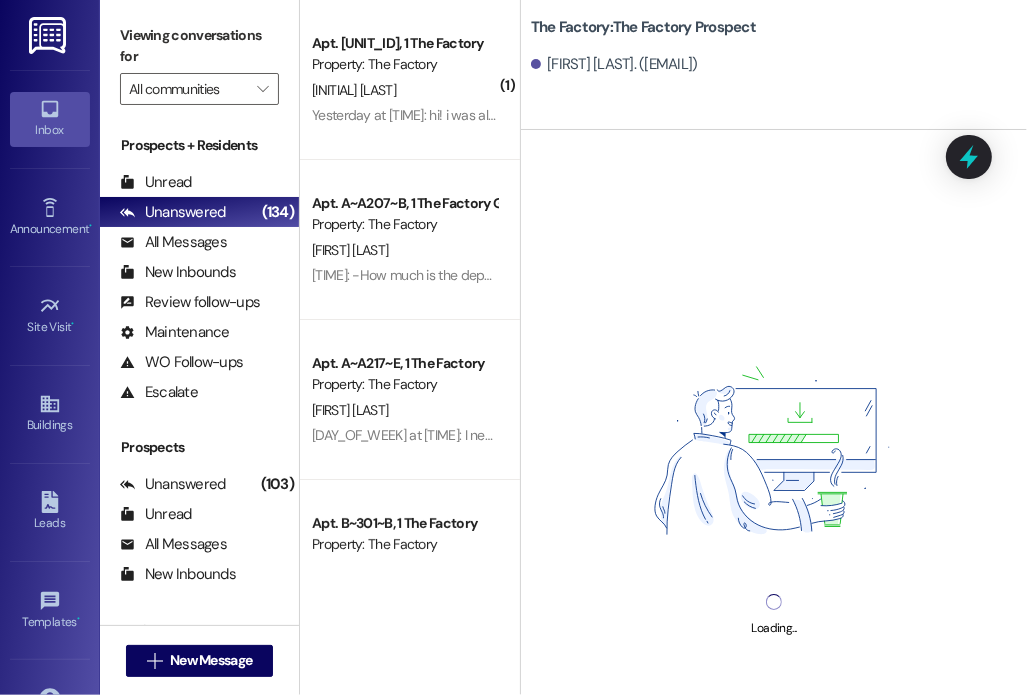 click on "Loading..." at bounding box center [774, 477] 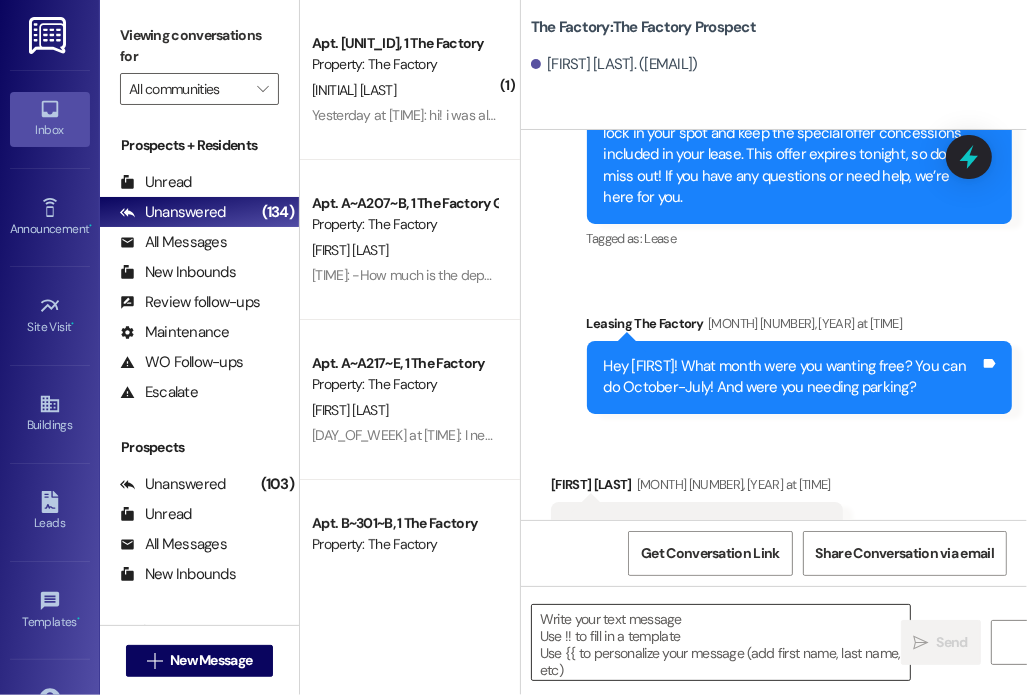 scroll, scrollTop: 871, scrollLeft: 0, axis: vertical 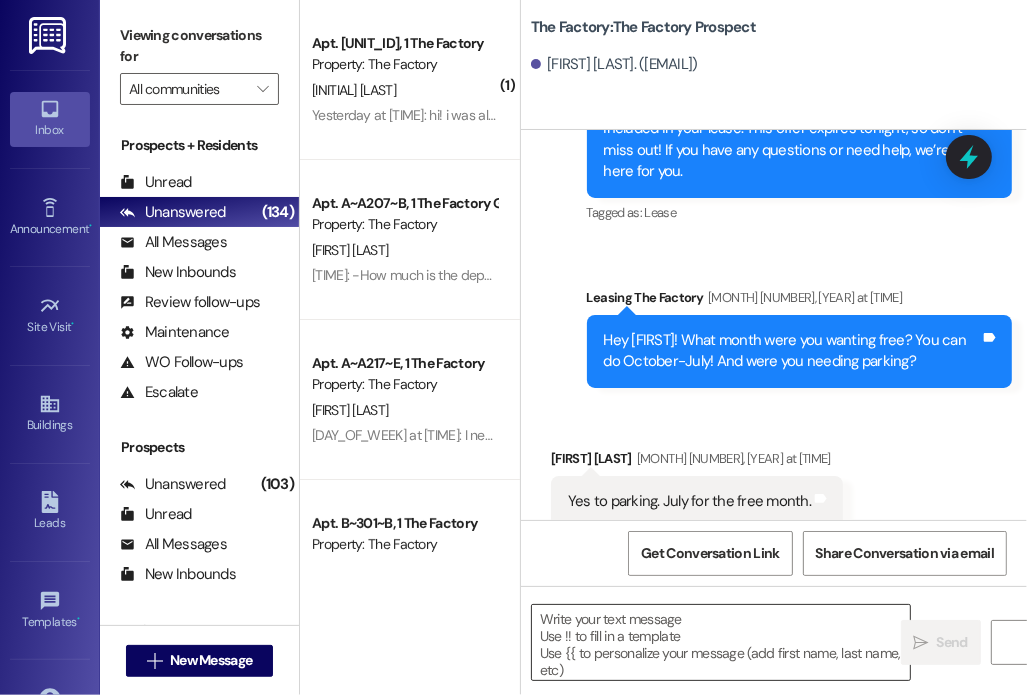 click at bounding box center (721, 642) 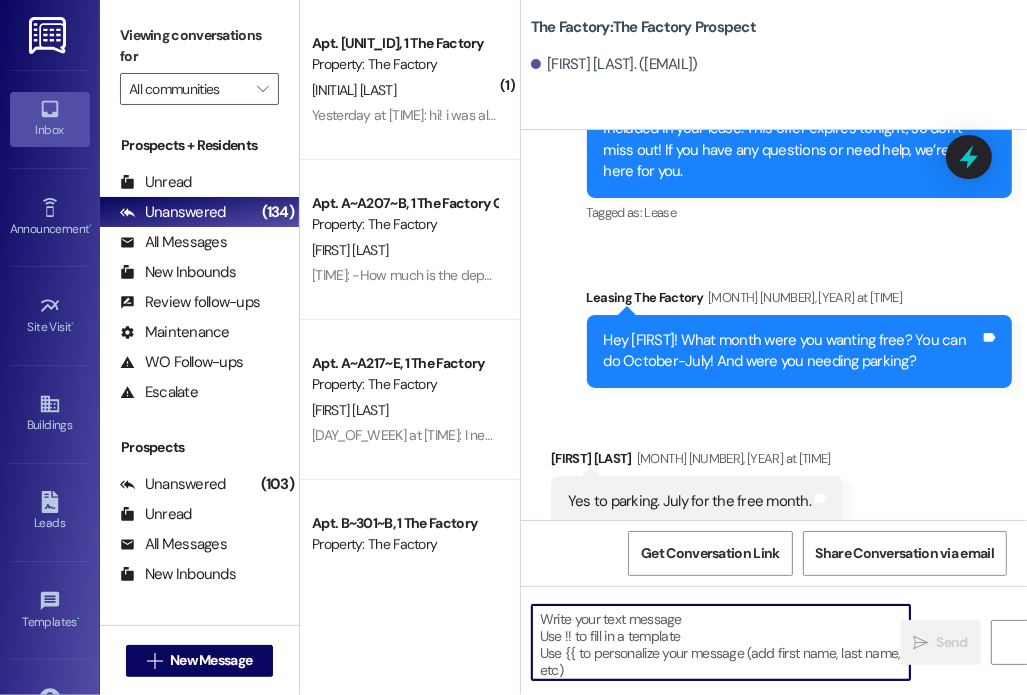 scroll, scrollTop: 872, scrollLeft: 0, axis: vertical 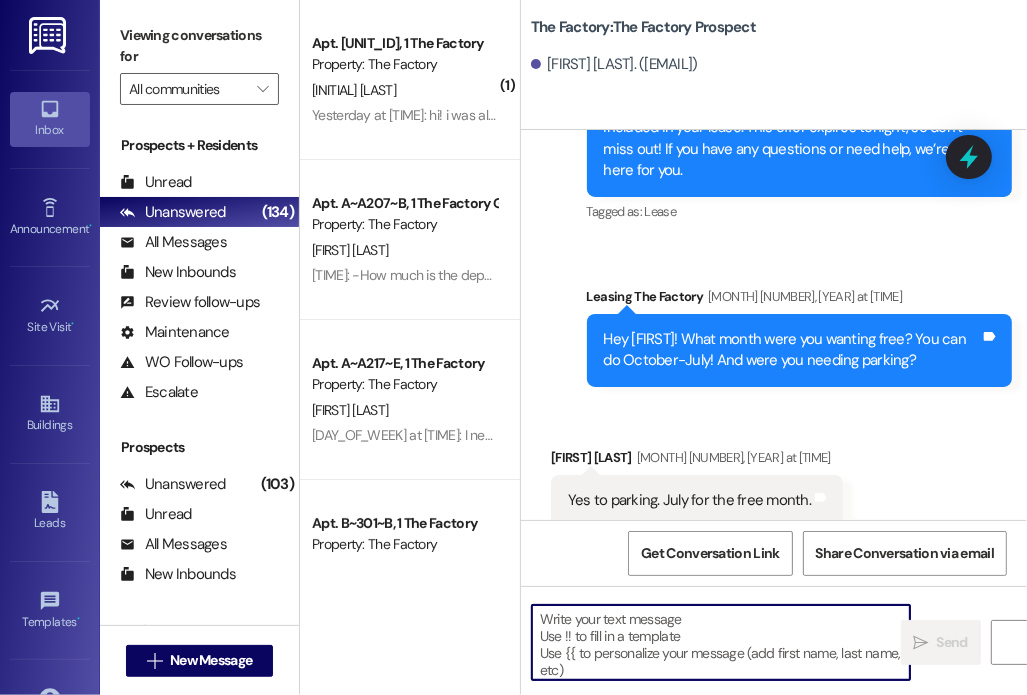 paste on "Hey {{first_name}}! I just sent over an addendum for your rent concession. Please have it signed by [DATE] 5th by both you AND your guarantor.
Also, are you needing a parking space for the fall? We only have about 290 spaces total so we wanted to give you the chance to grab a spot before we fill up! Please fill out this form, even if you don't want a pass or if you are unsure: https://forms.office.com/r/gPVwiVygnQ" 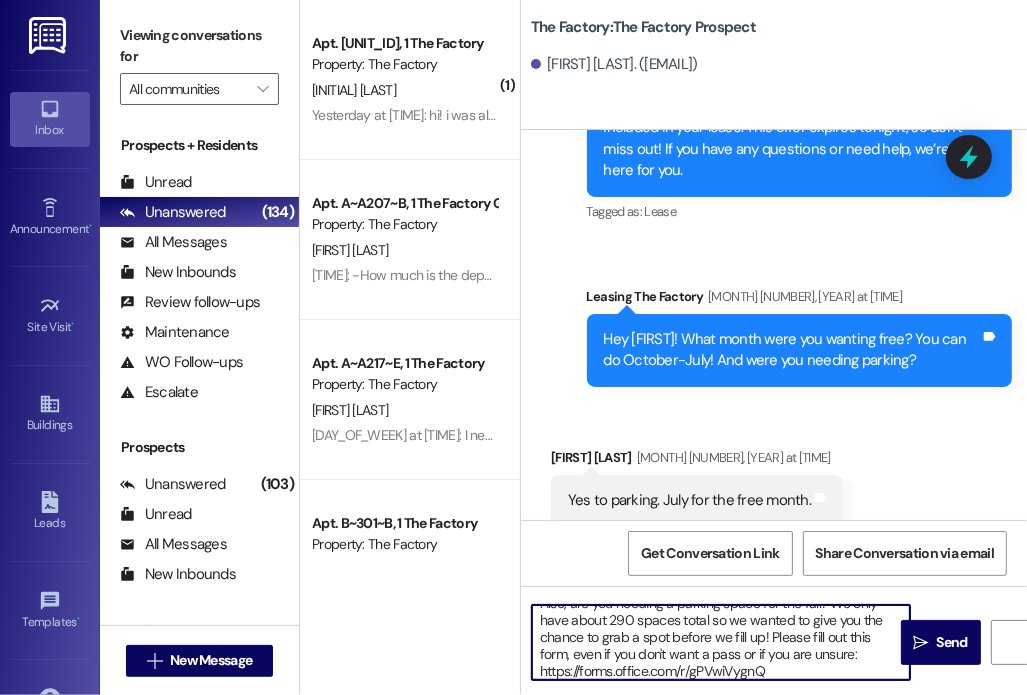 scroll, scrollTop: 3, scrollLeft: 0, axis: vertical 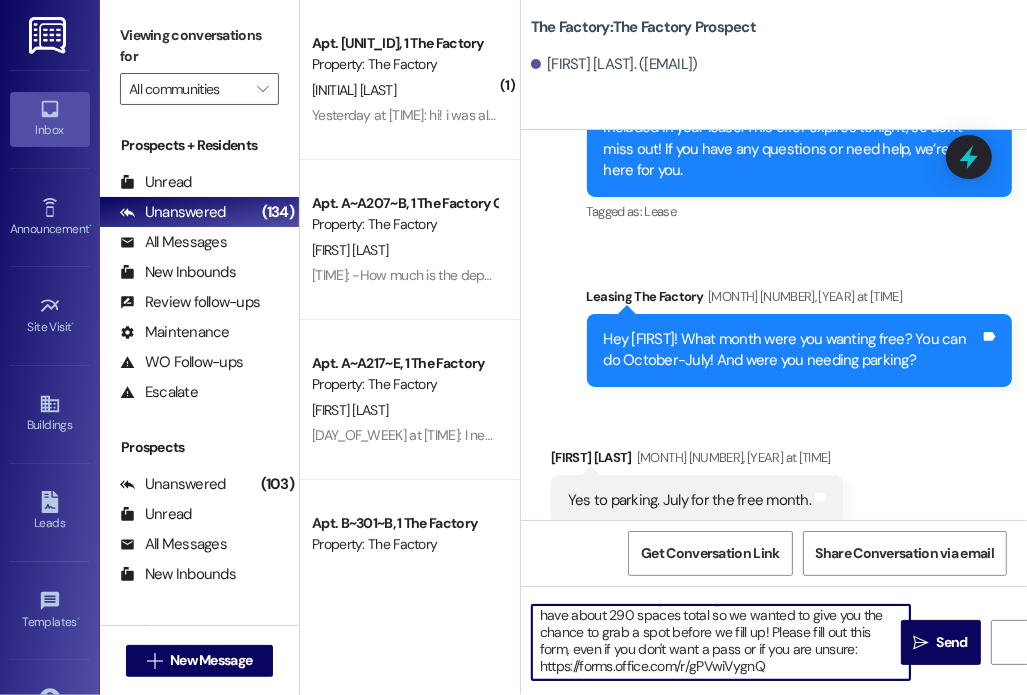 drag, startPoint x: 684, startPoint y: 648, endPoint x: 855, endPoint y: 742, distance: 195.13329 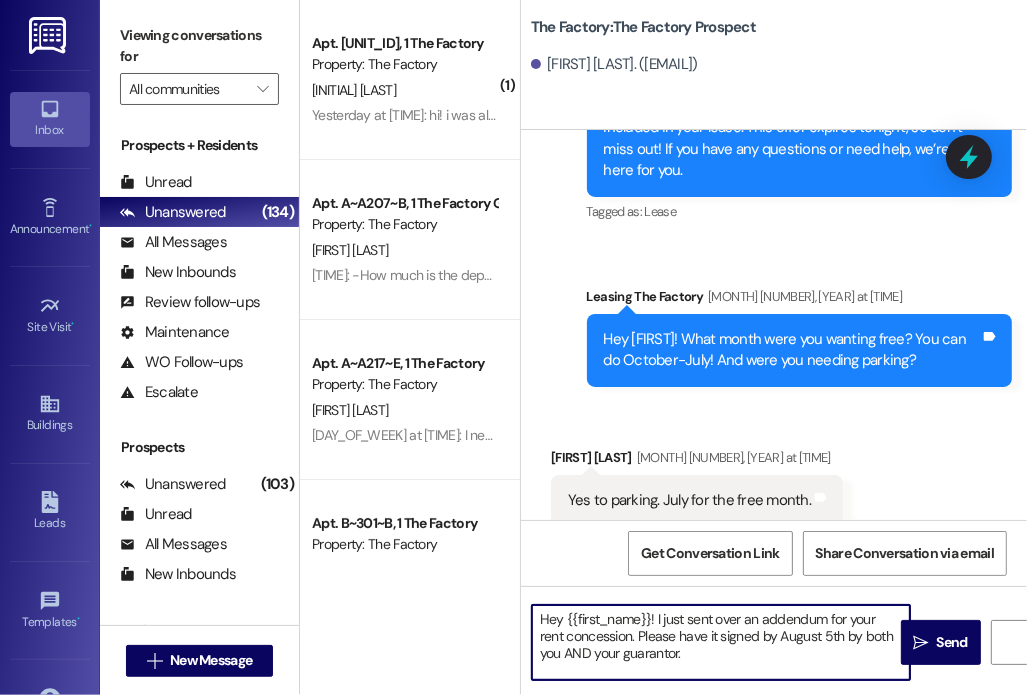 scroll, scrollTop: 0, scrollLeft: 0, axis: both 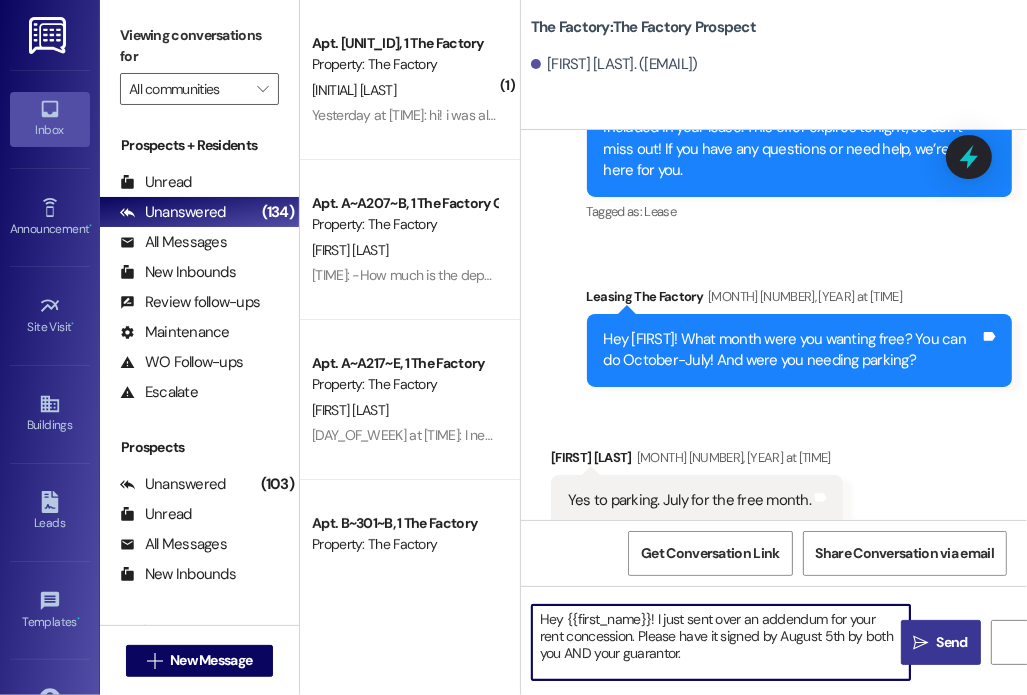 type on "Hey {{first_name}}! I just sent over an addendum for your rent concession. Please have it signed by August 5th by both you AND your guarantor." 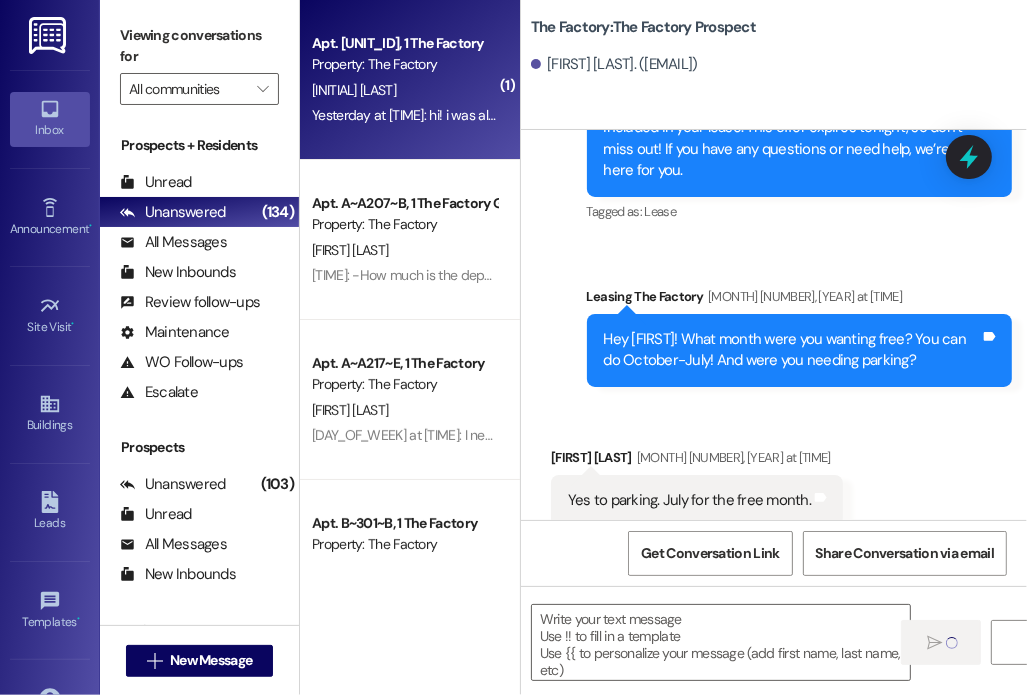 scroll, scrollTop: 871, scrollLeft: 0, axis: vertical 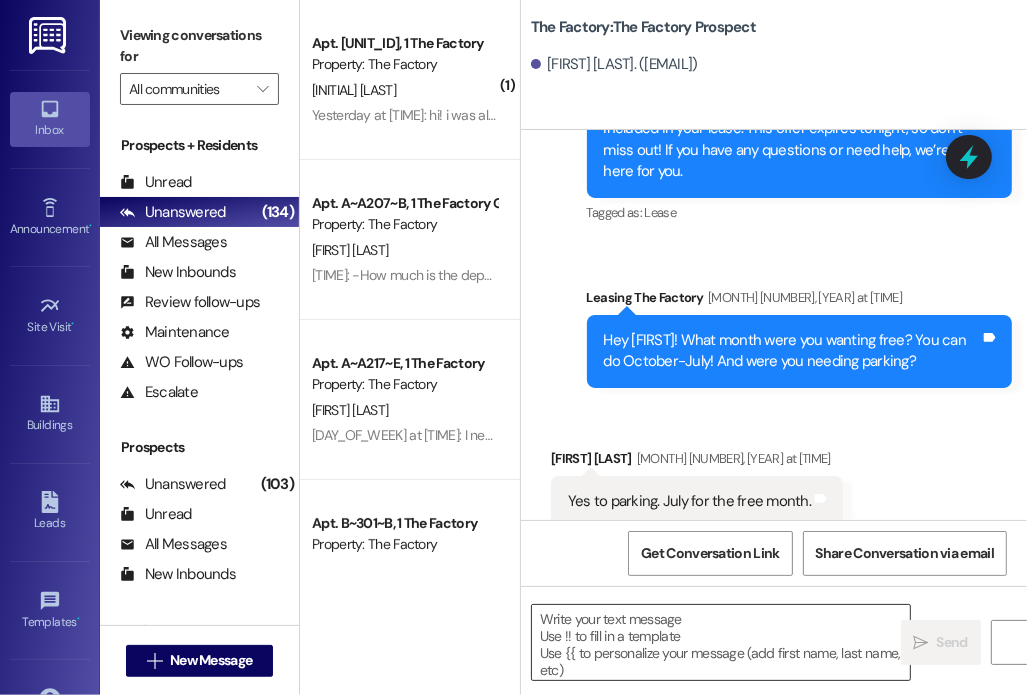 click at bounding box center [721, 642] 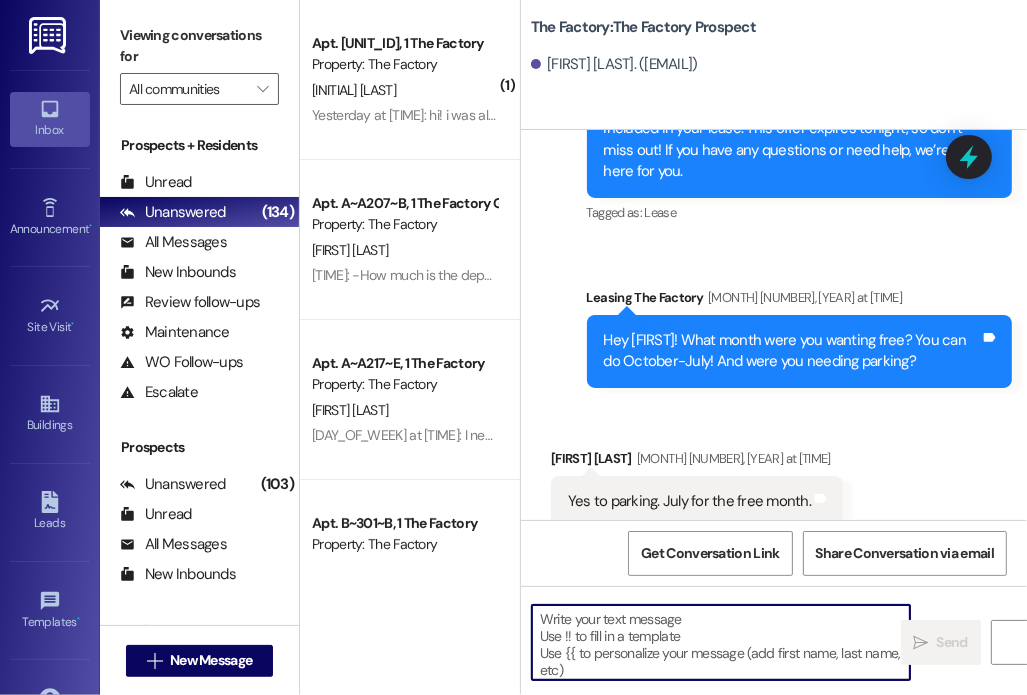 paste on "Hey {{first_name}}! I just sent over an addendum for your rent concession. Please have it signed by [DATE] 5th by both you AND your guarantor.
Also, are you needing a parking space for the fall? We only have about 290 spaces total so we wanted to give you the chance to grab a spot before we fill up! Please fill out this form, even if you don't want a pass or if you are unsure: https://forms.office.com/r/gPVwiVygnQ" 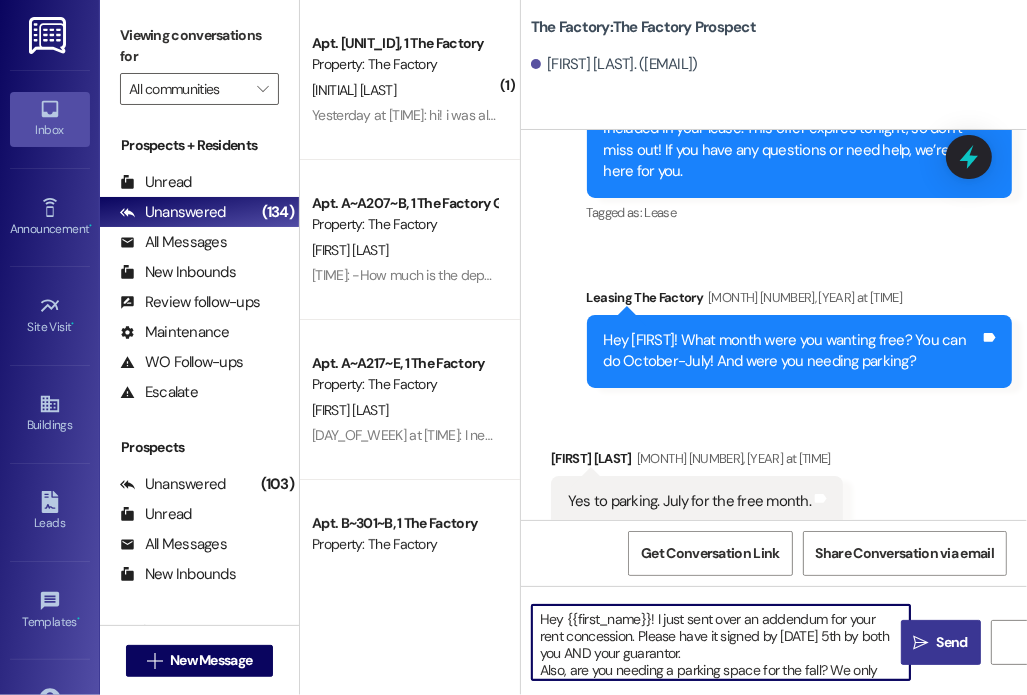 scroll, scrollTop: 20, scrollLeft: 0, axis: vertical 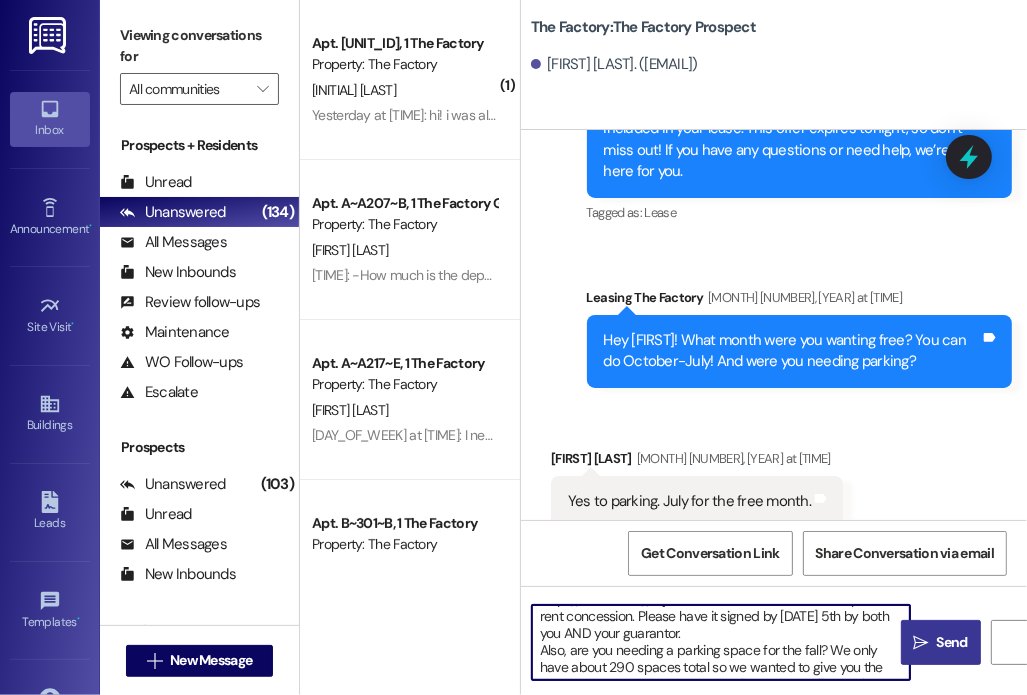 type on "Hey {{first_name}}! I just sent over an addendum for your rent concession. Please have it signed by [DATE] 5th by both you AND your guarantor.
Also, are you needing a parking space for the fall? We only have about 290 spaces total so we wanted to give you the chance to grab a spot before we fill up! Please fill out this form, even if you don't want a pass or if you are unsure: https://forms.office.com/r/gPVwiVygnQ" 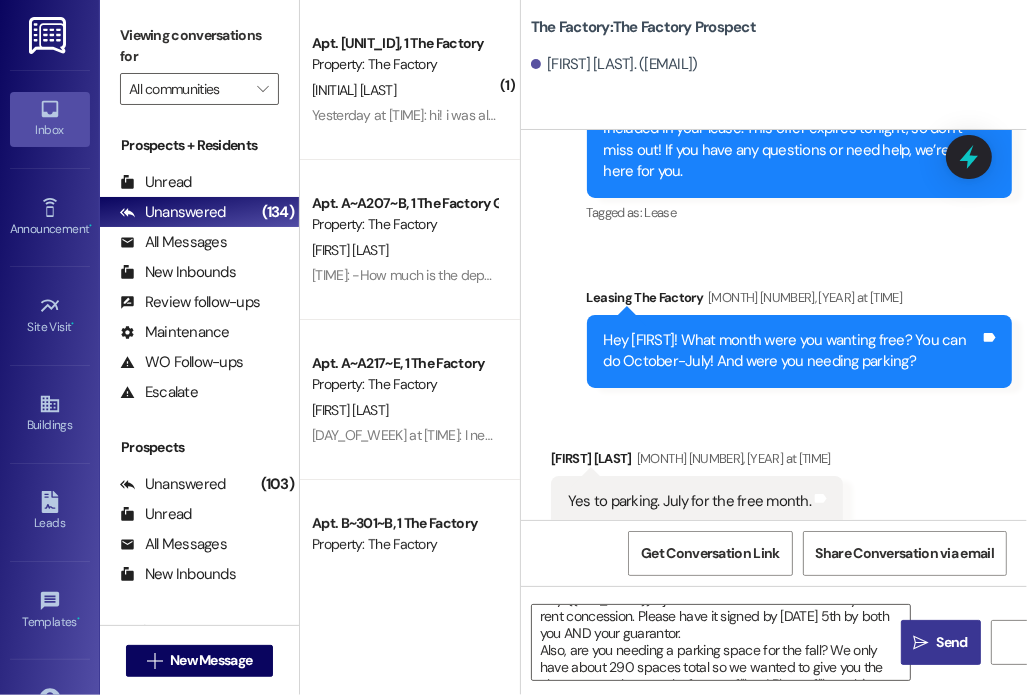 click on "Get Conversation Link Share Conversation via email" at bounding box center (774, 553) 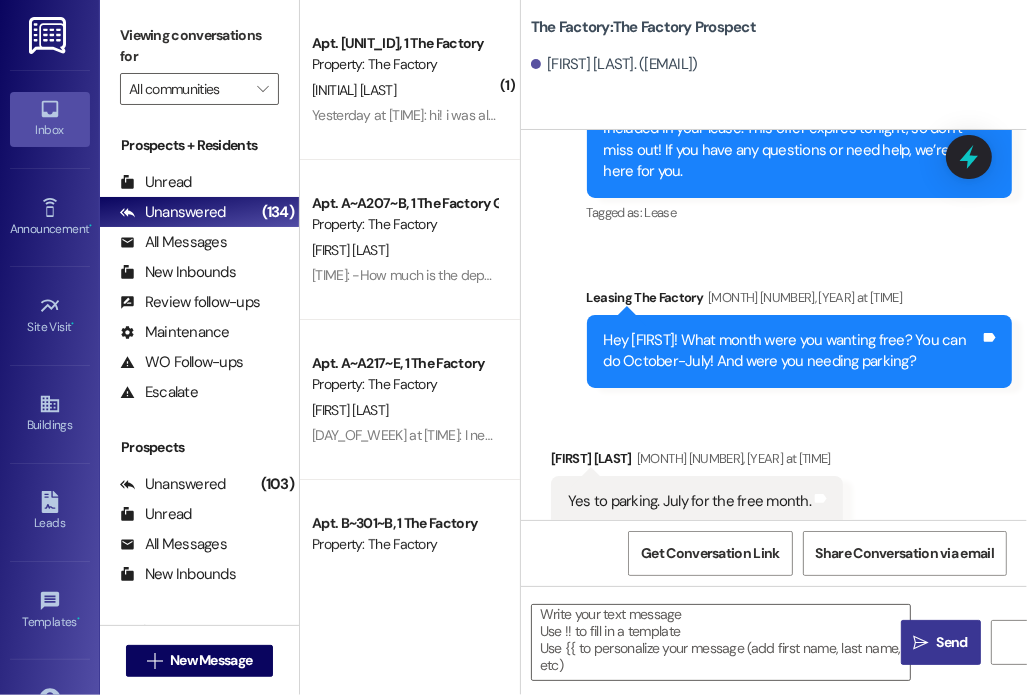 scroll, scrollTop: 4, scrollLeft: 0, axis: vertical 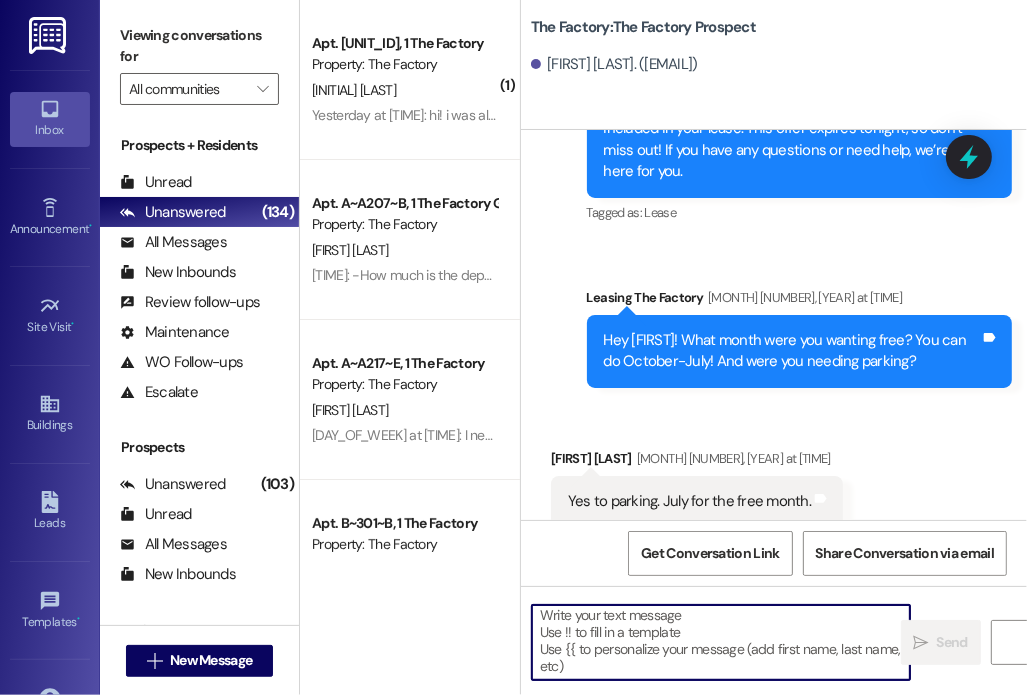 type 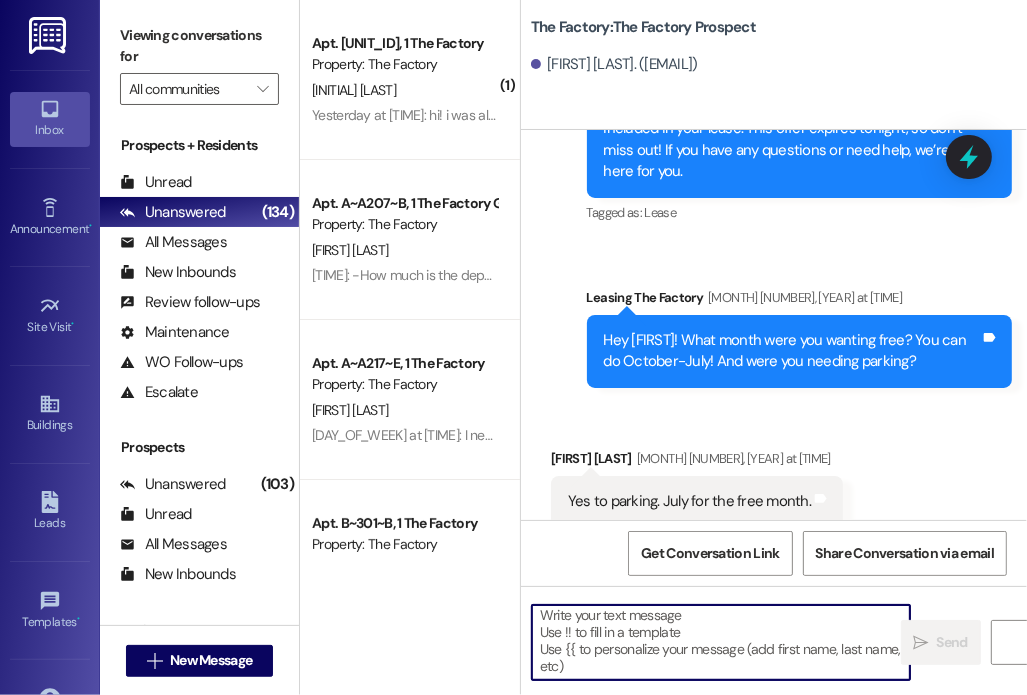 click on " New Message" at bounding box center (200, 661) 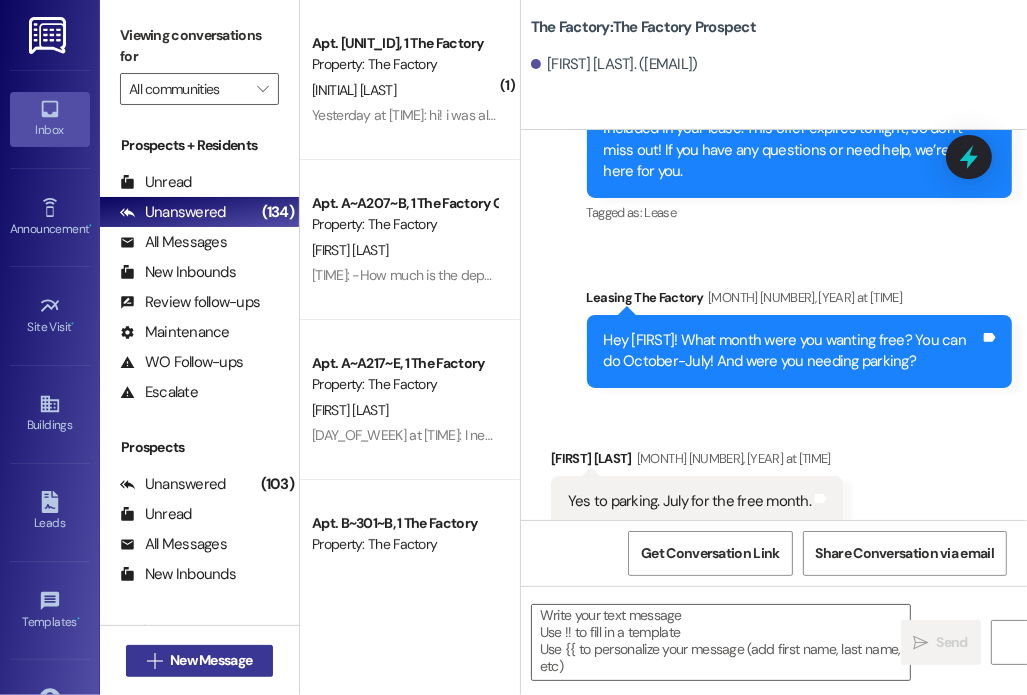 click on "New Message" at bounding box center (211, 660) 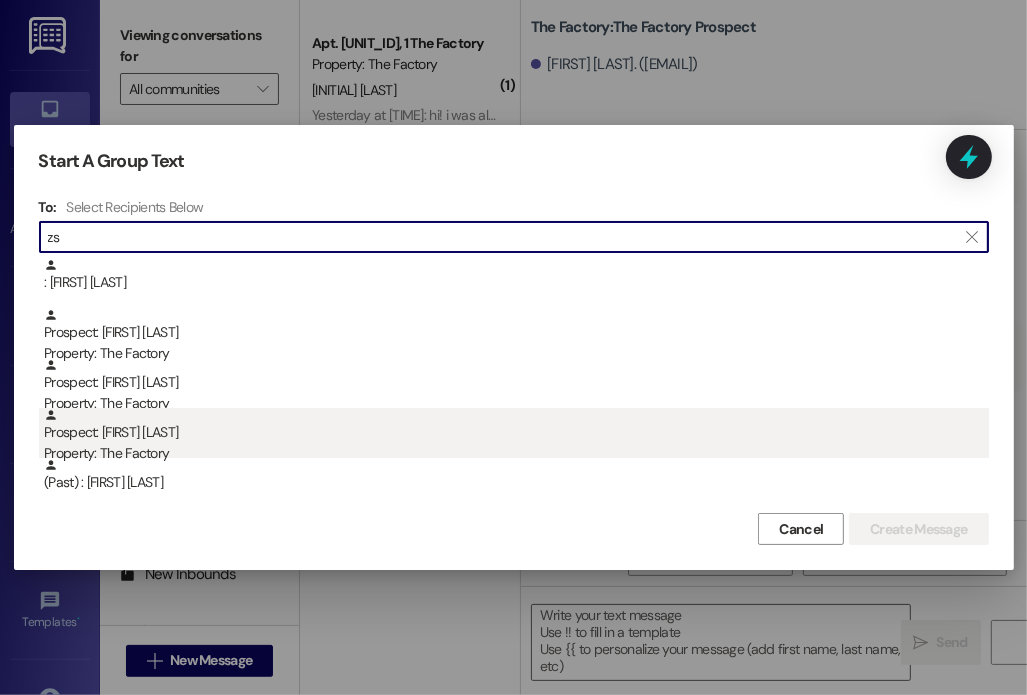 type on "zs" 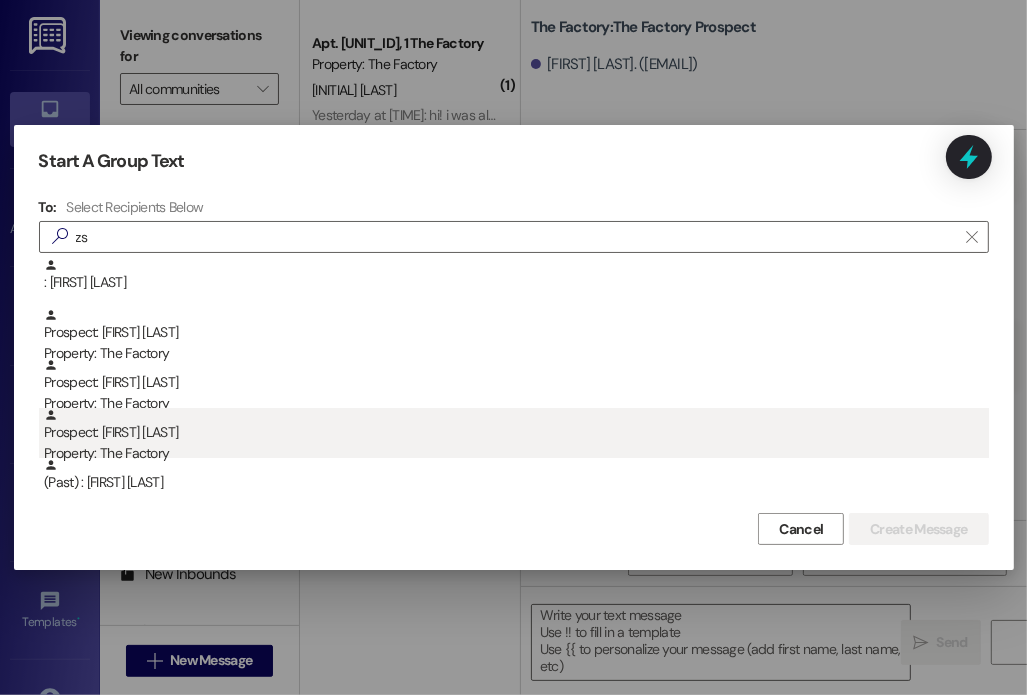 click on "Prospect: [FIRST] [LAST] Property: The Factory" at bounding box center (516, 436) 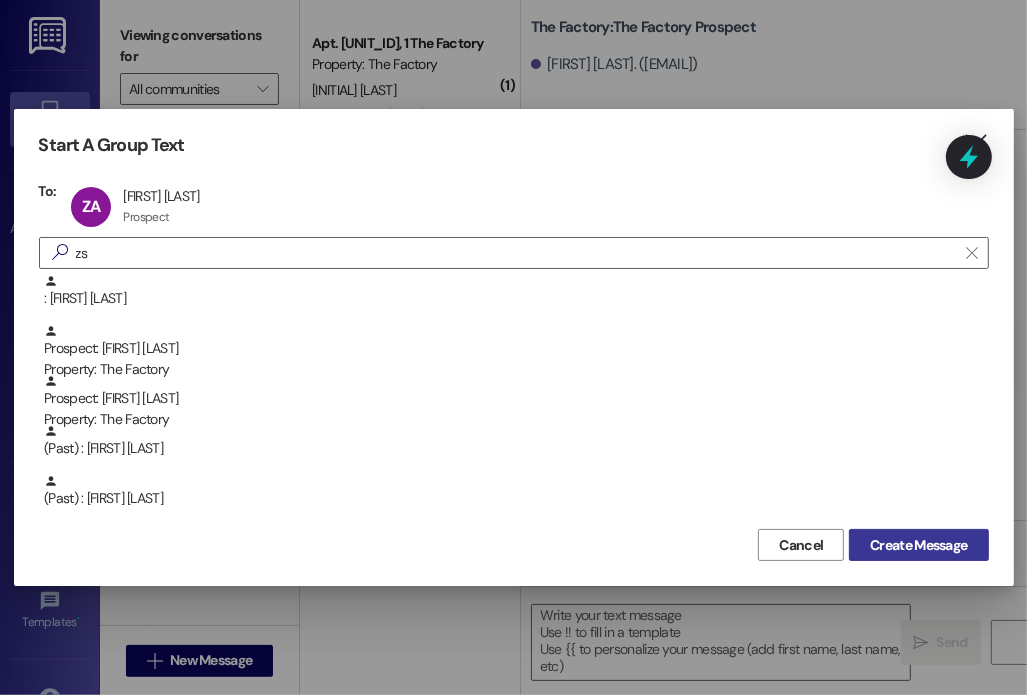 click on "Create Message" at bounding box center [918, 545] 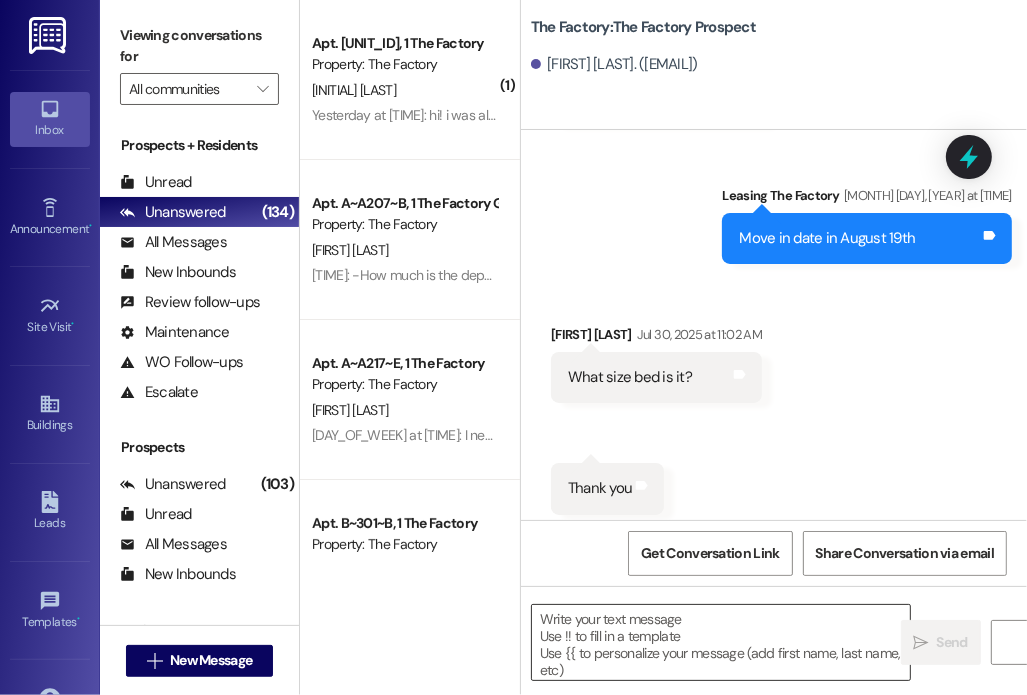 scroll, scrollTop: 8532, scrollLeft: 0, axis: vertical 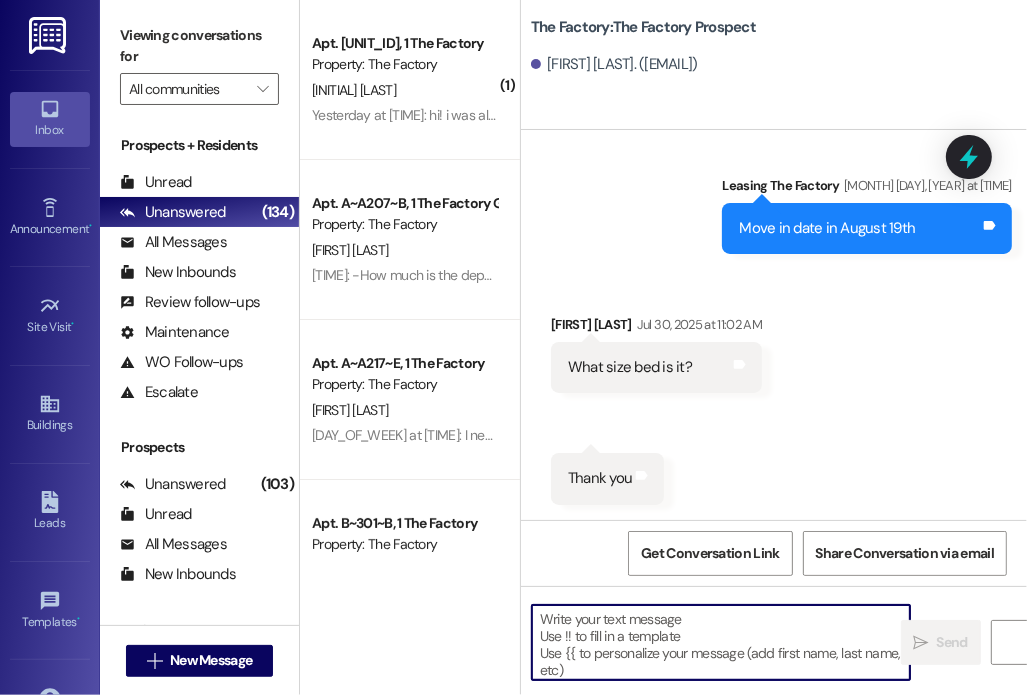 click at bounding box center (721, 642) 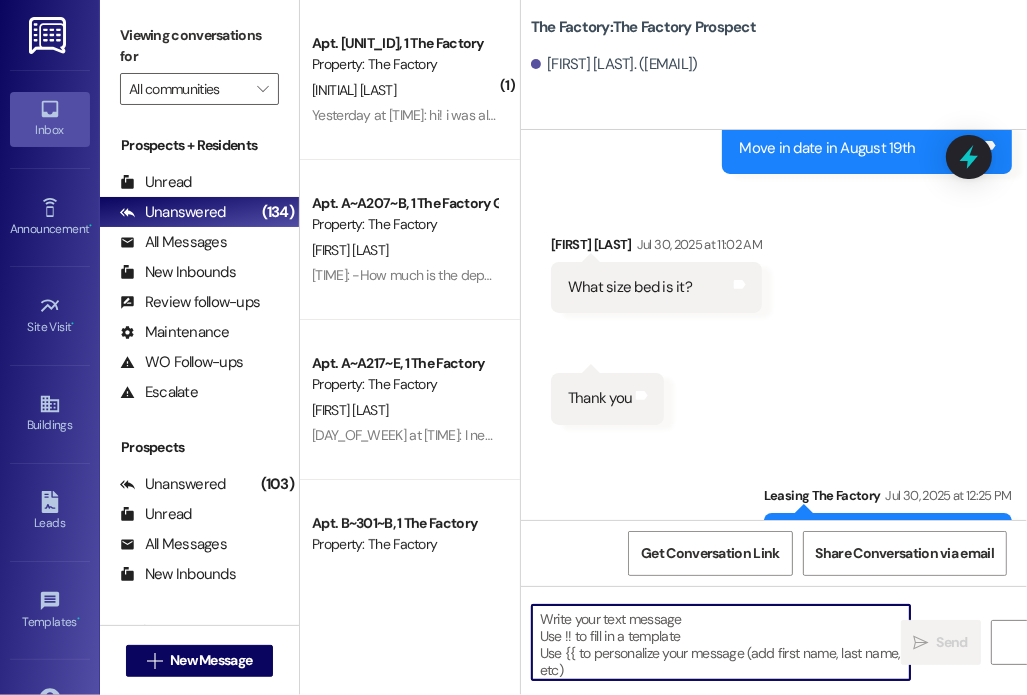 scroll, scrollTop: 8672, scrollLeft: 0, axis: vertical 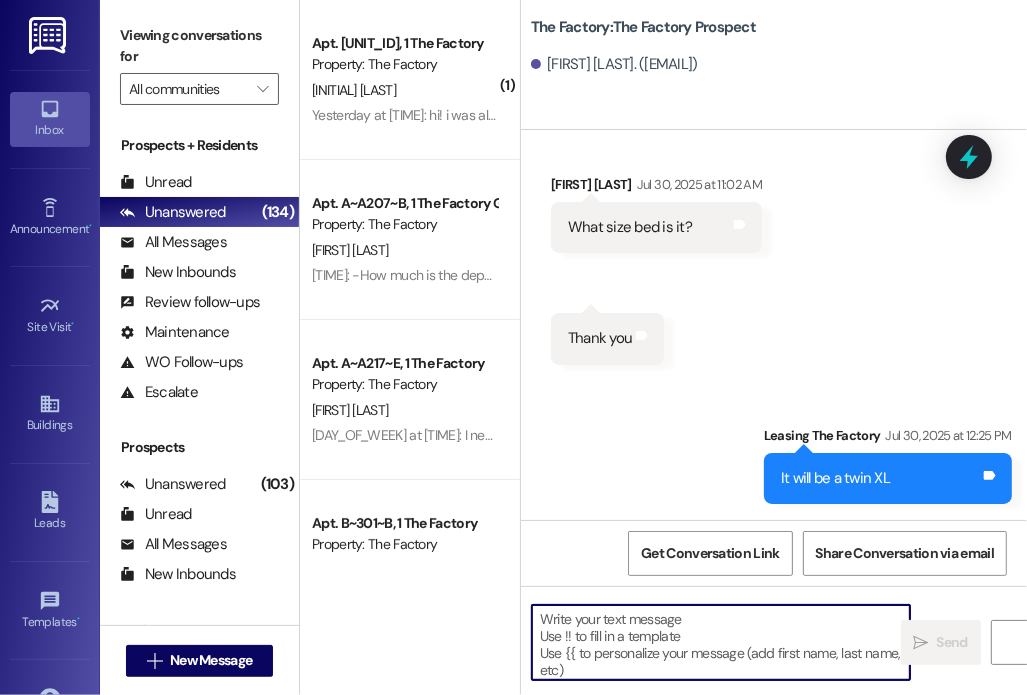 click at bounding box center (721, 642) 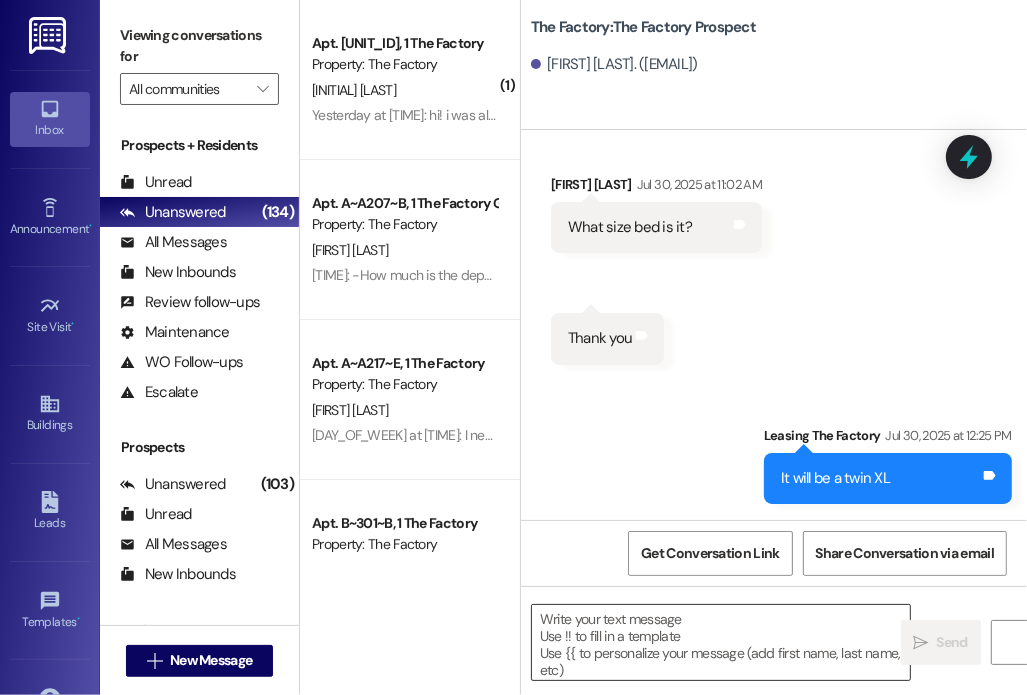click at bounding box center (721, 642) 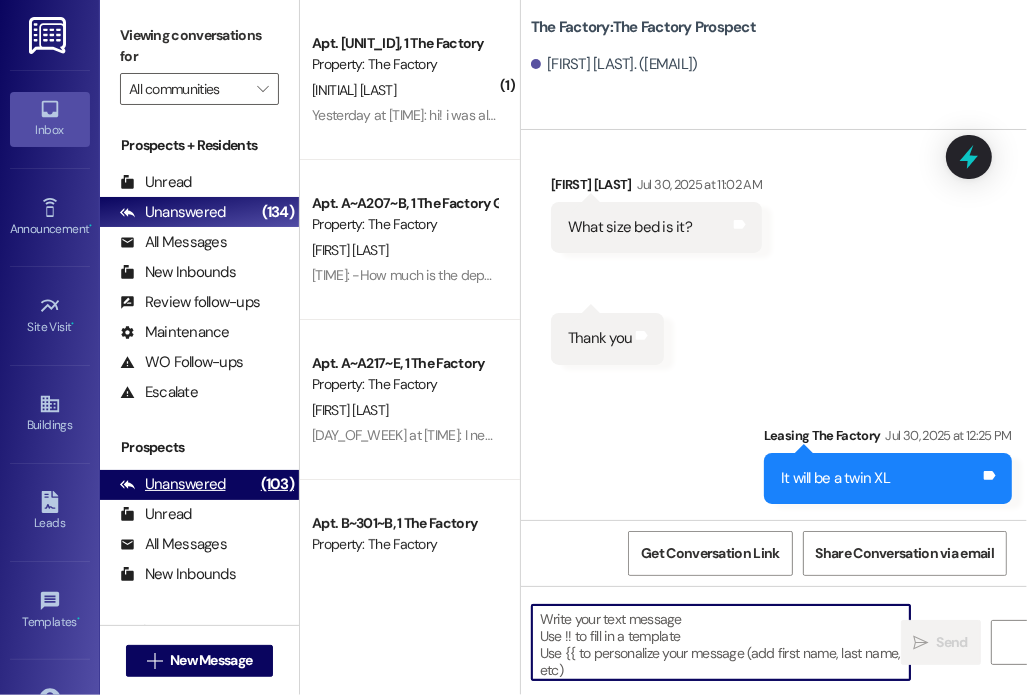 paste on "Hey {{first_name}}! I just sent over an addendum for your rent concession. Please have it signed by [DATE] by both you AND your guarantor. Keep in mind that the unit number on the document is not definitive till we send final placement out!
Also, are you needing a parking space for the fall? We only have about 290 spaces total so we wanted to give you the chance to grab a spot before we fill up! Please fill out this form, even if you don't want a pass or if you are unsure: https://forms.office.com/r/gPVwiVygnQ" 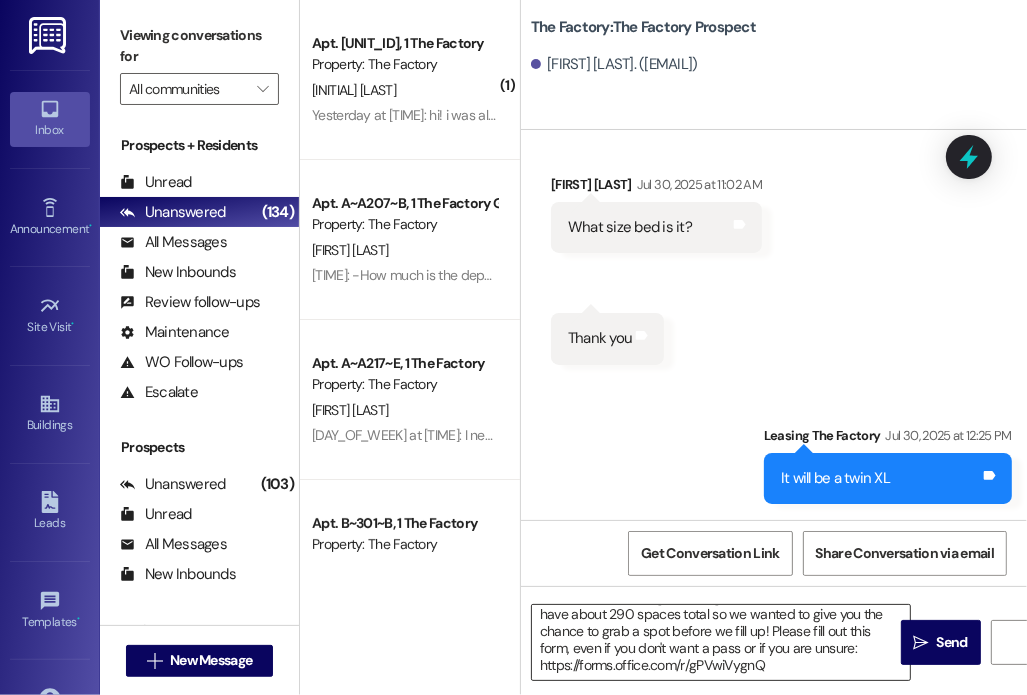 scroll, scrollTop: 0, scrollLeft: 0, axis: both 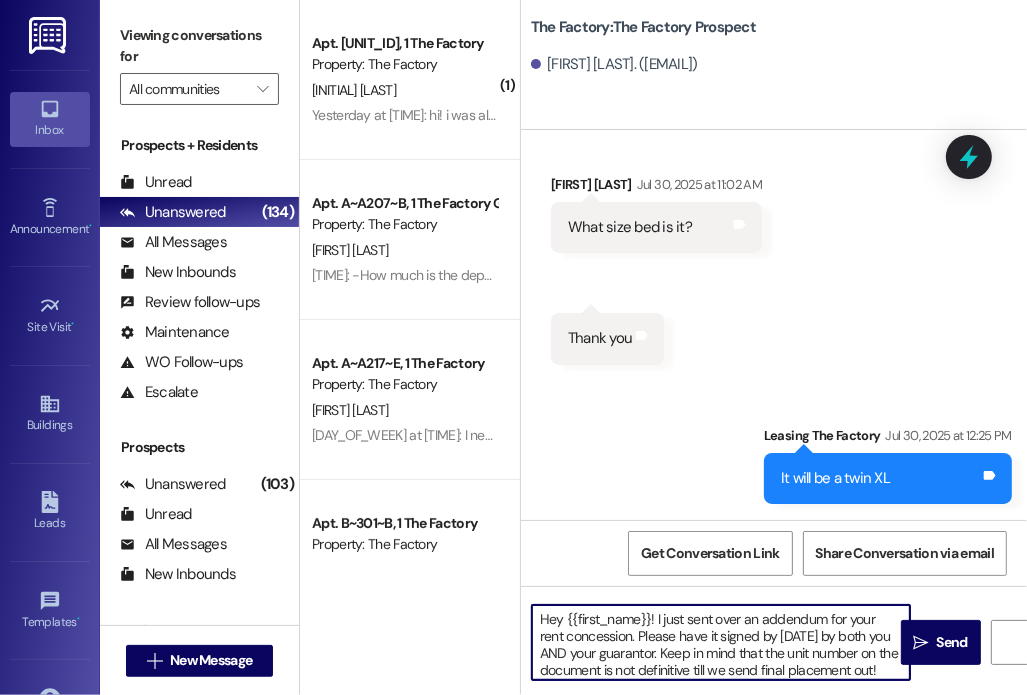 drag, startPoint x: 683, startPoint y: 655, endPoint x: 669, endPoint y: 664, distance: 16.643316 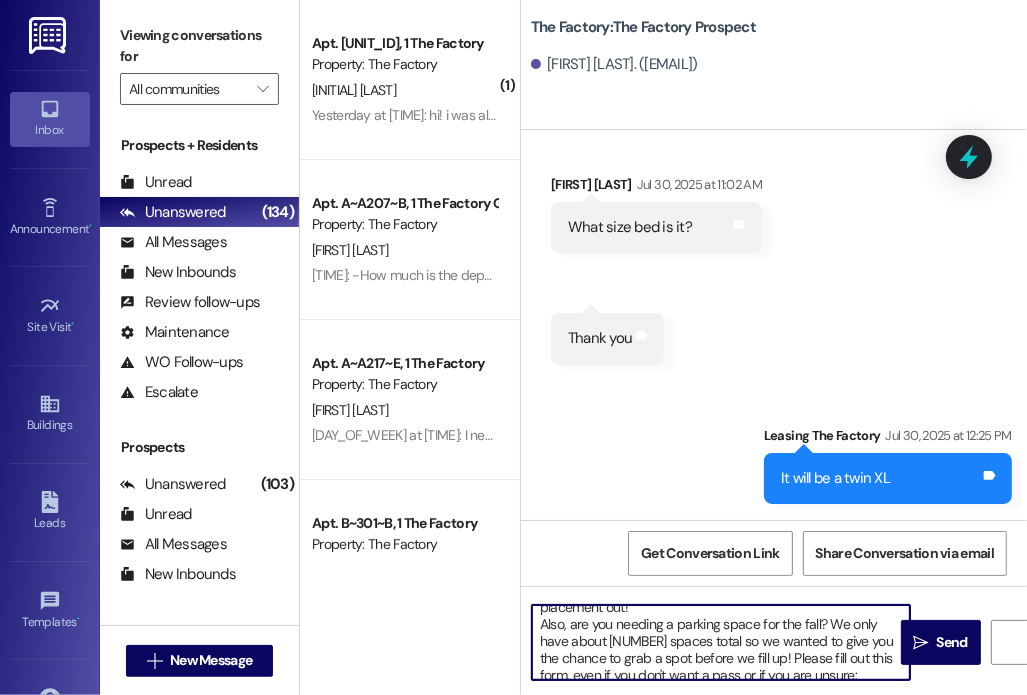 drag, startPoint x: 684, startPoint y: 654, endPoint x: 692, endPoint y: 668, distance: 16.124516 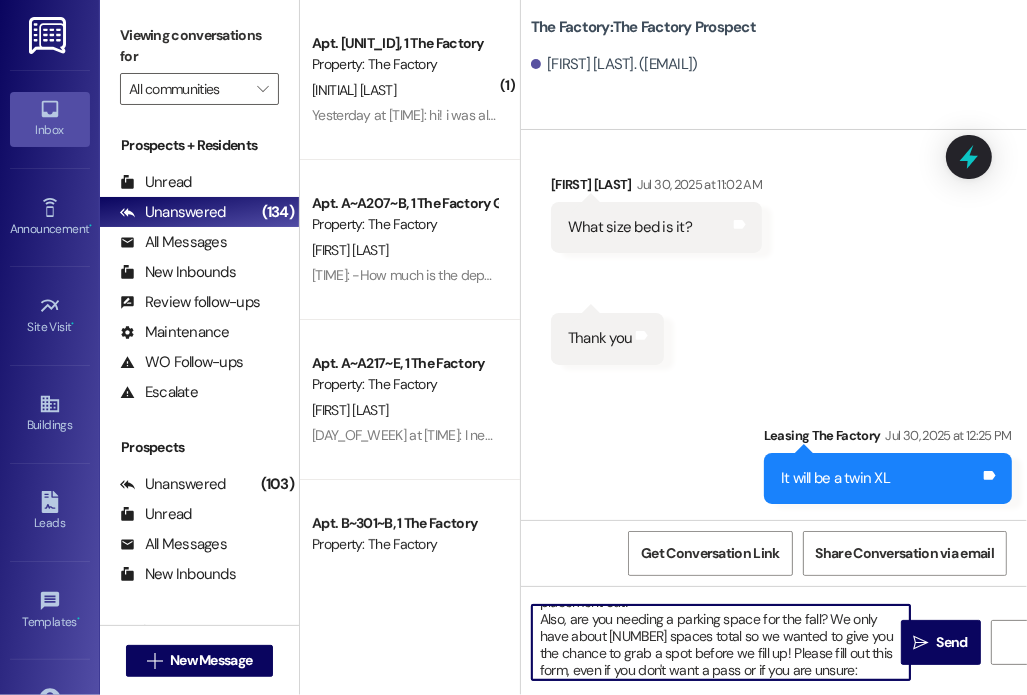 click on "Hey {{first_name}}! I just sent over an addendum for your rent concession. Please have it signed by [MONTH] [DAY] by both you AND your guarantor. t definitive till we send final placement out!
Also, are you needing a parking space for the fall? We only have about [NUMBER] spaces total so we wanted to give you the chance to grab a spot before we fill up! Please fill out this form, even if you don't want a pass or if you are unsure: https://forms.office.com/r/gPVwiVygnQ" at bounding box center (721, 642) 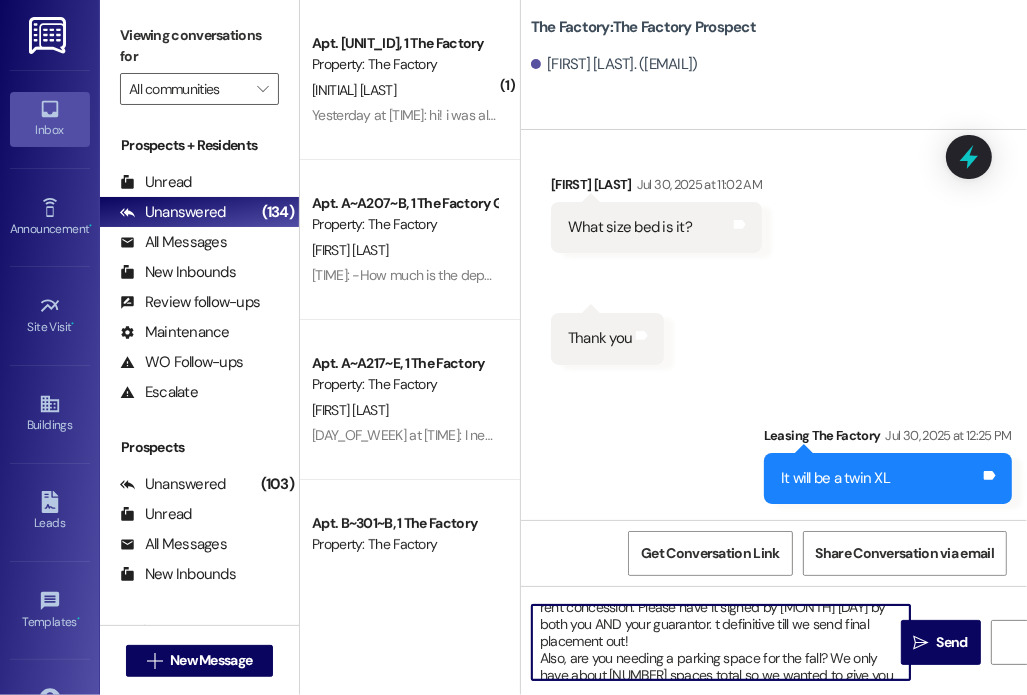 scroll, scrollTop: 24, scrollLeft: 0, axis: vertical 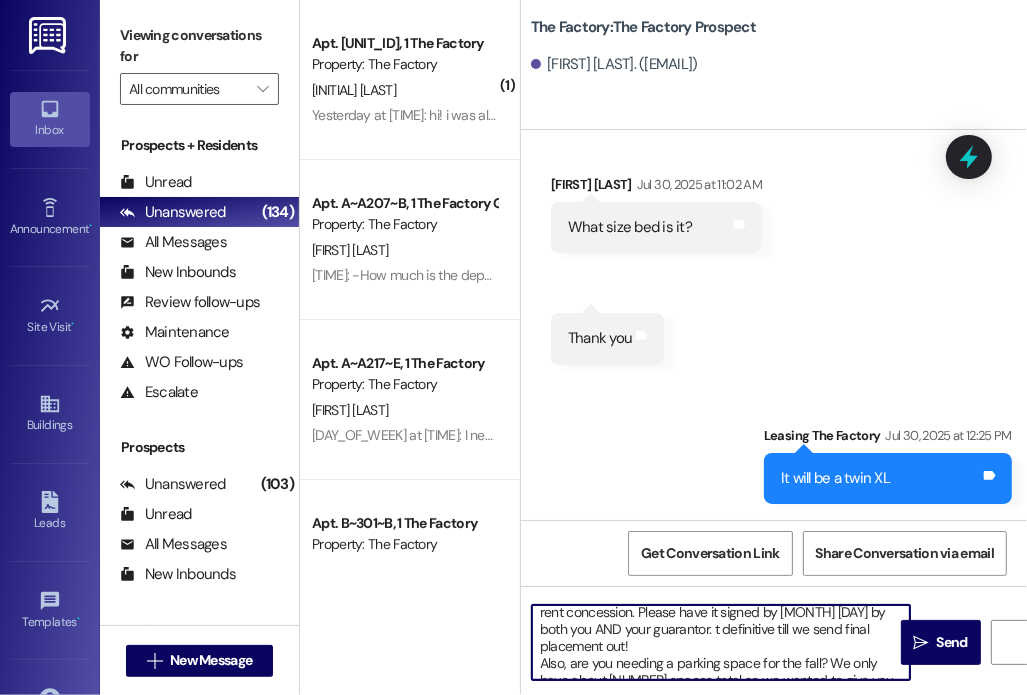 drag, startPoint x: 684, startPoint y: 629, endPoint x: 689, endPoint y: 641, distance: 13 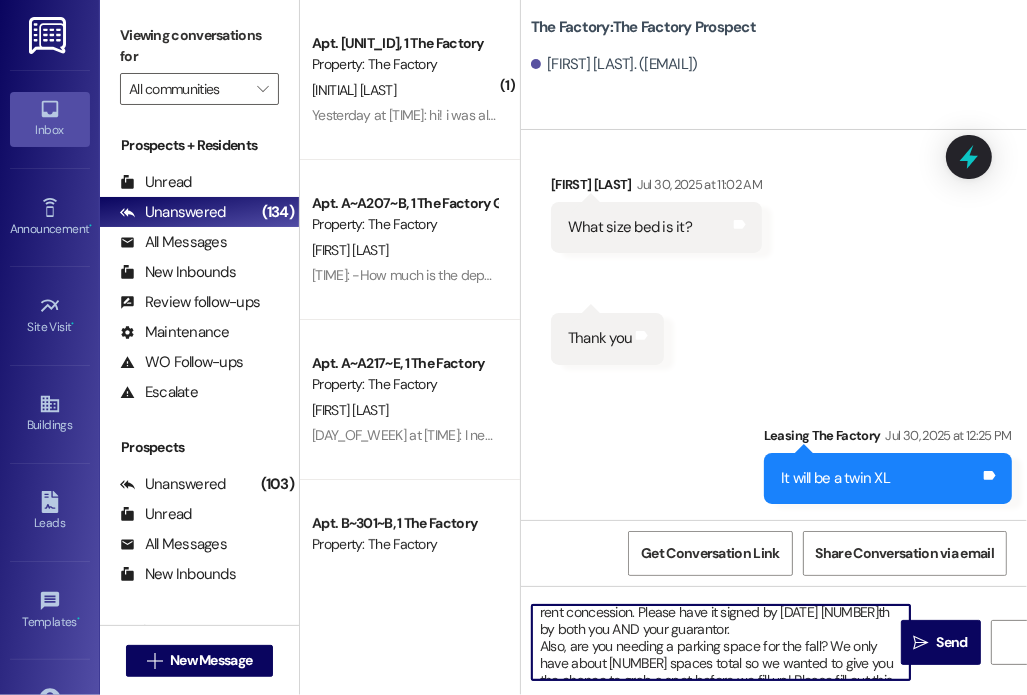 click on "Hey {{first_name}}! I just sent over an addendum for your rent concession. Please have it signed by [DATE] [NUMBER]th by both you AND your guarantor.
Also, are you needing a parking space for the fall? We only have about [NUMBER] spaces total so we wanted to give you the chance to grab a spot before we fill up! Please fill out this form, even if you don't want a pass or if you are unsure: https://forms.office.com/r/gPVwiVygnQ" at bounding box center [721, 642] 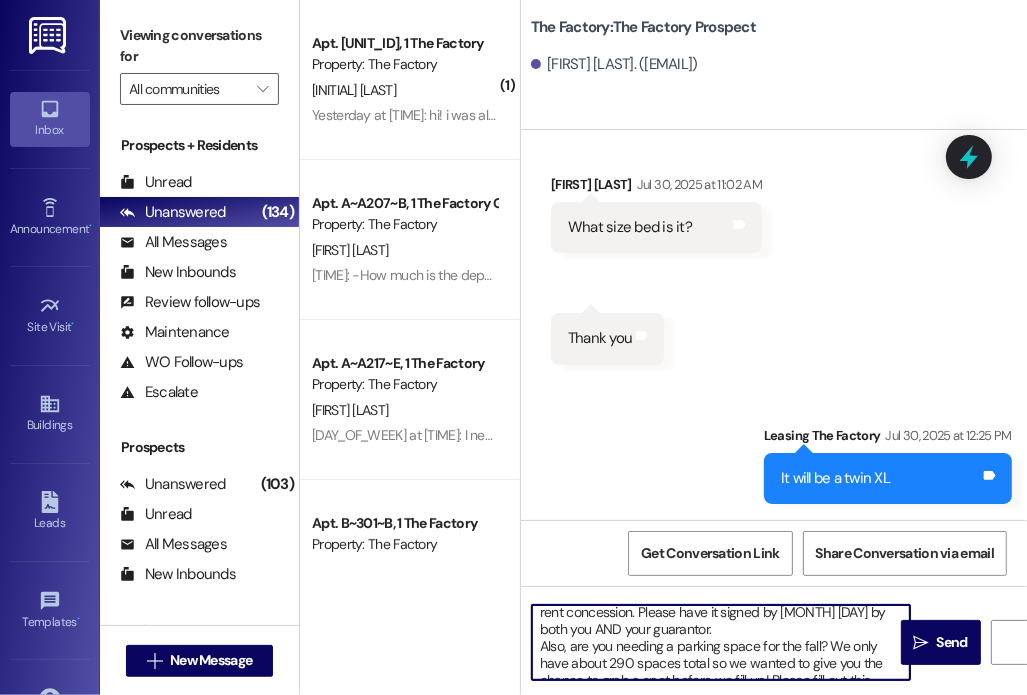 scroll, scrollTop: 22, scrollLeft: 0, axis: vertical 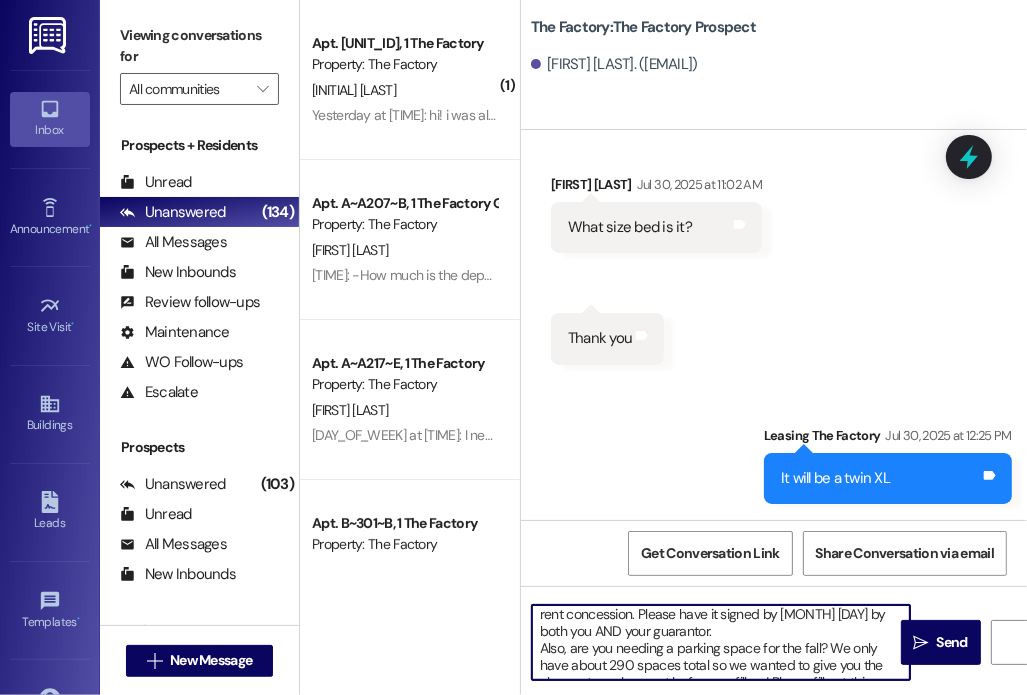 type on "Hey {{first_name}}! I just sent over an addendum for your rent concession. Please have it signed by August 5th by both you AND your guarantor.
Also, are you needing a parking space for the fall? We only have about 290 spaces total so we wanted to give you the chance to grab a spot before we fill up! Please fill out this form, even if you don't want a pass or if you are unsure: https://forms.office.com/r/gPVwiVygnQ" 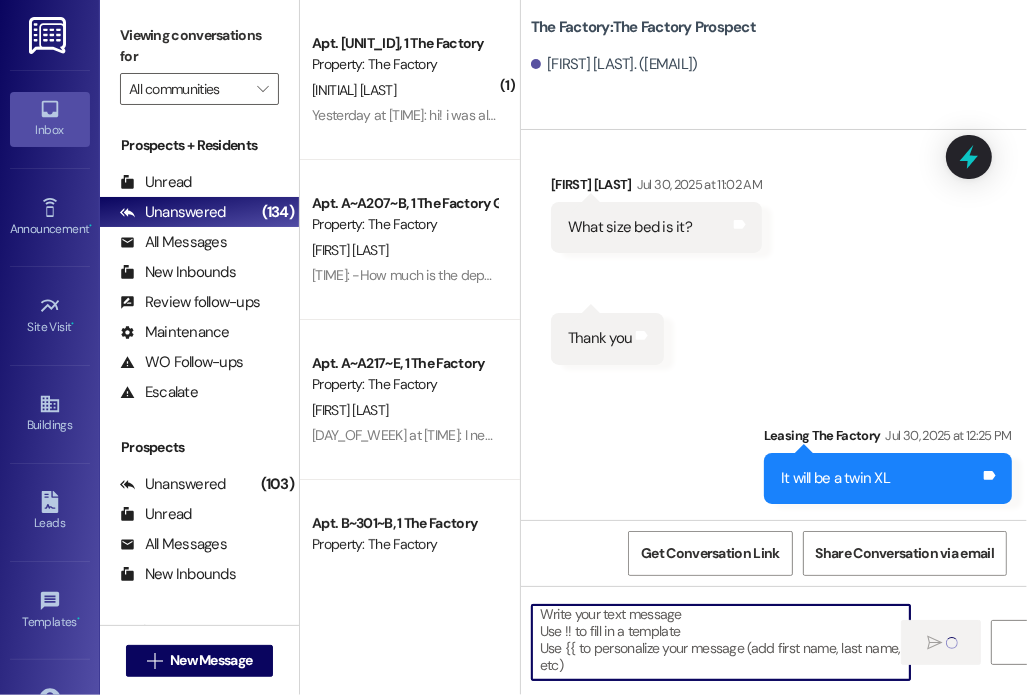 scroll, scrollTop: 4, scrollLeft: 0, axis: vertical 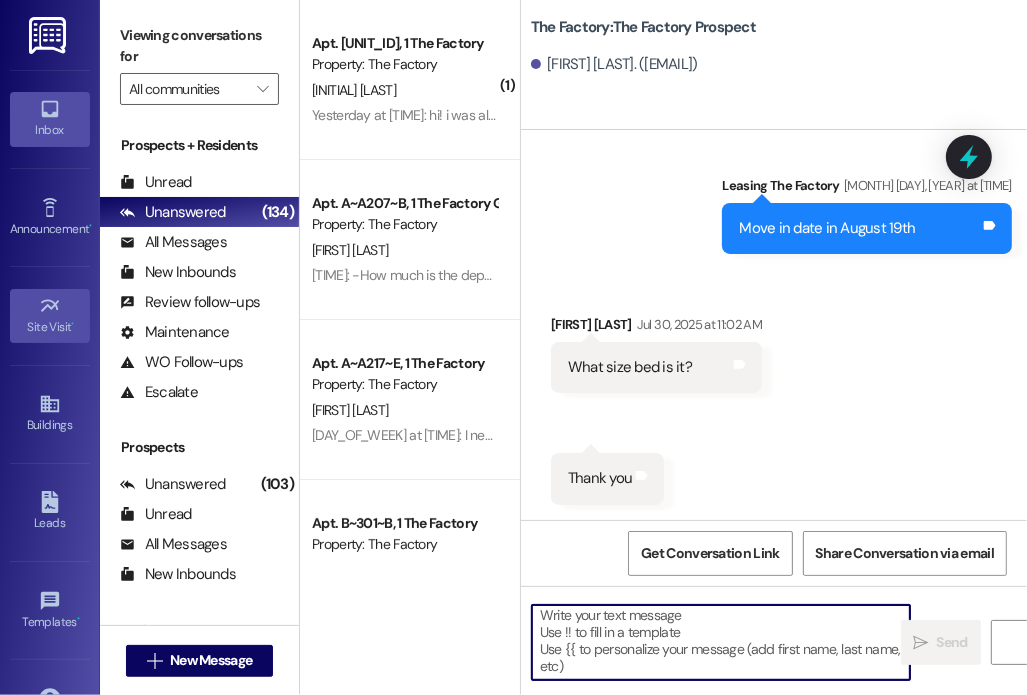 type 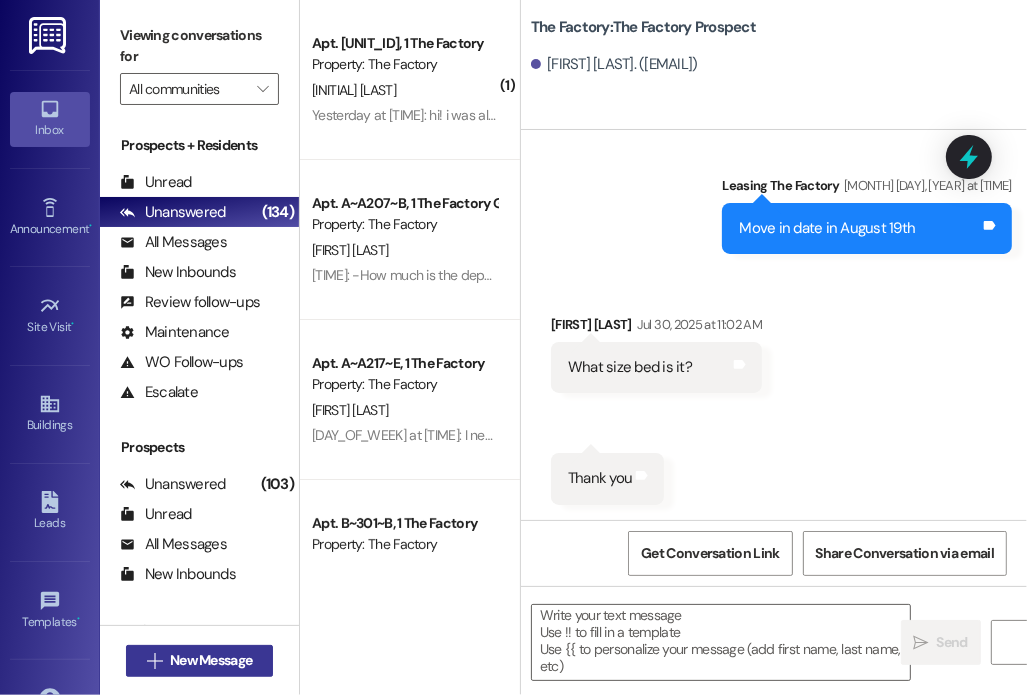 click on "New Message" at bounding box center [211, 660] 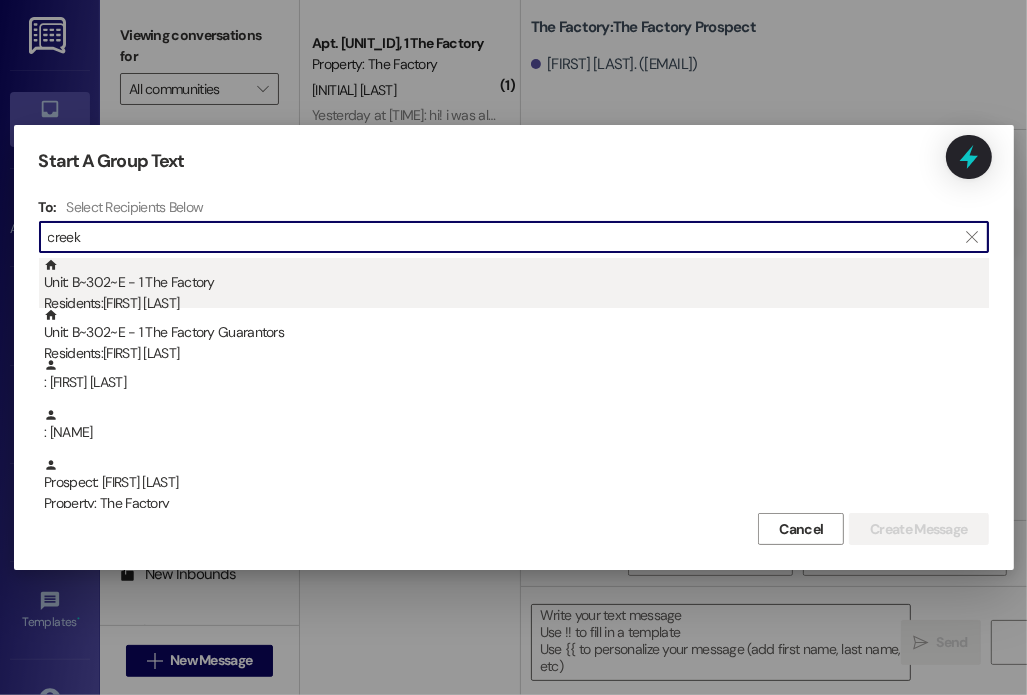 type on "creek" 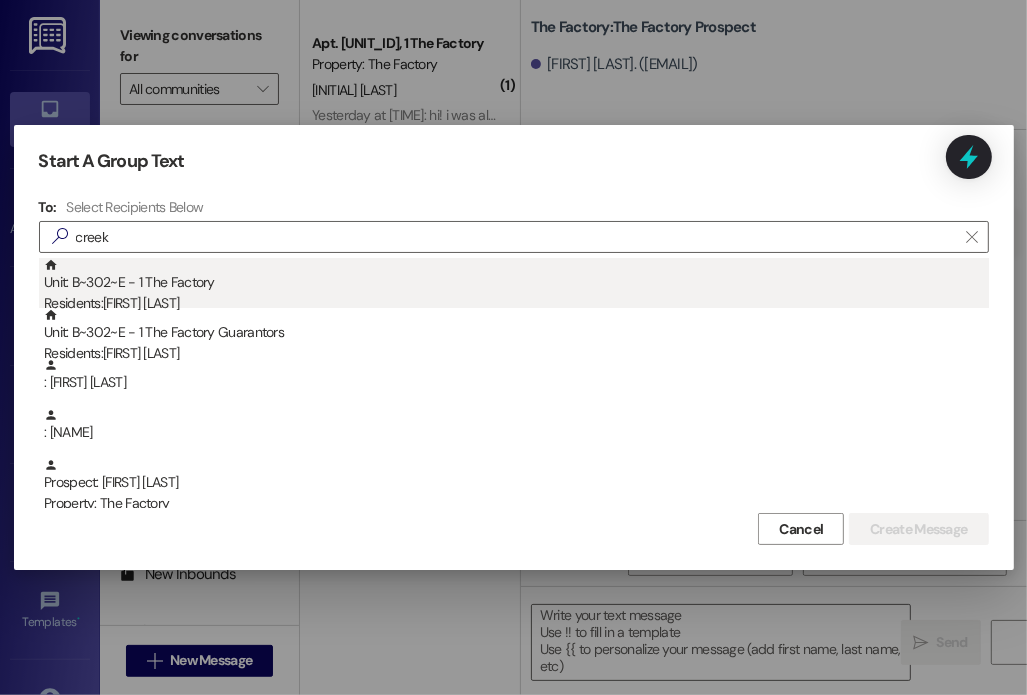click on "Residents:  [FIRST] [LAST]" at bounding box center [516, 303] 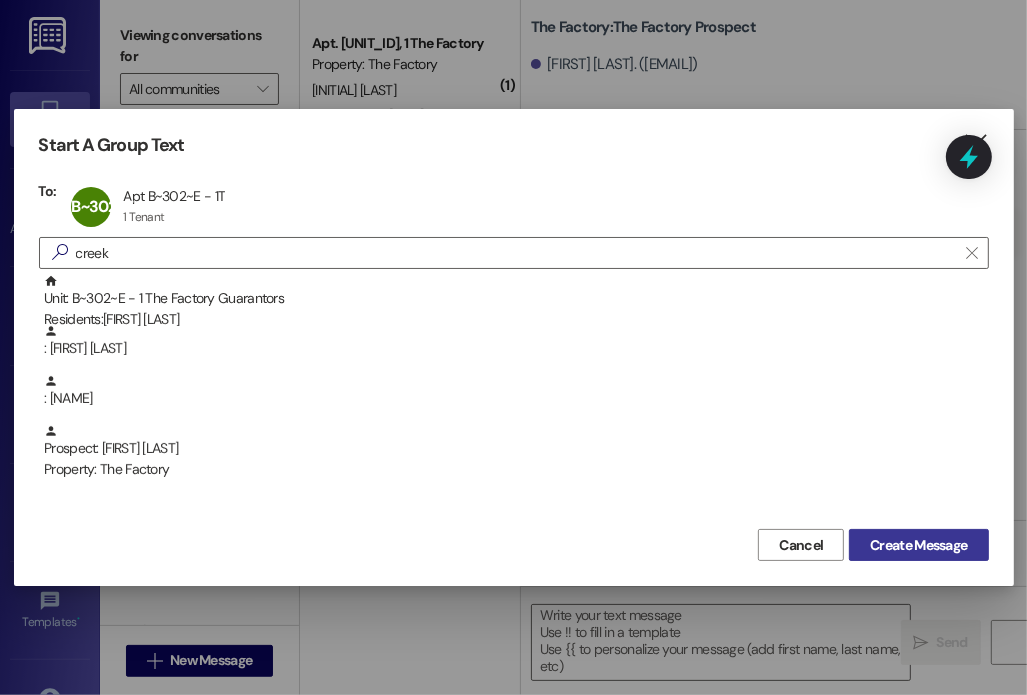 click on "Create Message" at bounding box center [918, 545] 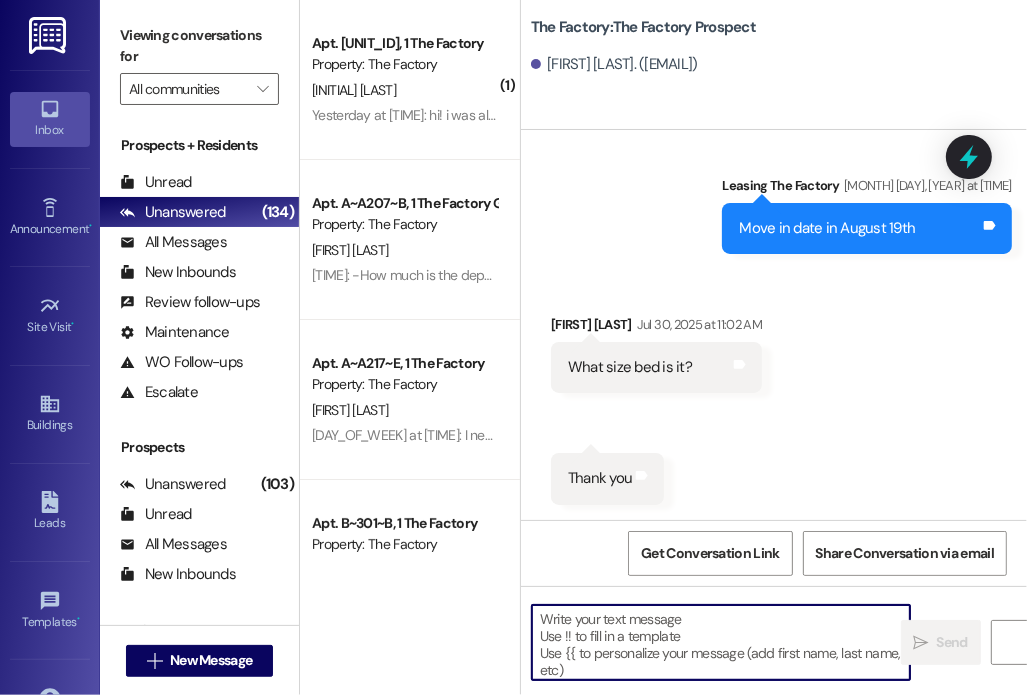 click at bounding box center (721, 642) 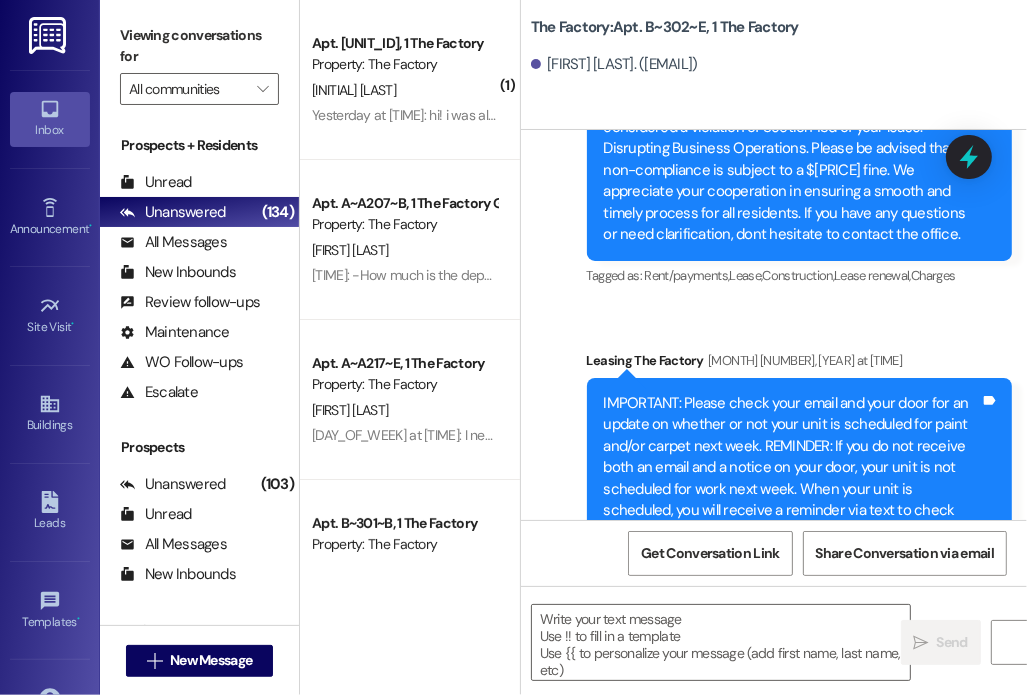 scroll, scrollTop: 14427, scrollLeft: 0, axis: vertical 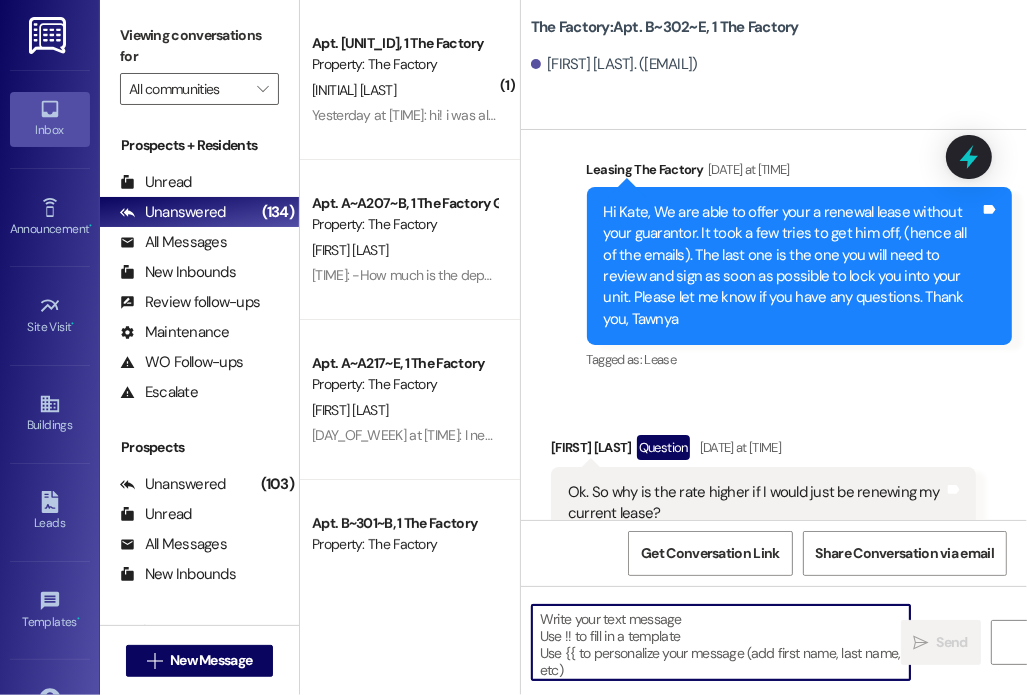 click at bounding box center [721, 642] 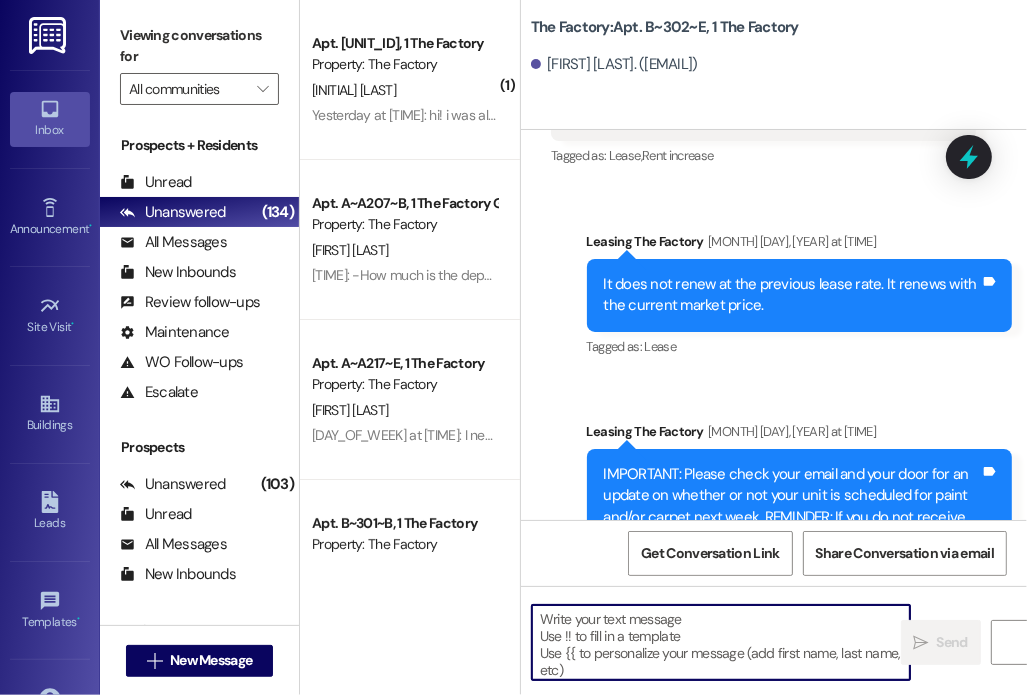 scroll, scrollTop: 15104, scrollLeft: 0, axis: vertical 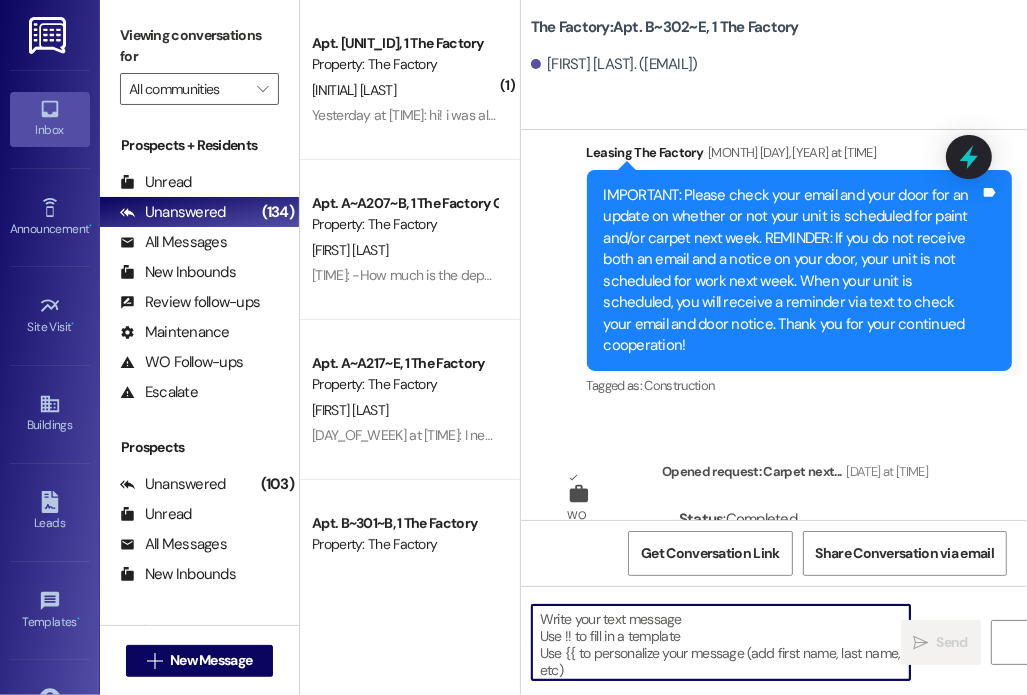 paste on "Hey {{first_name}}! I just sent over an addendum for your rent concession. Please have it signed by [DATE] by both you AND your guarantor. Keep in mind that the unit number on the document is not definitive till we send final placement out!
Also, are you needing a parking space for the fall? We only have about 290 spaces total so we wanted to give you the chance to grab a spot before we fill up! Please fill out this form, even if you don't want a pass or if you are unsure: https://forms.office.com/r/gPVwiVygnQ" 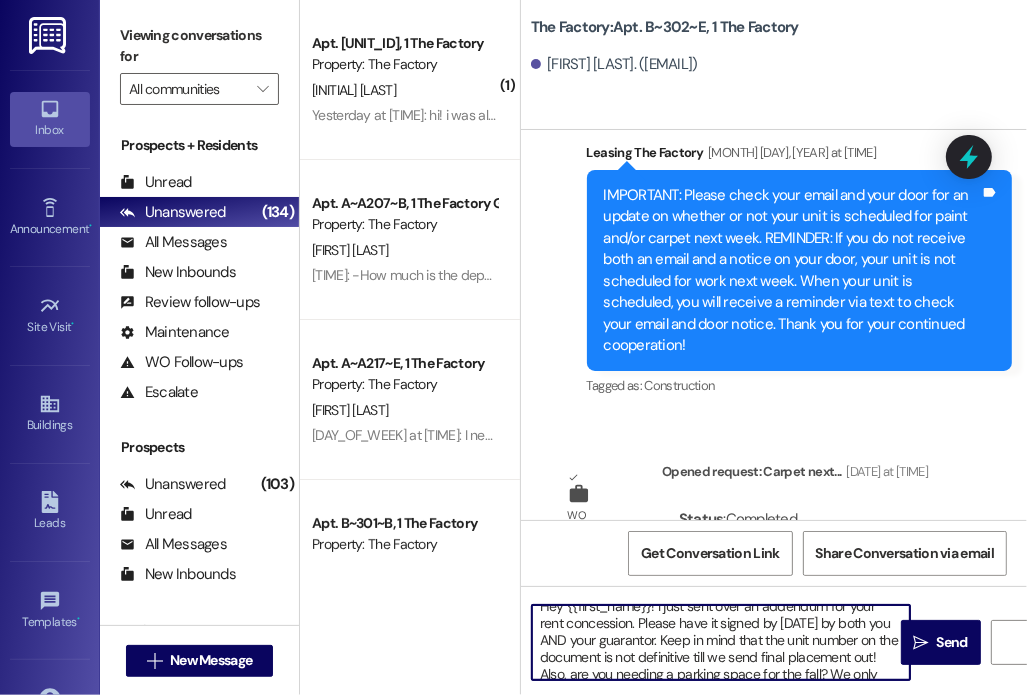 scroll, scrollTop: 10, scrollLeft: 0, axis: vertical 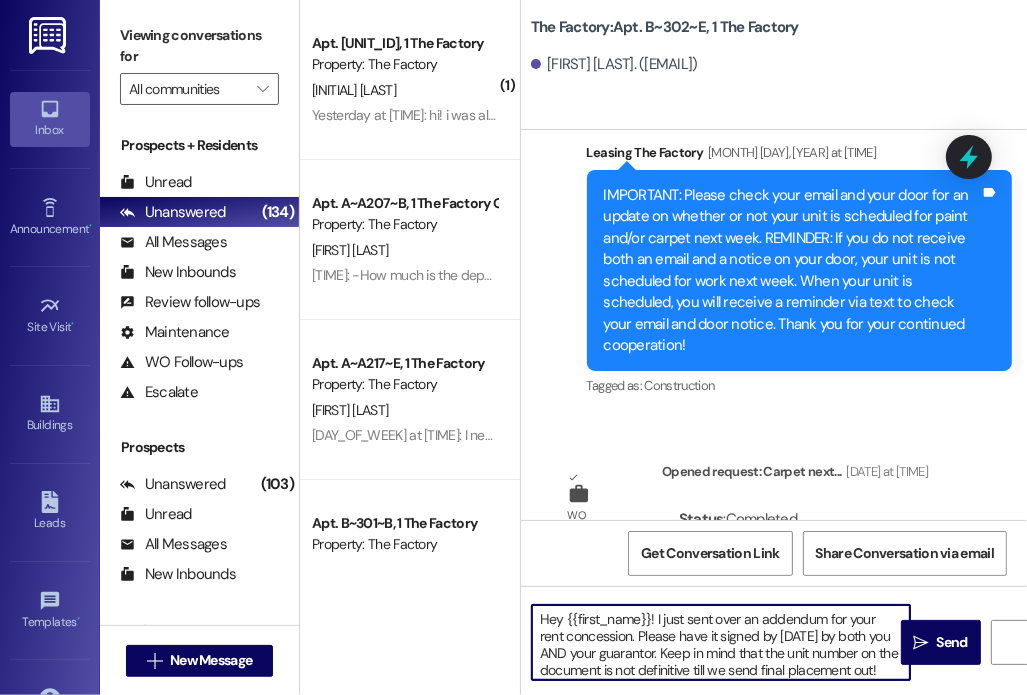 drag, startPoint x: 651, startPoint y: 671, endPoint x: 684, endPoint y: 651, distance: 38.587563 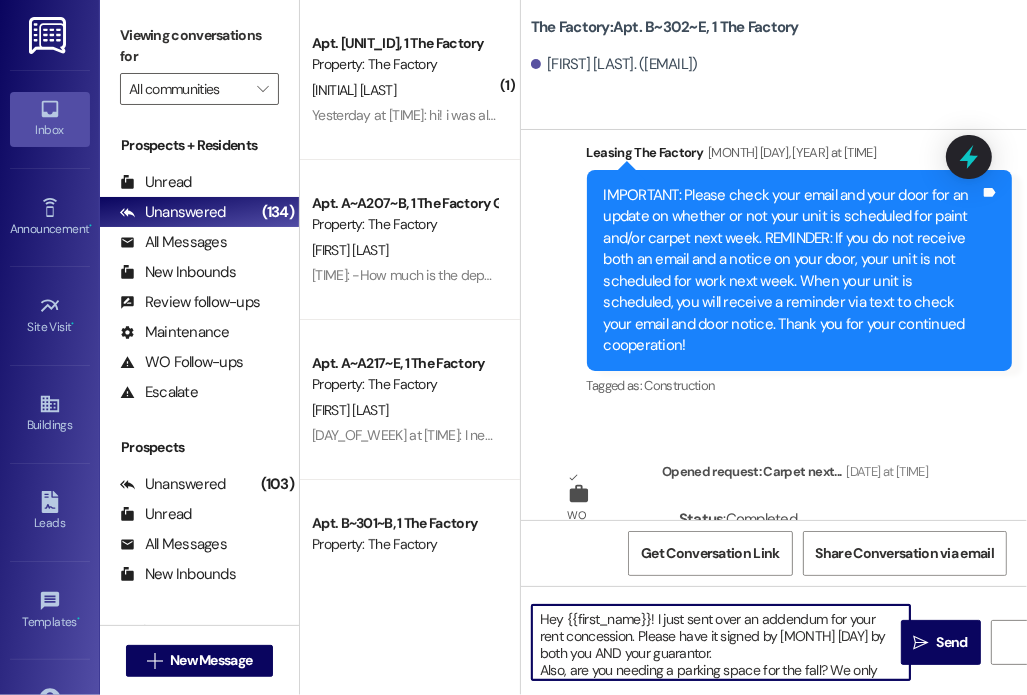 drag, startPoint x: 816, startPoint y: 639, endPoint x: 783, endPoint y: 641, distance: 33.06055 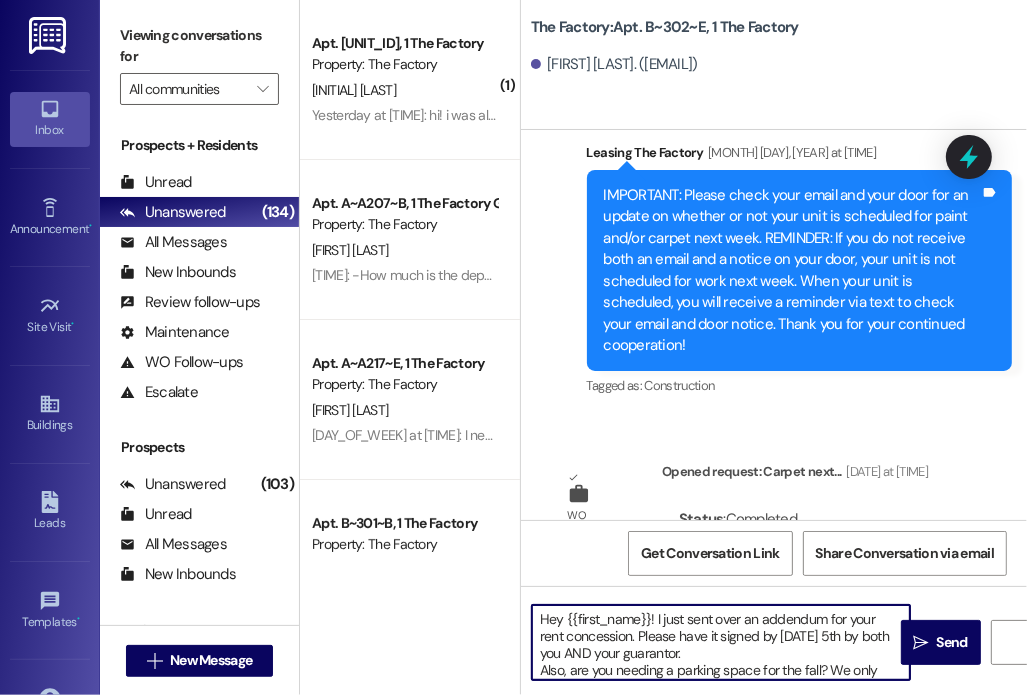 scroll, scrollTop: 72, scrollLeft: 0, axis: vertical 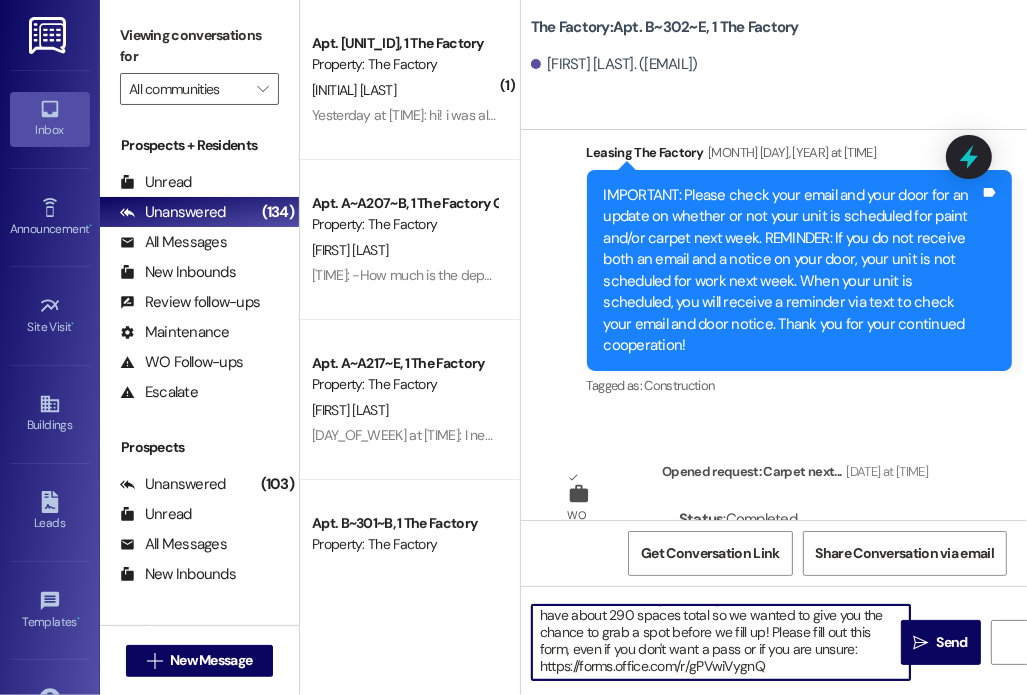 drag, startPoint x: 541, startPoint y: 619, endPoint x: 858, endPoint y: 742, distance: 340.02646 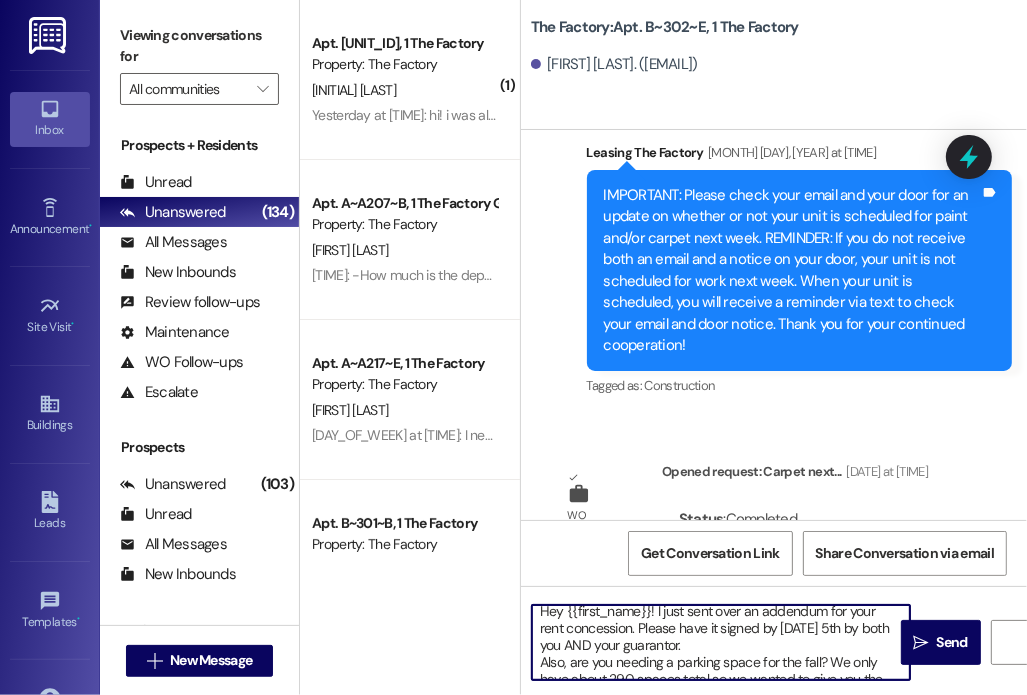 scroll, scrollTop: 0, scrollLeft: 0, axis: both 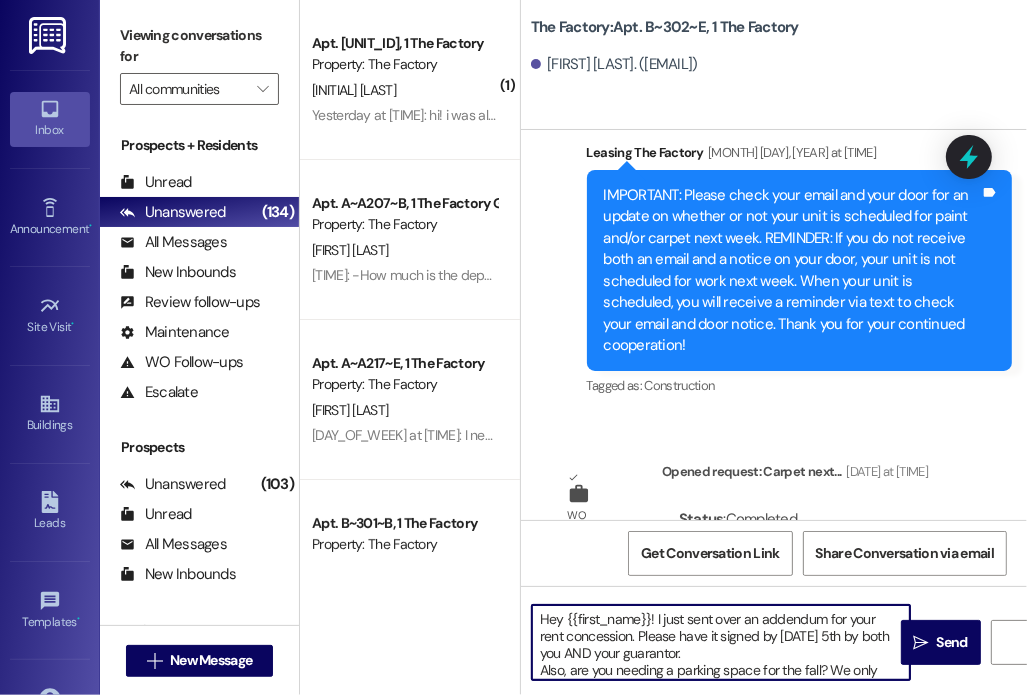 click on "Hey {{first_name}}! I just sent over an addendum for your rent concession. Please have it signed by [DATE] 5th by both you AND your guarantor.
Also, are you needing a parking space for the fall? We only have about 290 spaces total so we wanted to give you the chance to grab a spot before we fill up! Please fill out this form, even if you don't want a pass or if you are unsure: https://forms.office.com/r/gPVwiVygnQ" at bounding box center (721, 642) 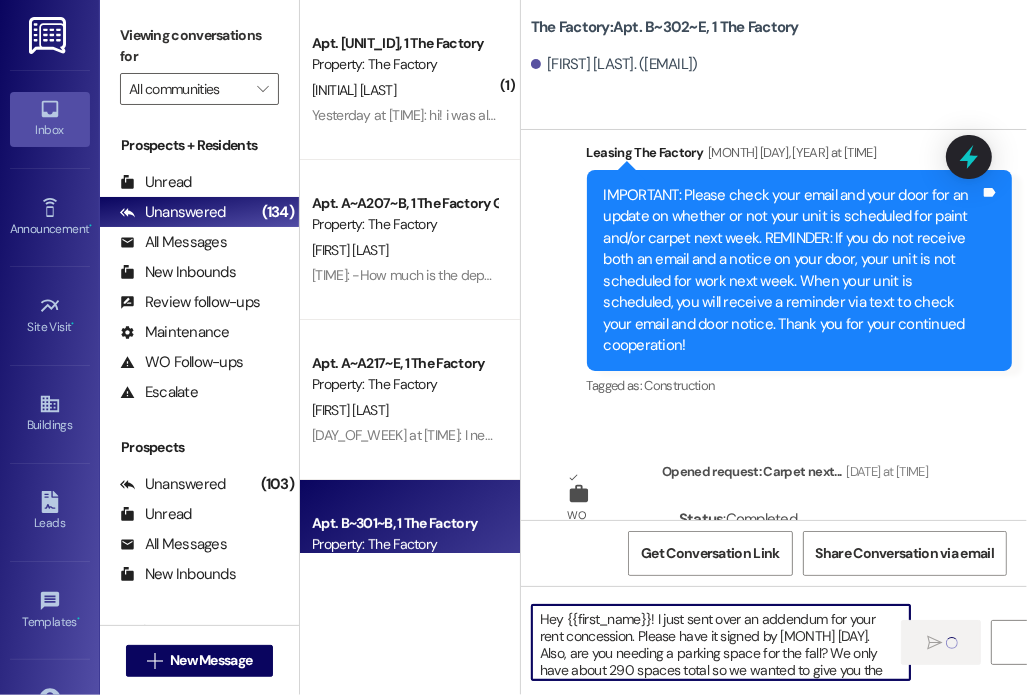 type 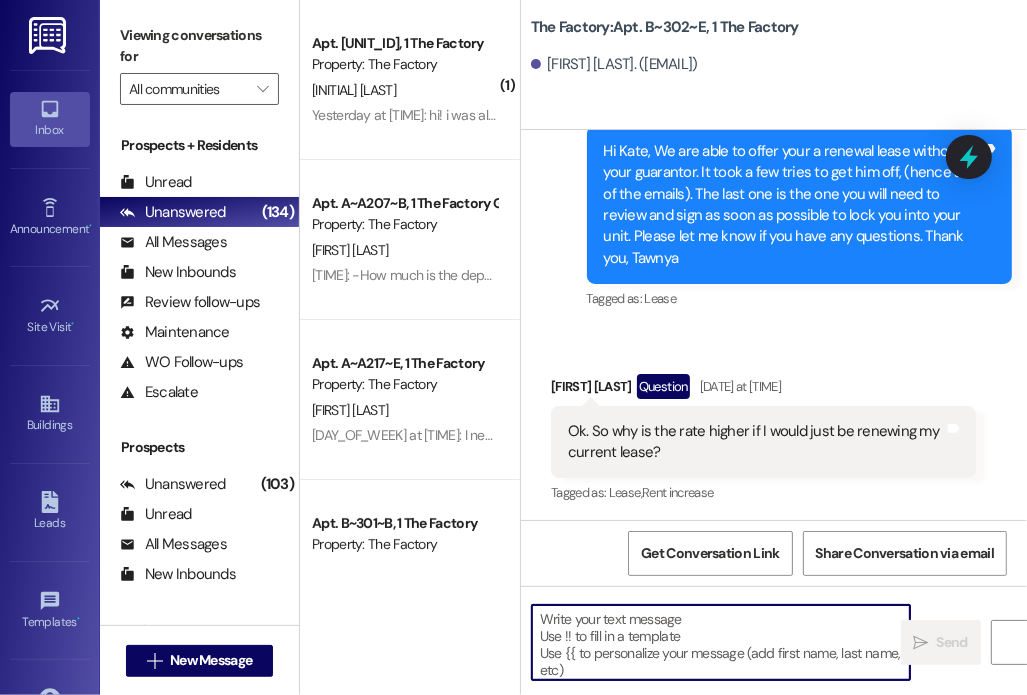 scroll, scrollTop: 14427, scrollLeft: 0, axis: vertical 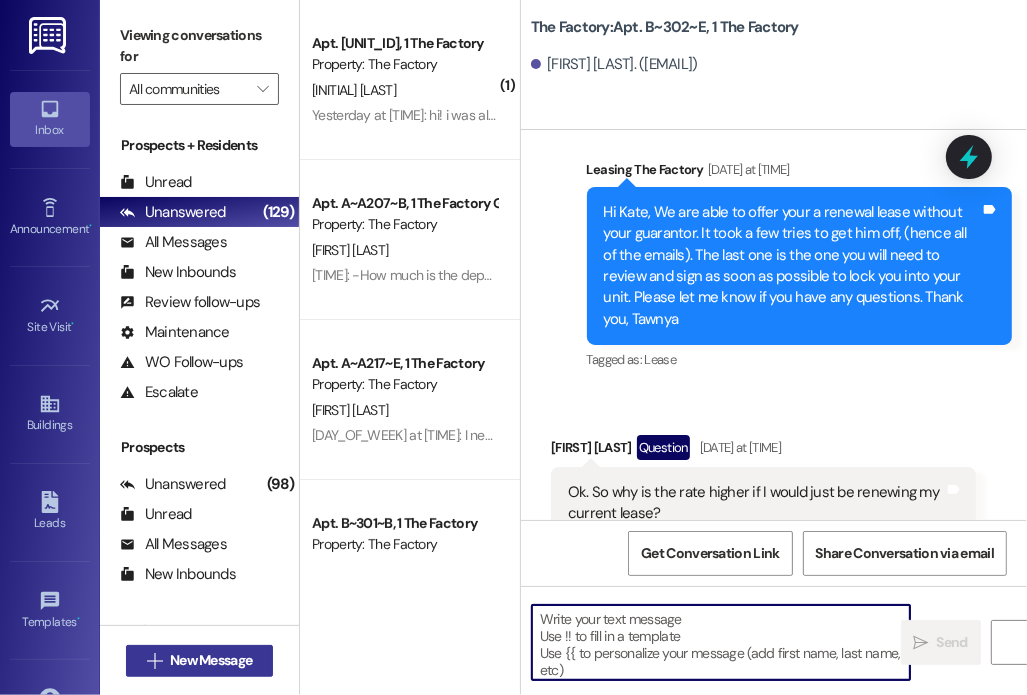 click on " New Message" at bounding box center (200, 661) 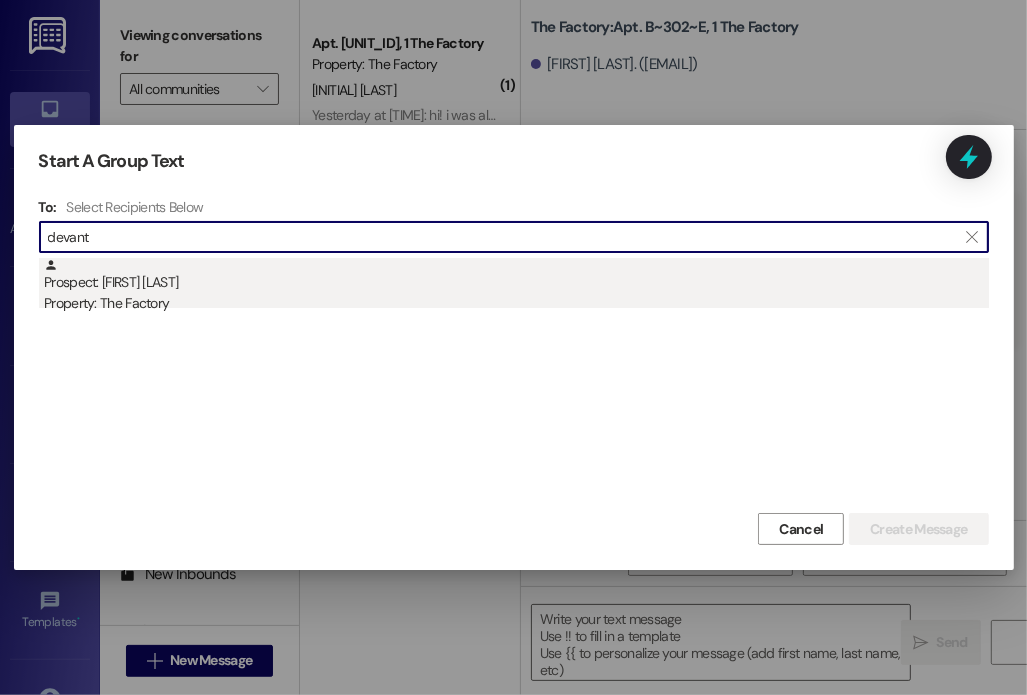 type on "devant" 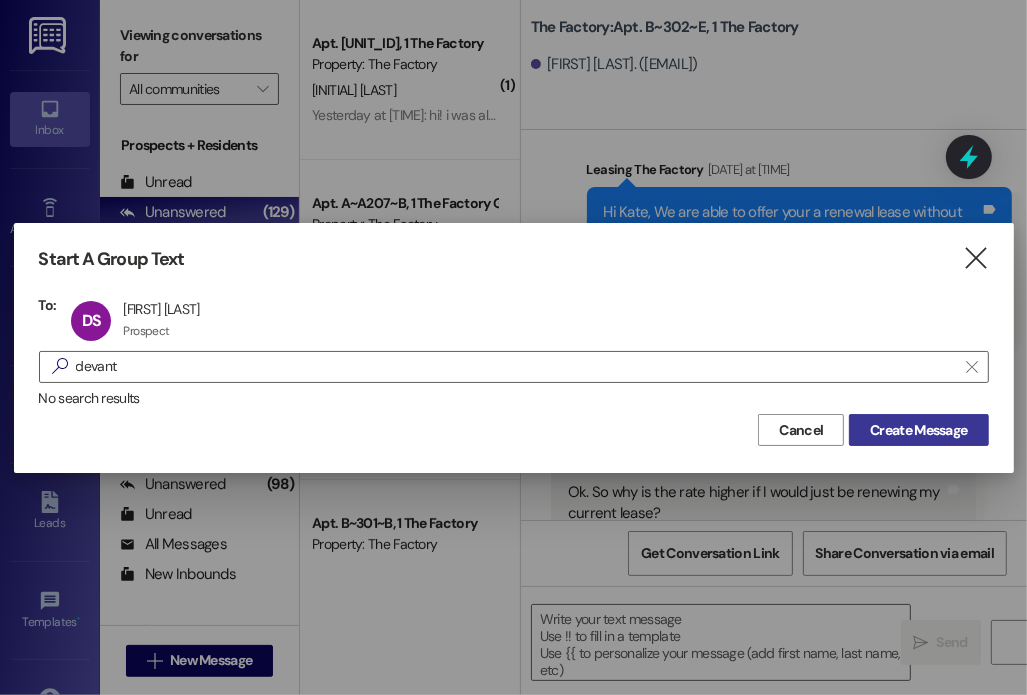 click on "Create Message" at bounding box center (918, 430) 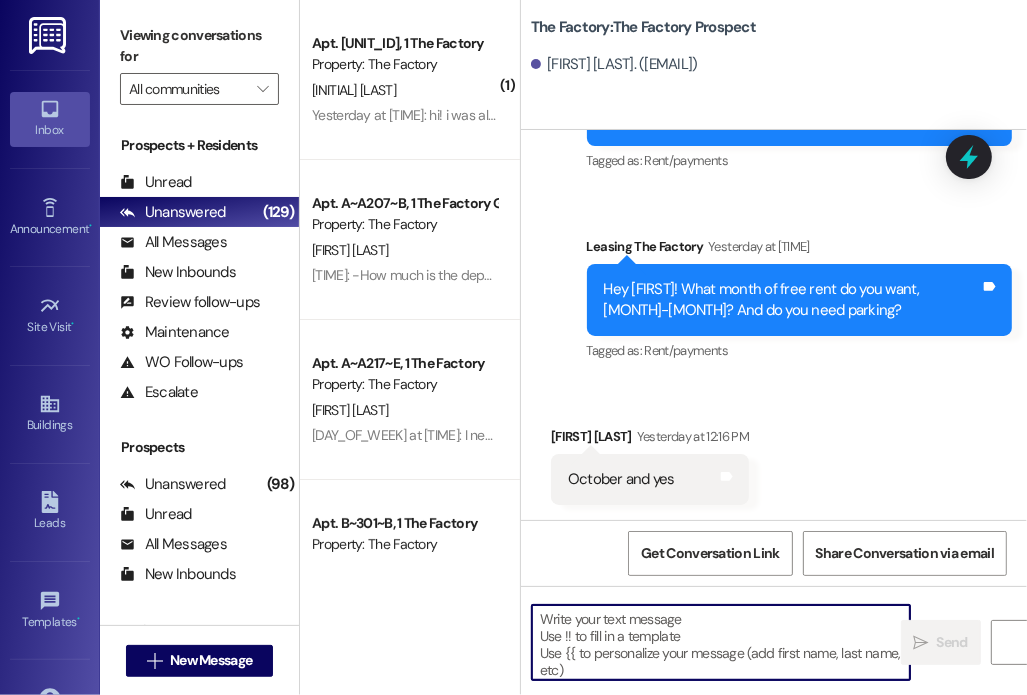 click at bounding box center (721, 642) 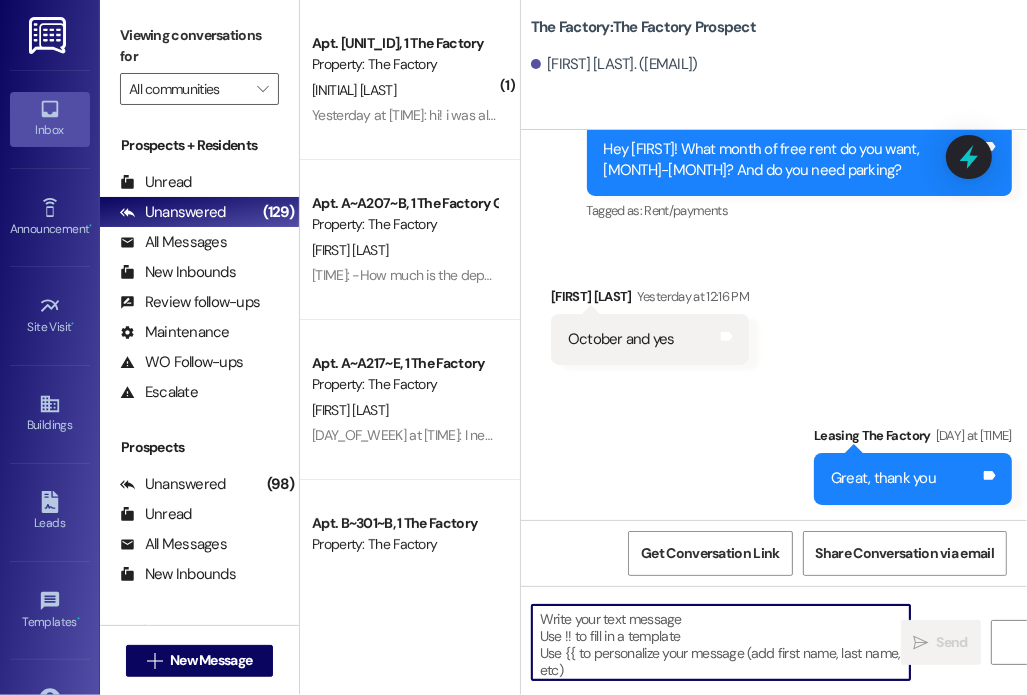 click at bounding box center (721, 642) 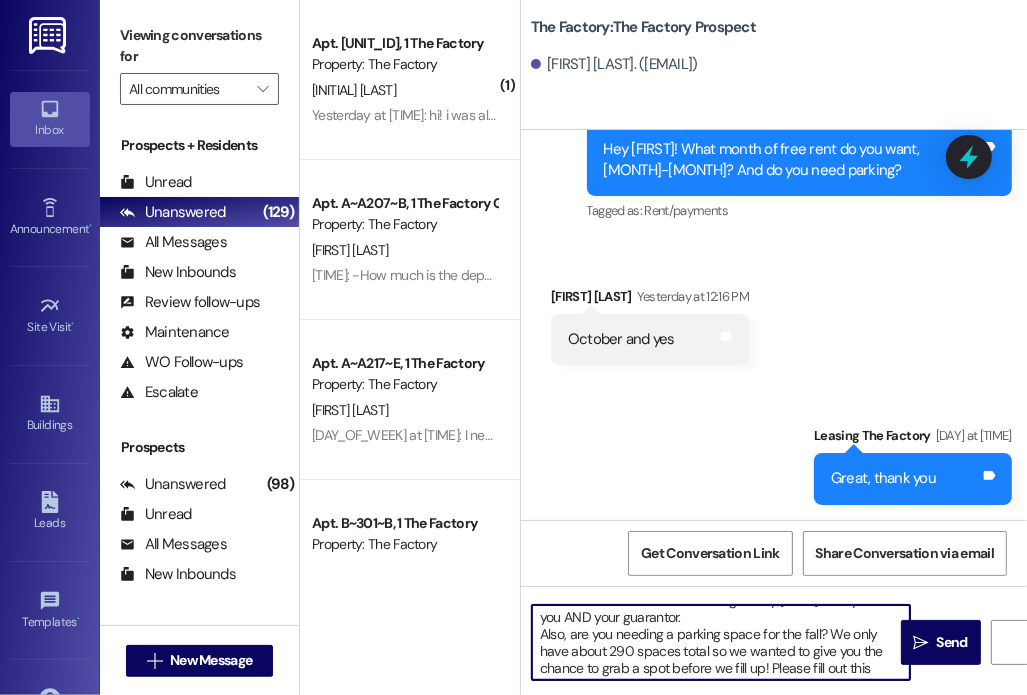 scroll, scrollTop: 34, scrollLeft: 0, axis: vertical 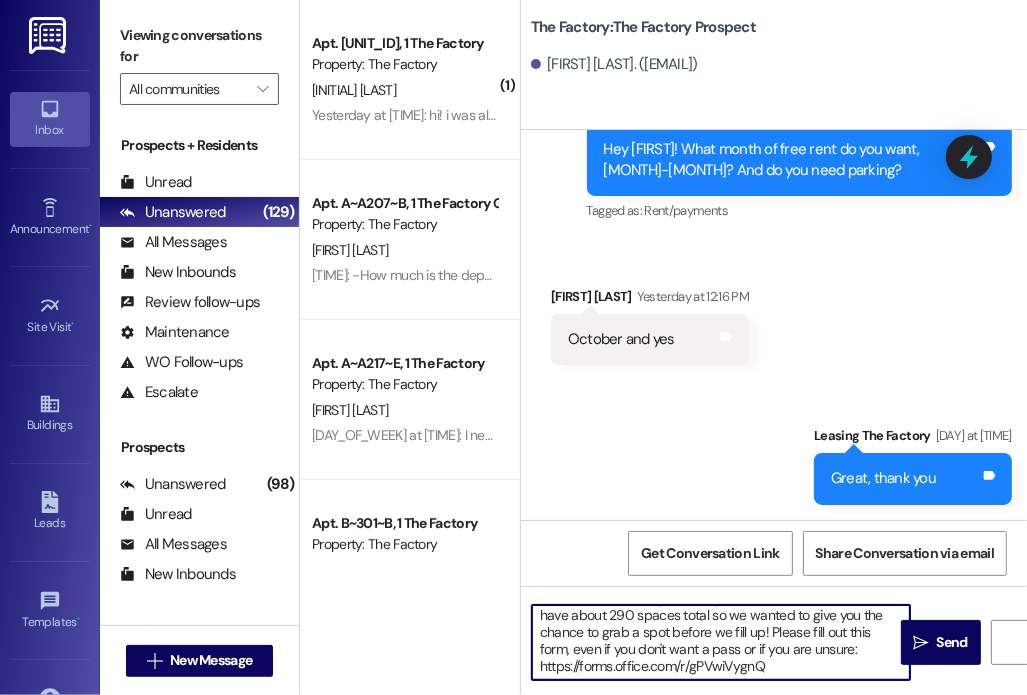 drag, startPoint x: 689, startPoint y: 618, endPoint x: 947, endPoint y: 742, distance: 286.25165 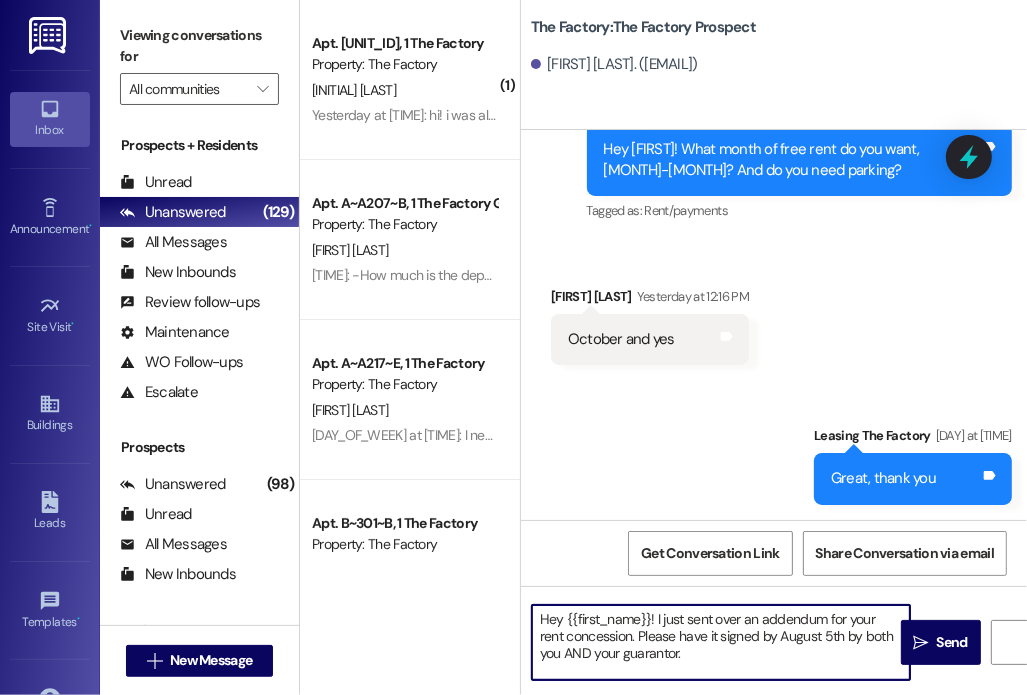 scroll, scrollTop: 0, scrollLeft: 0, axis: both 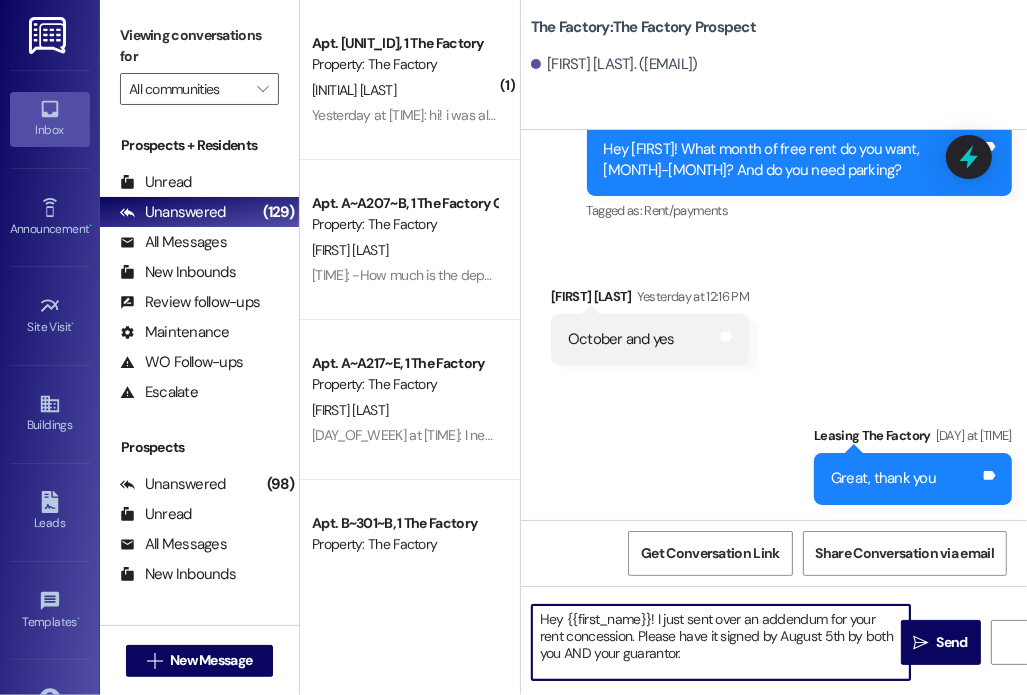 drag, startPoint x: 817, startPoint y: 635, endPoint x: 986, endPoint y: 742, distance: 200.025 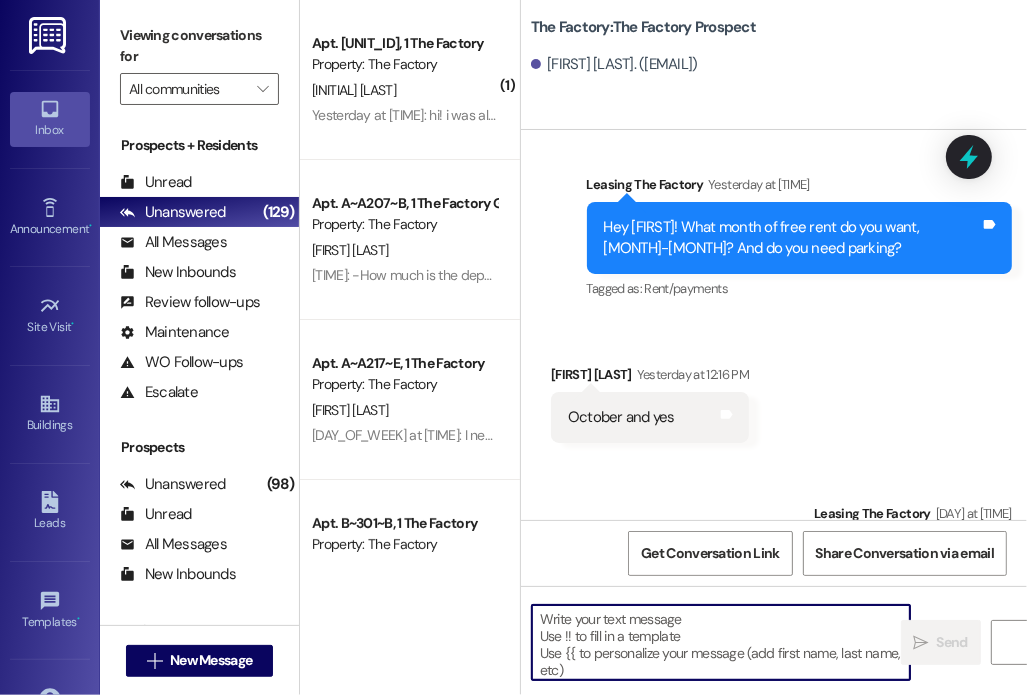 scroll, scrollTop: 783, scrollLeft: 0, axis: vertical 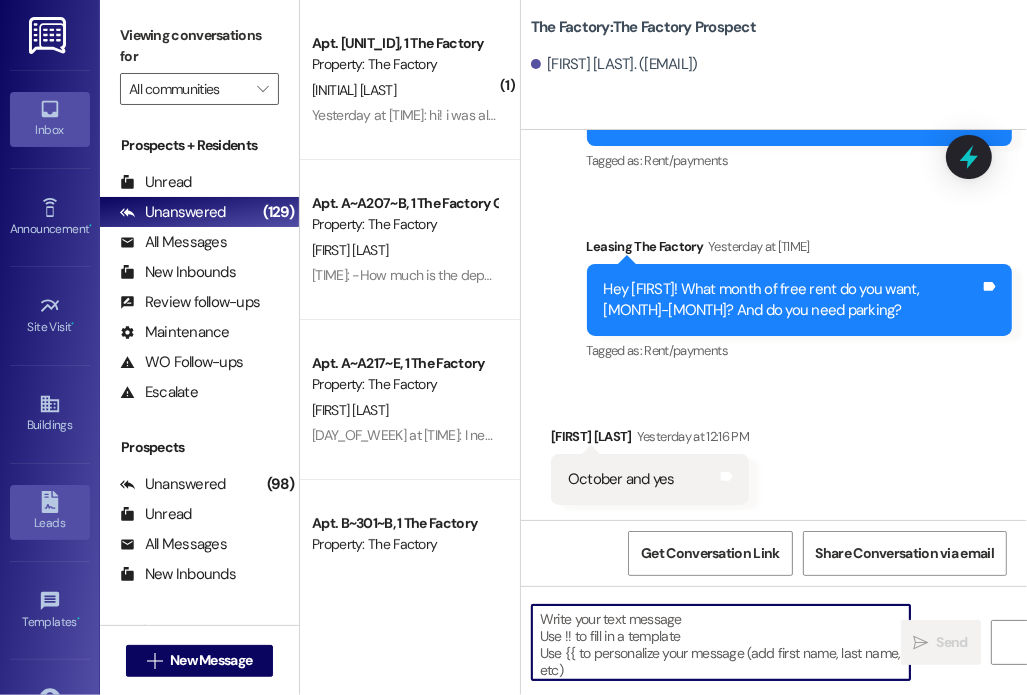 type 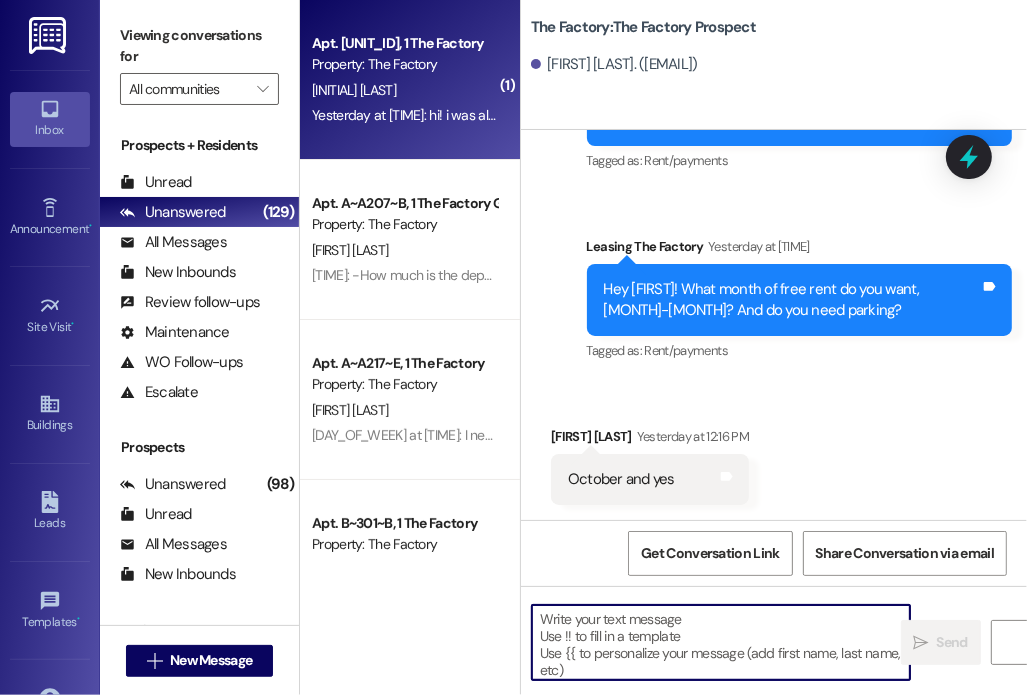 click on "Apt. A~A301~A, 1 The Factory K. [LAST] [TIME]: hi!
i was all moved out as of yesterday!(30th) my roommates still live there and i did all the cleaning i could do, with the painting and carpet reno/roomies living there, i couldn't do much!
i won't be fined for what is left there correct? we still have our ceiling being redone and it made it all a mess in there!
i also turned my key into the box wrapped in paper since there was no more envelopes left! [TIME]: hi!
i was all moved out as of yesterday!(30th) my roommates still live there and i did all the cleaning i could do, with the painting and carpet reno/roomies living there, i couldn't do much!
i won't be fined for what is left there correct? we still have our ceiling being redone and it made it all a mess in there!
i also turned my key into the box wrapped in paper since there was no more envelopes left!" at bounding box center [410, 80] 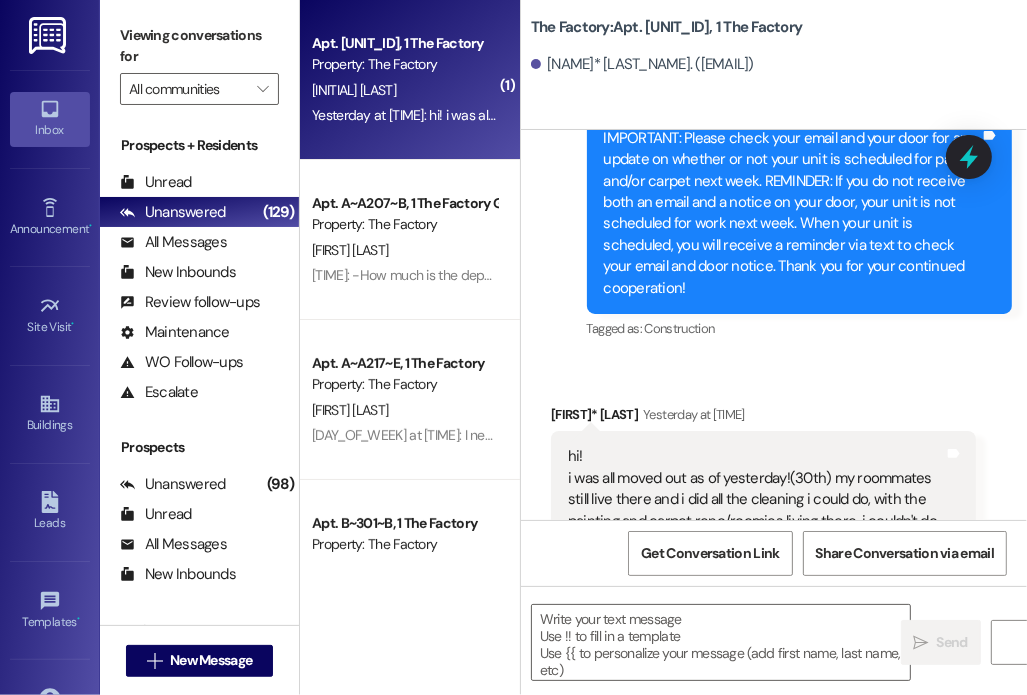 scroll, scrollTop: 20556, scrollLeft: 0, axis: vertical 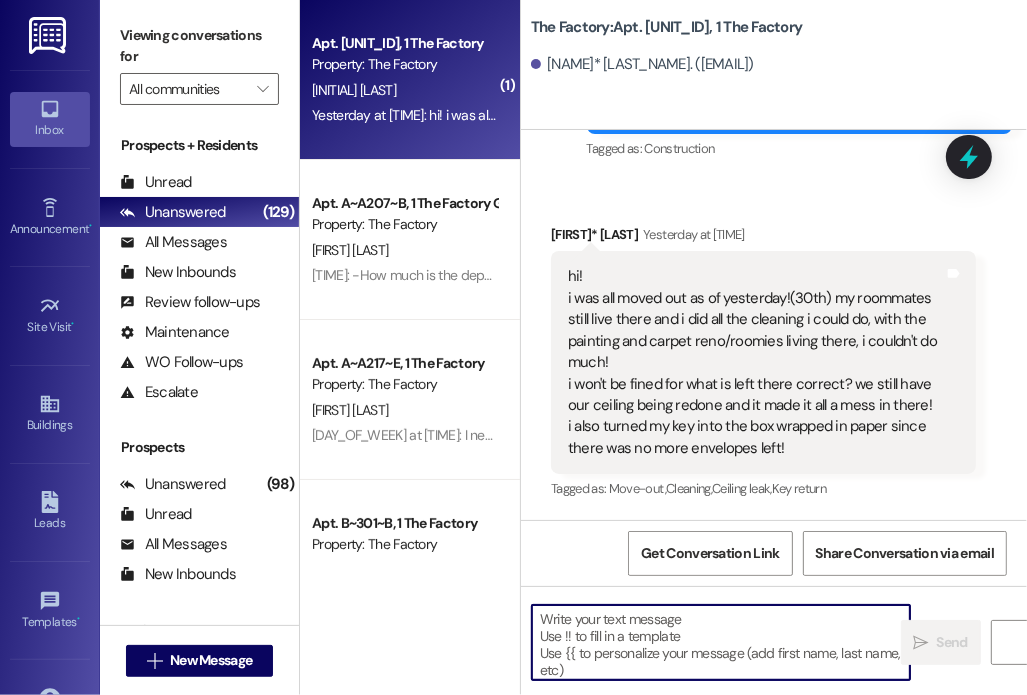click at bounding box center (721, 642) 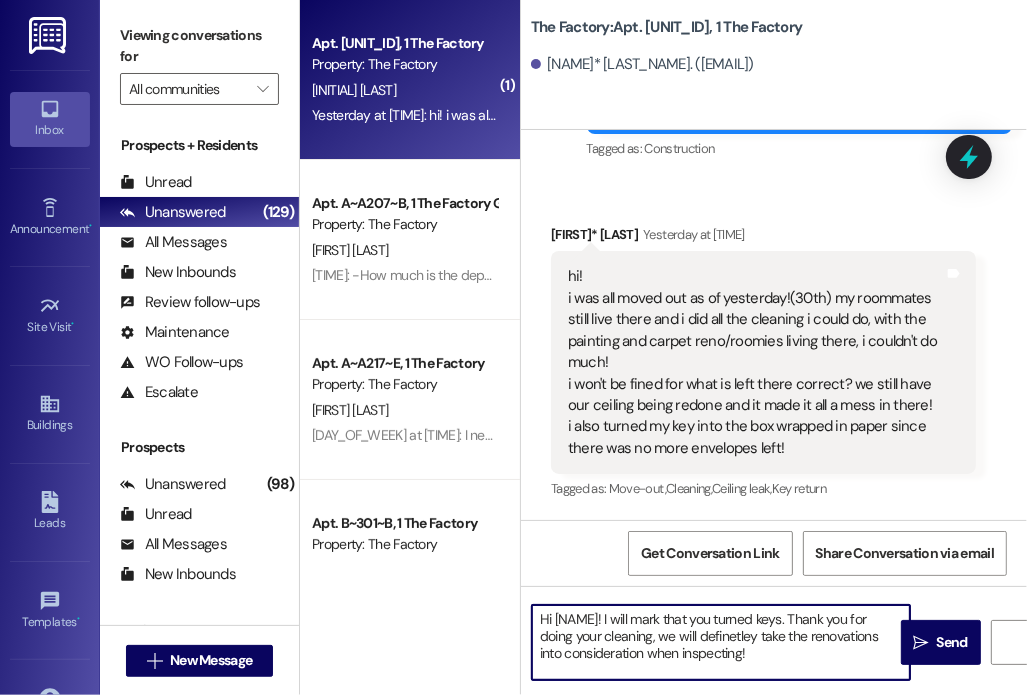type on "Hi [NAME]! I will mark that you turned keys. Thank you for doing your cleaning, we will definetley take the renovations into consideration when inspecting!" 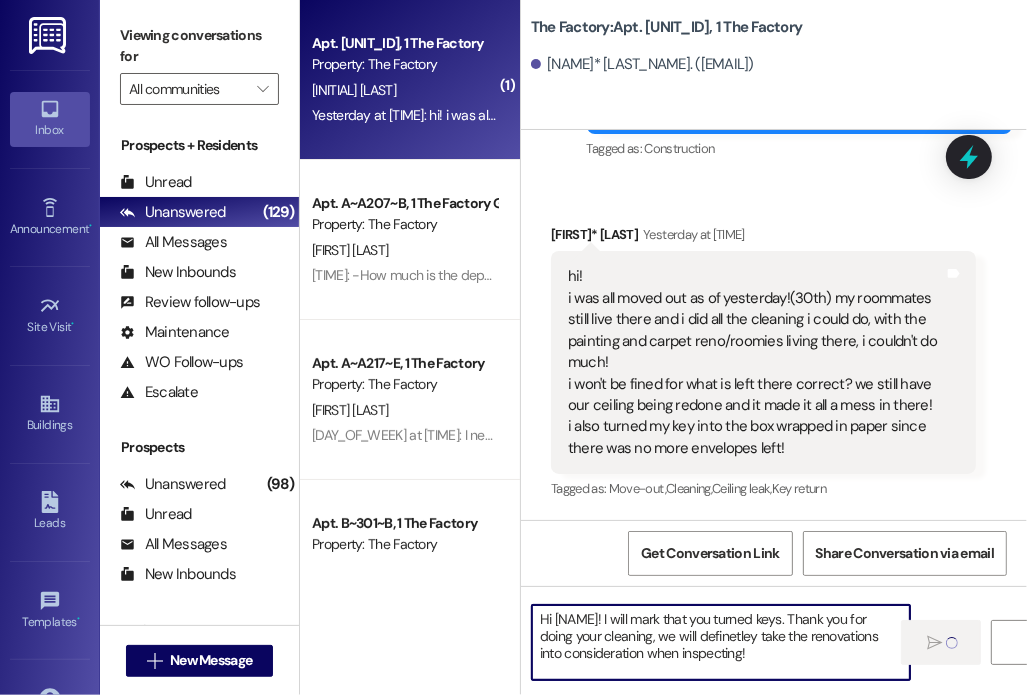 type 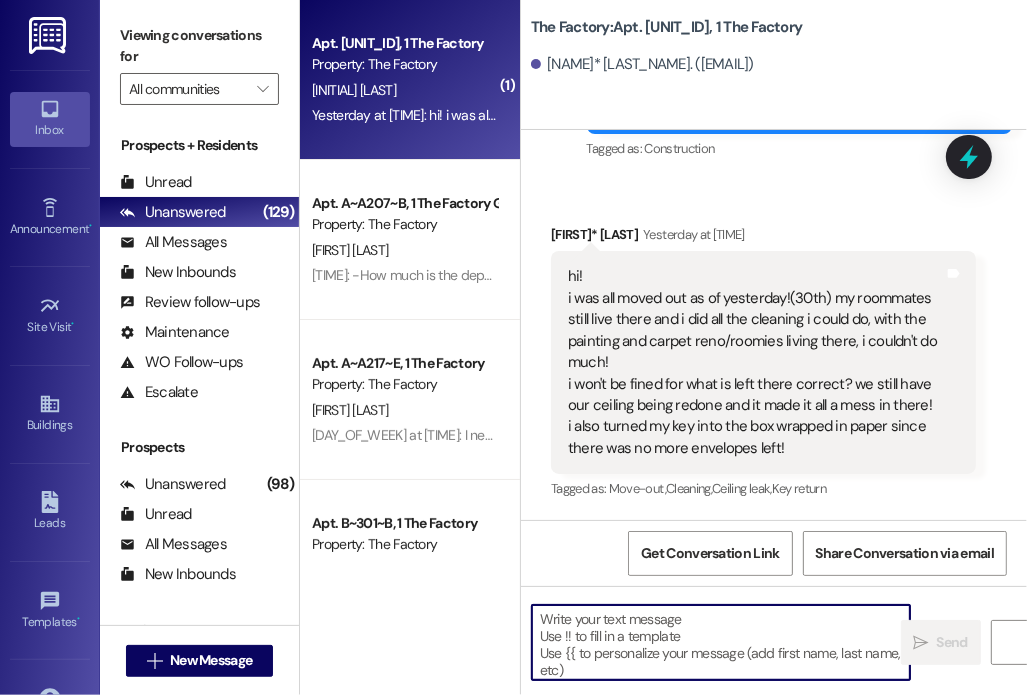 scroll, scrollTop: 20555, scrollLeft: 0, axis: vertical 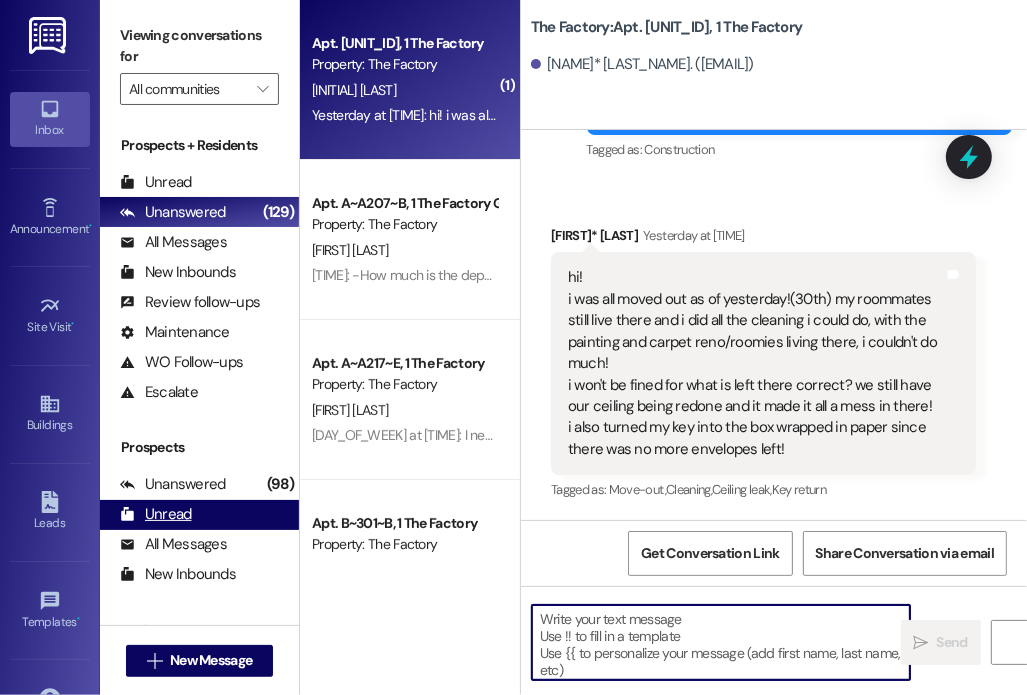 click on "Unread" at bounding box center [156, 514] 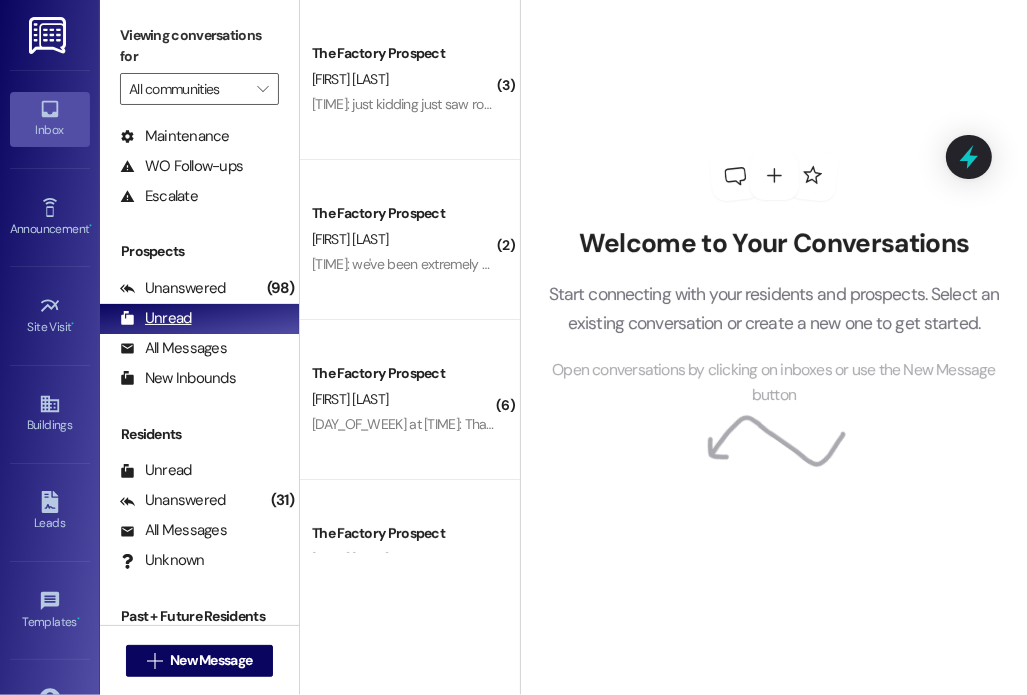 scroll, scrollTop: 196, scrollLeft: 0, axis: vertical 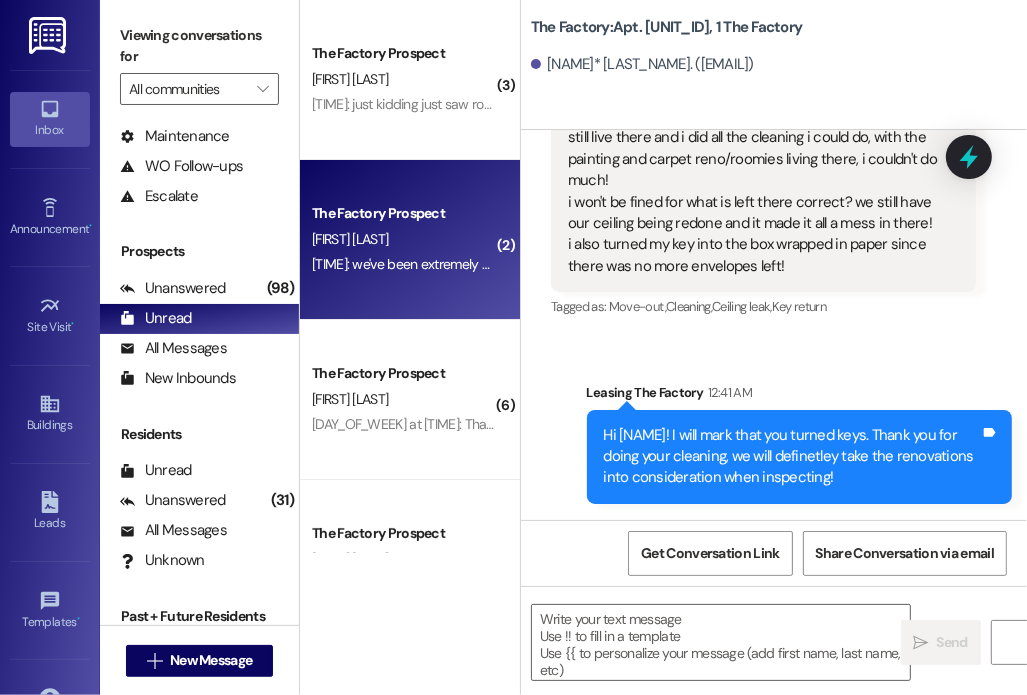 click on "[FIRST] [LAST]" at bounding box center (350, 239) 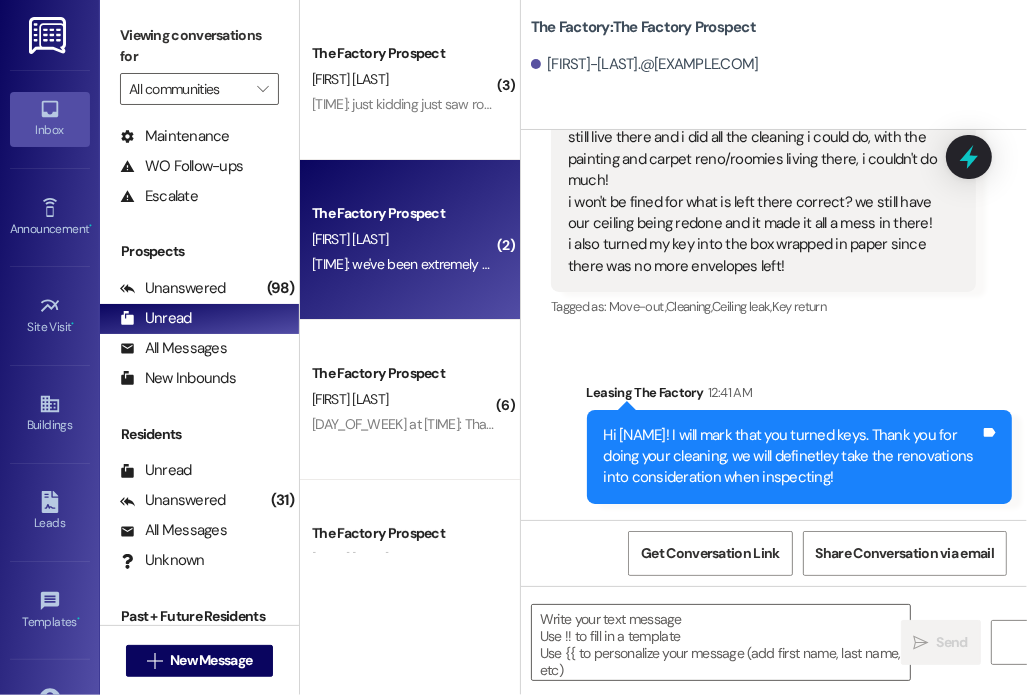 scroll, scrollTop: 3560, scrollLeft: 0, axis: vertical 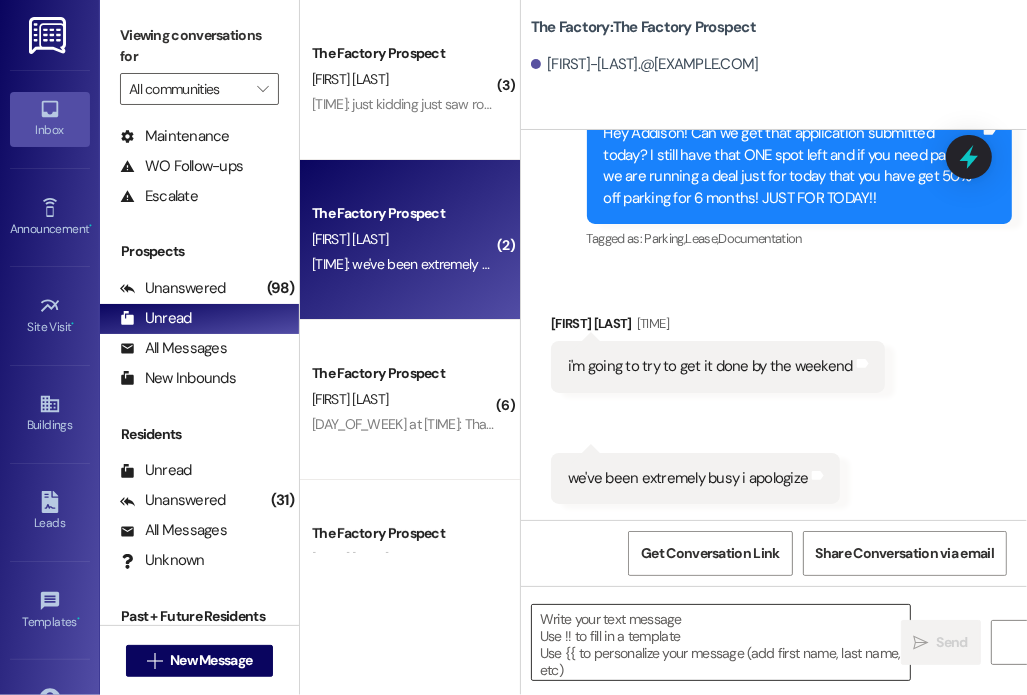click at bounding box center (721, 642) 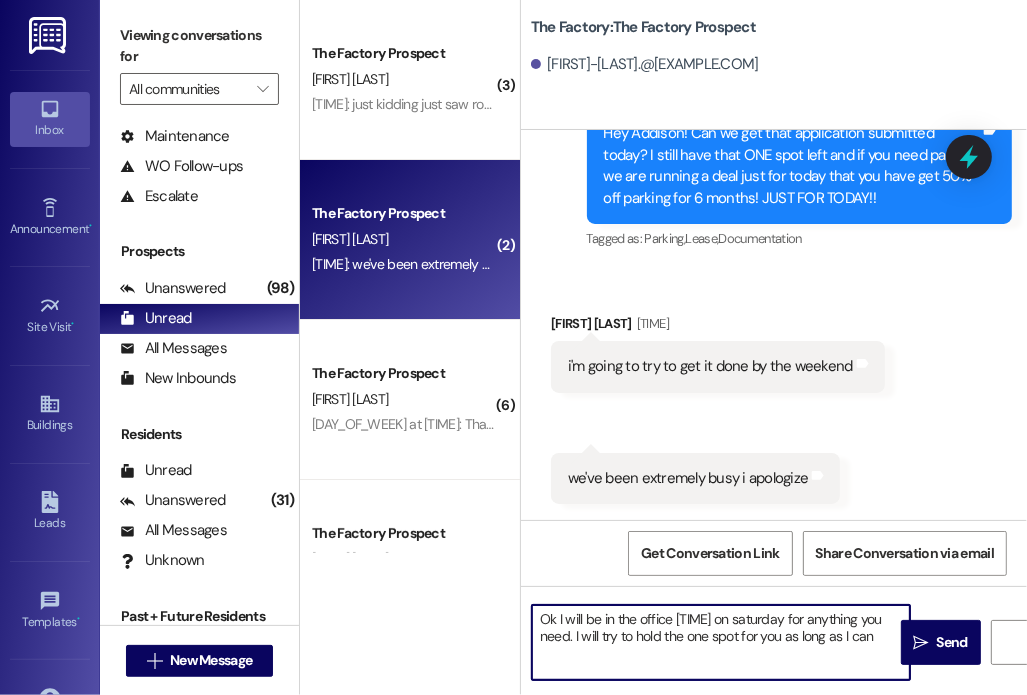 type on "Ok I will be in the office 10-4 on saturday for anything you need. I will try to hold the one spot for you as long as I can!" 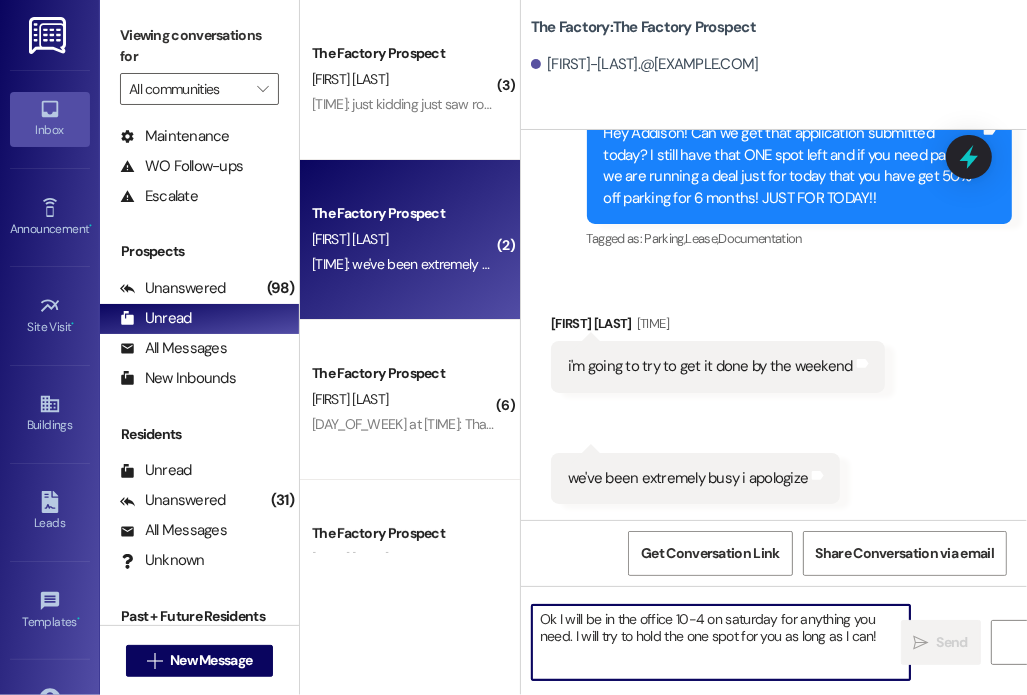 type 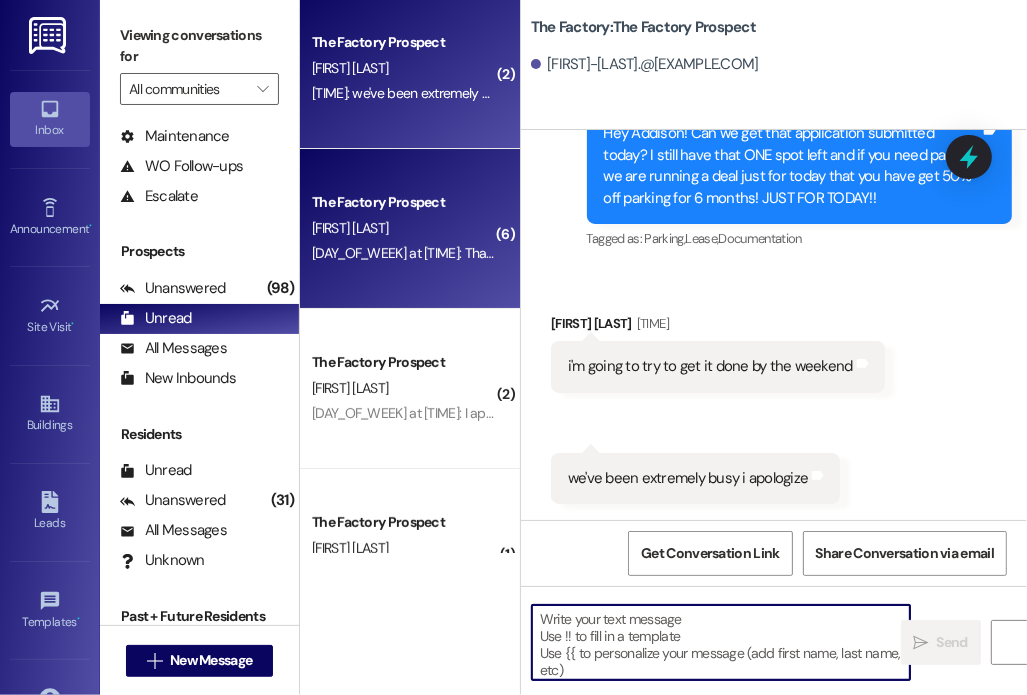 scroll, scrollTop: 247, scrollLeft: 0, axis: vertical 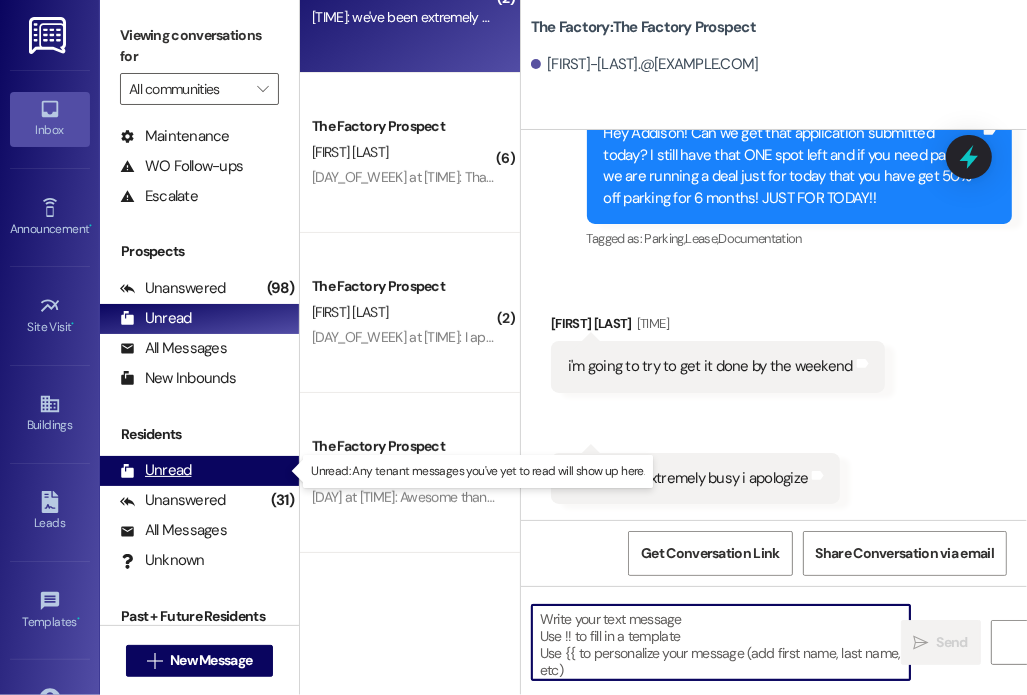 click on "Unread" at bounding box center (156, 470) 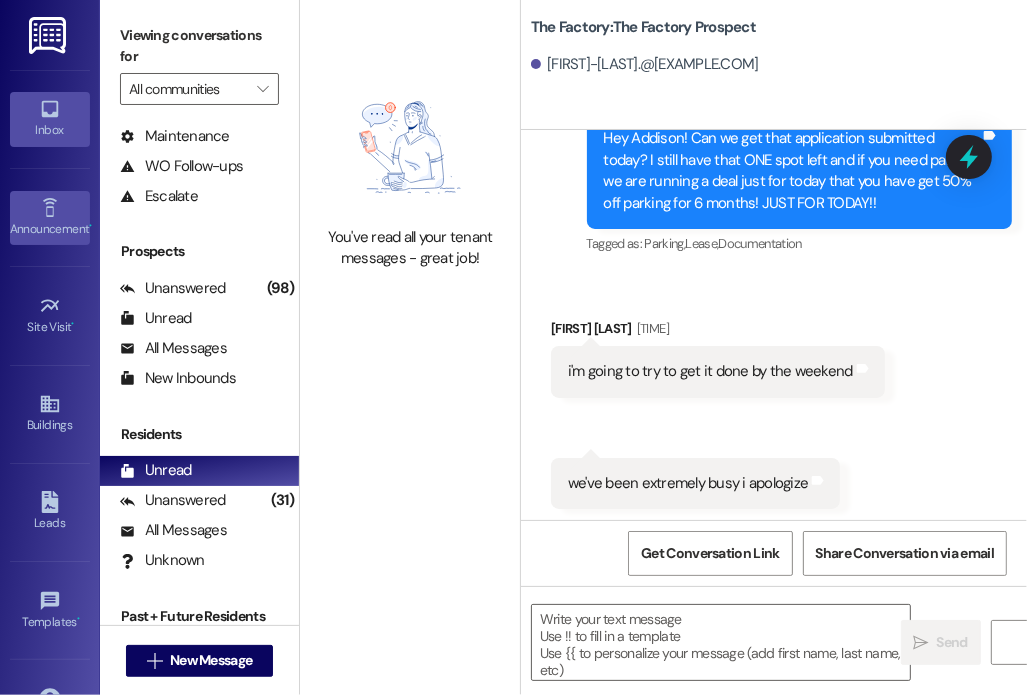 scroll, scrollTop: 3559, scrollLeft: 0, axis: vertical 